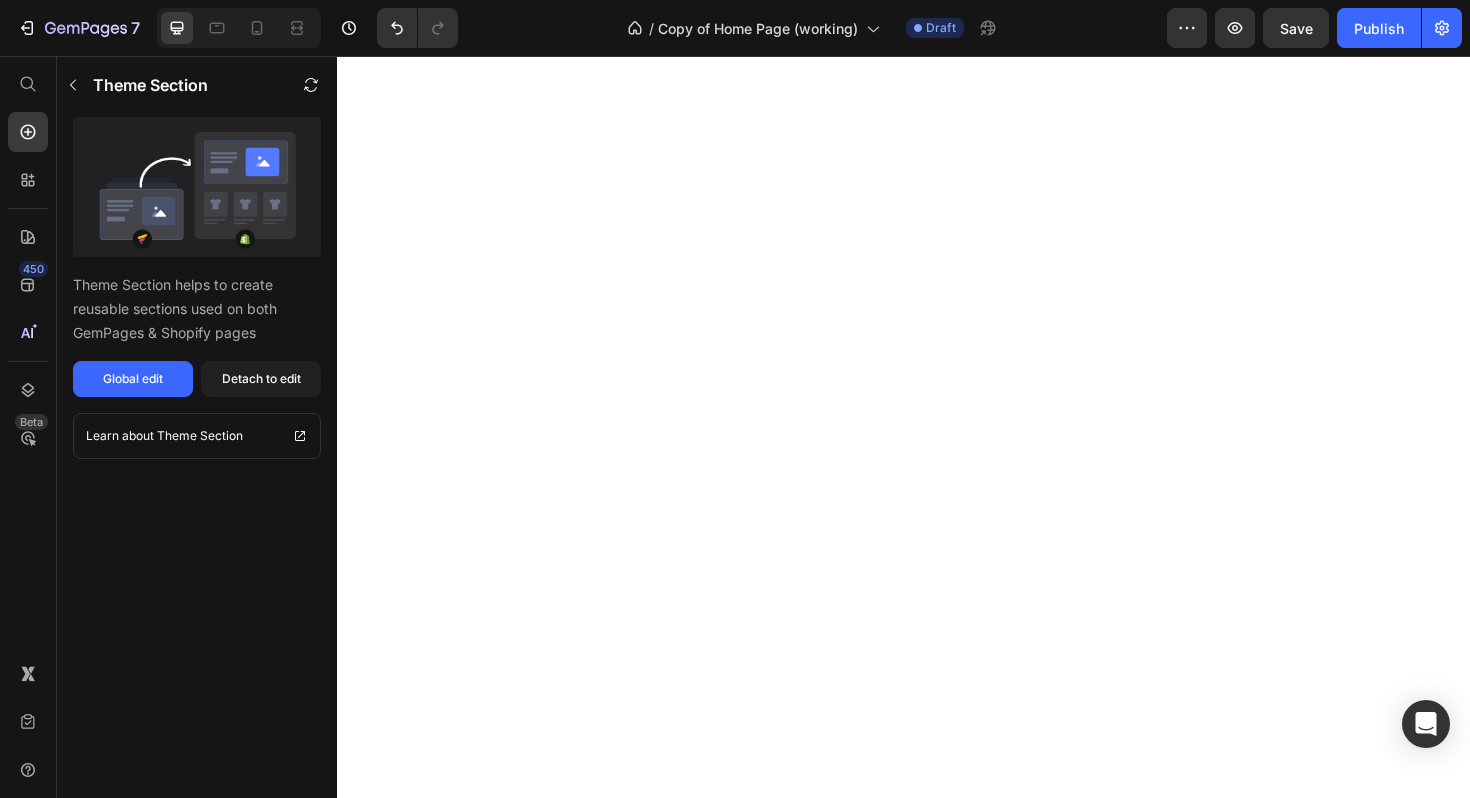 scroll, scrollTop: 0, scrollLeft: 0, axis: both 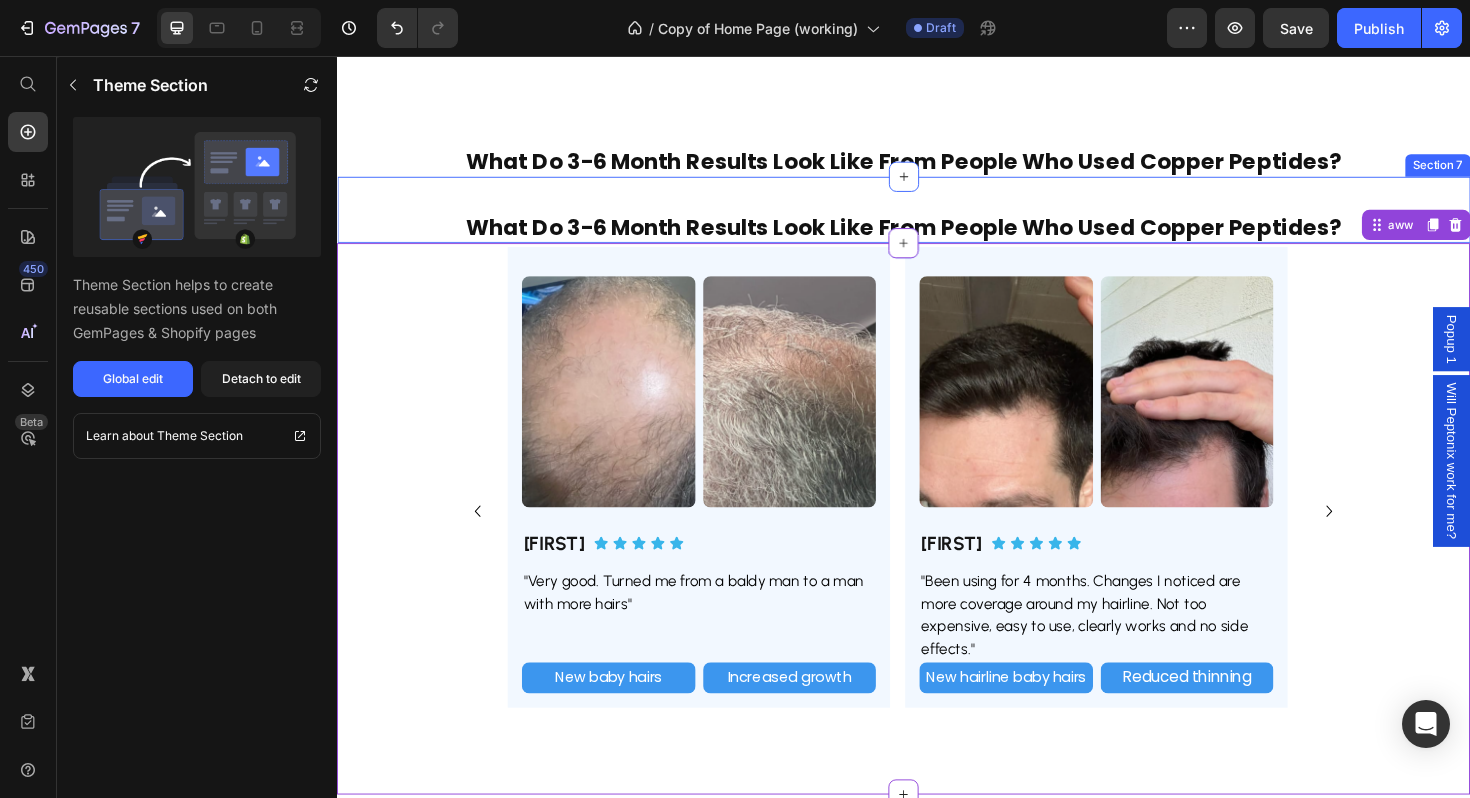 click on "What do 3-6 month results look like From People Who Used copper Peptides?" at bounding box center [937, 235] 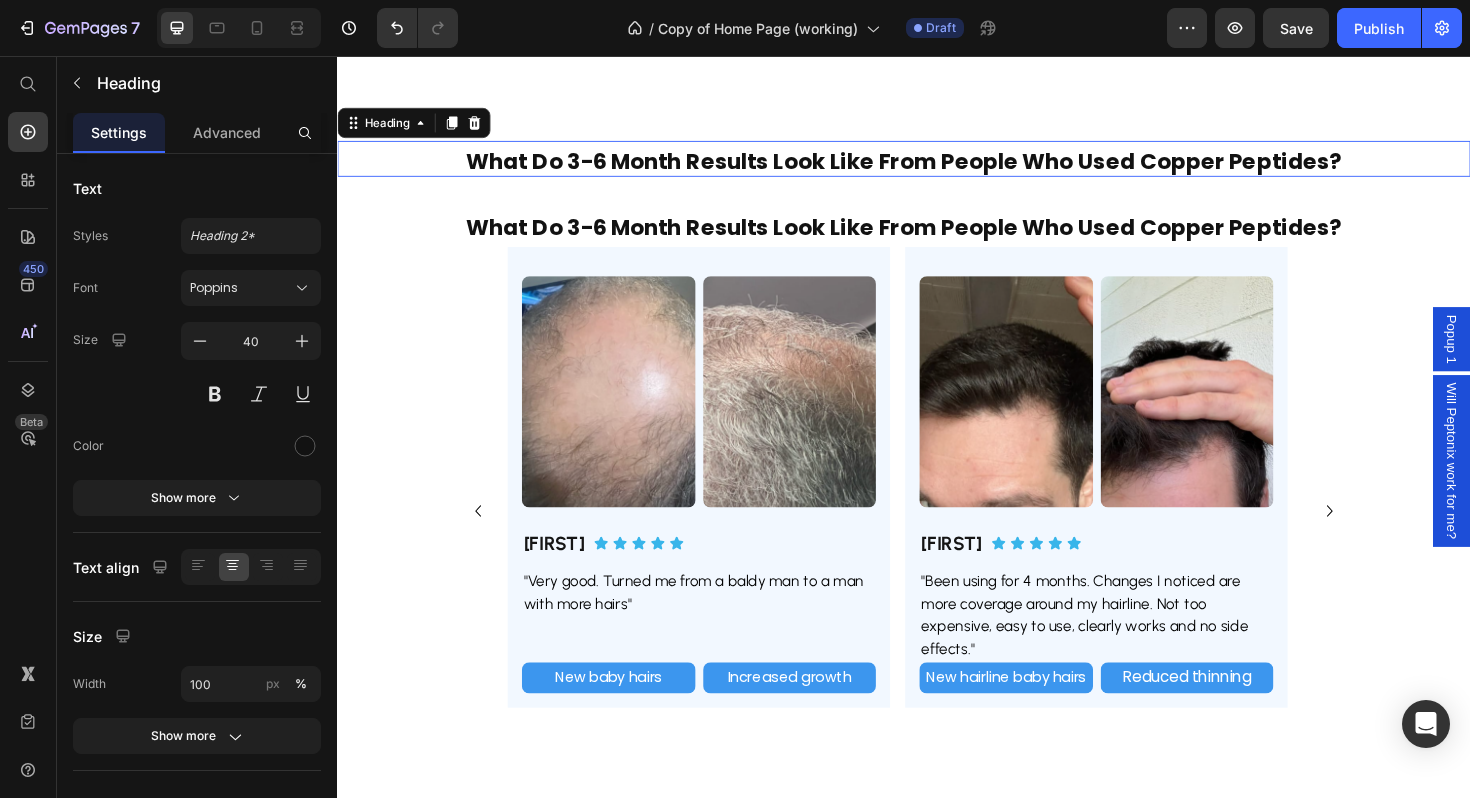 click on "What do 3-6 month results look like From People Who Used copper Peptides?" at bounding box center (937, 165) 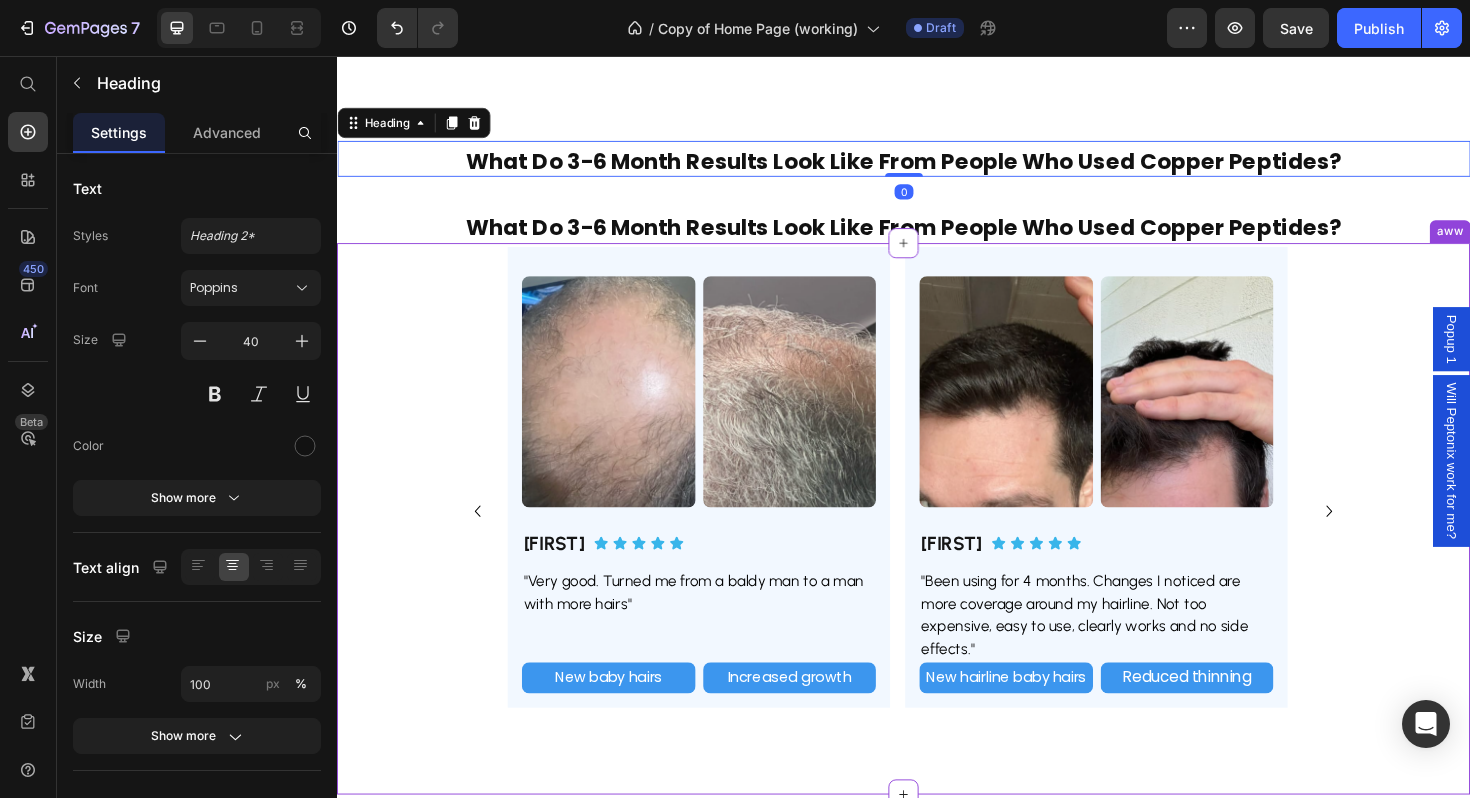 click on "What do 3-6 month results look like From People Who Used copper Peptides?" at bounding box center (937, 235) 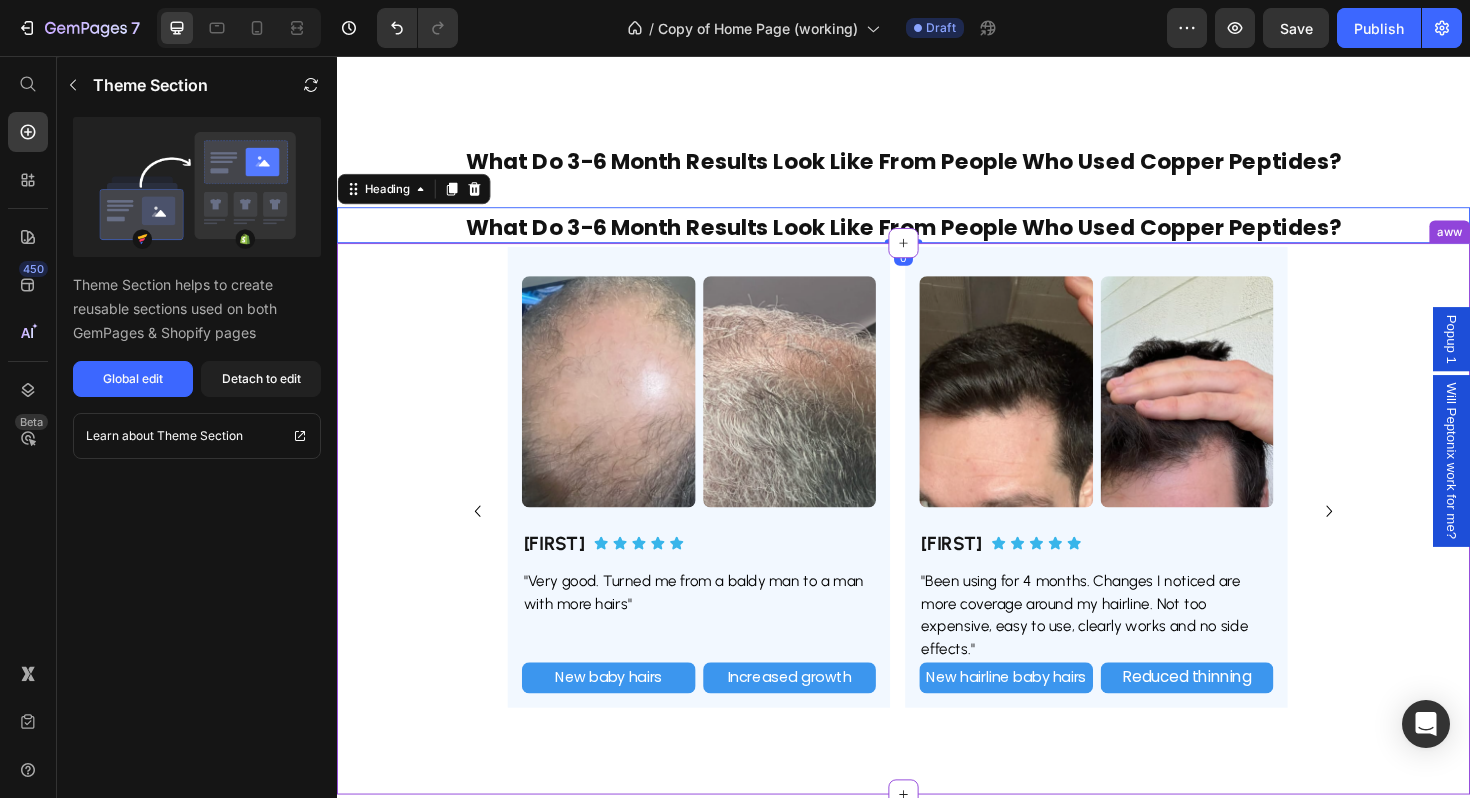 click on "Image Image Row Daniel Heading Icon Icon Icon Icon Icon Icon List Row "I've been using other oils dht blockers routine wellness shampoo derma rolling but I have been using peptonix to finish it off and since I've used it I've noticed a difference it's amazing" Text Block Decreased thinning Text Block Increased growth Text Block Row Reduced top of head thinning       Button Improved hair growth             Button Row Row Row Image Image Row Khaled Heading Icon Icon Icon Icon Icon Icon List Row "Very good. Turned me from a baldy man to a man with more hairs" Text Block New baby hairs Text Block Increased growth Text Block Row New baby hair       Button Visible hair growth       Button Row Row Row Image Image Row Hector Heading Icon Icon Icon Icon Icon Icon List Row "Been using for 4 months. Changes I noticed are more coverage around my hairline. Not too expensive, easy to use, clearly works and no side effects." Text Block New hairline baby hairs Text Block Row" at bounding box center (937, 546) 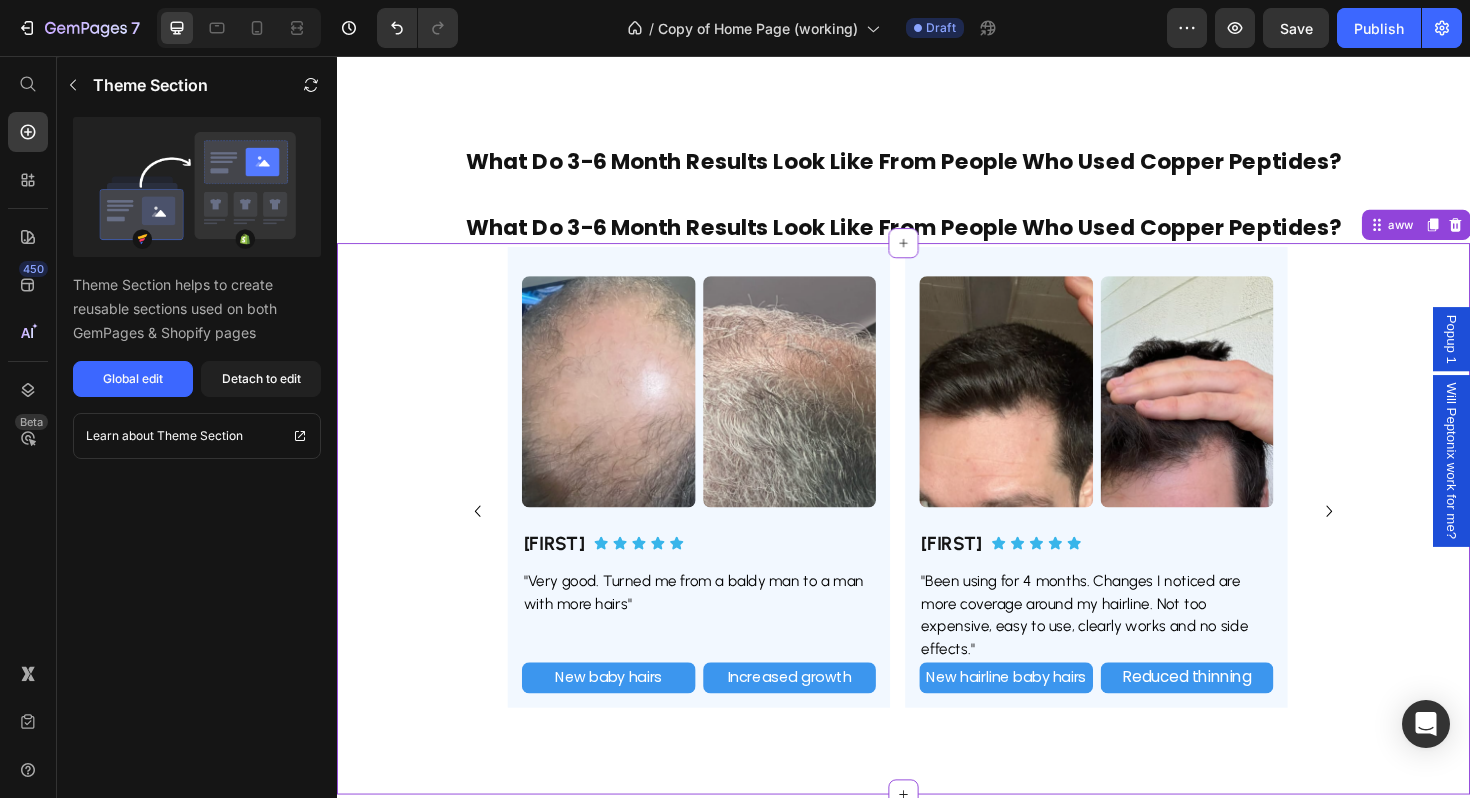 click 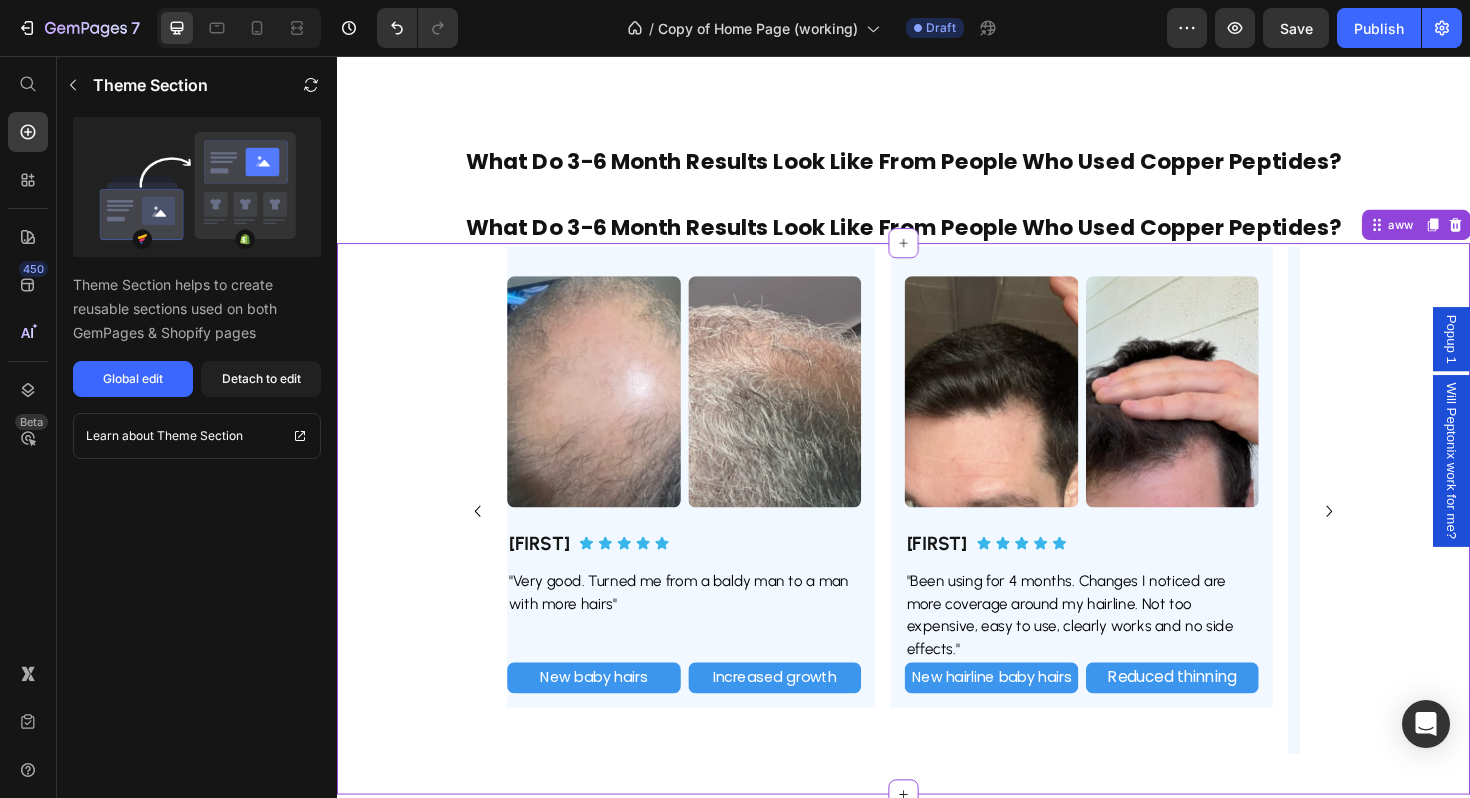 click 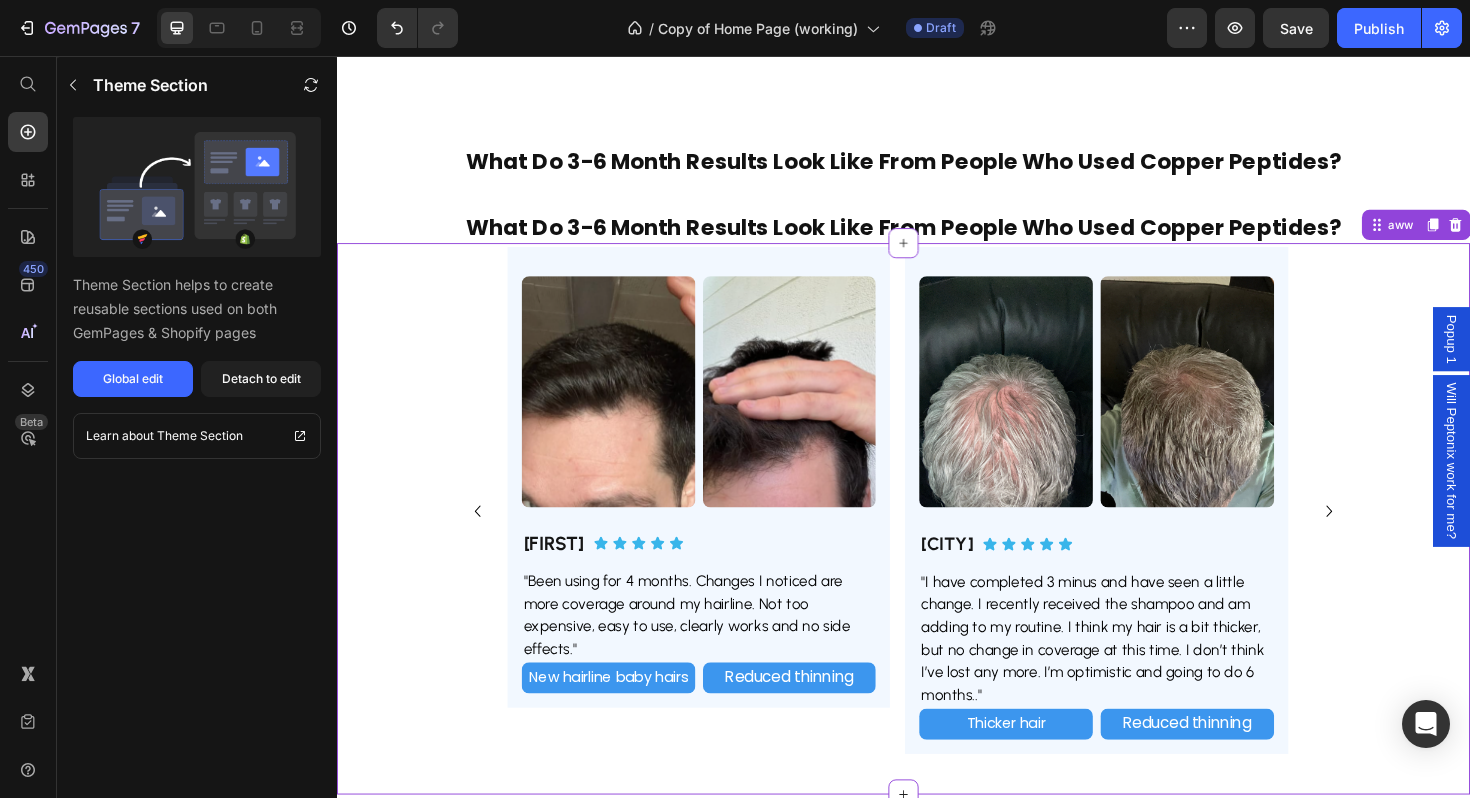 click 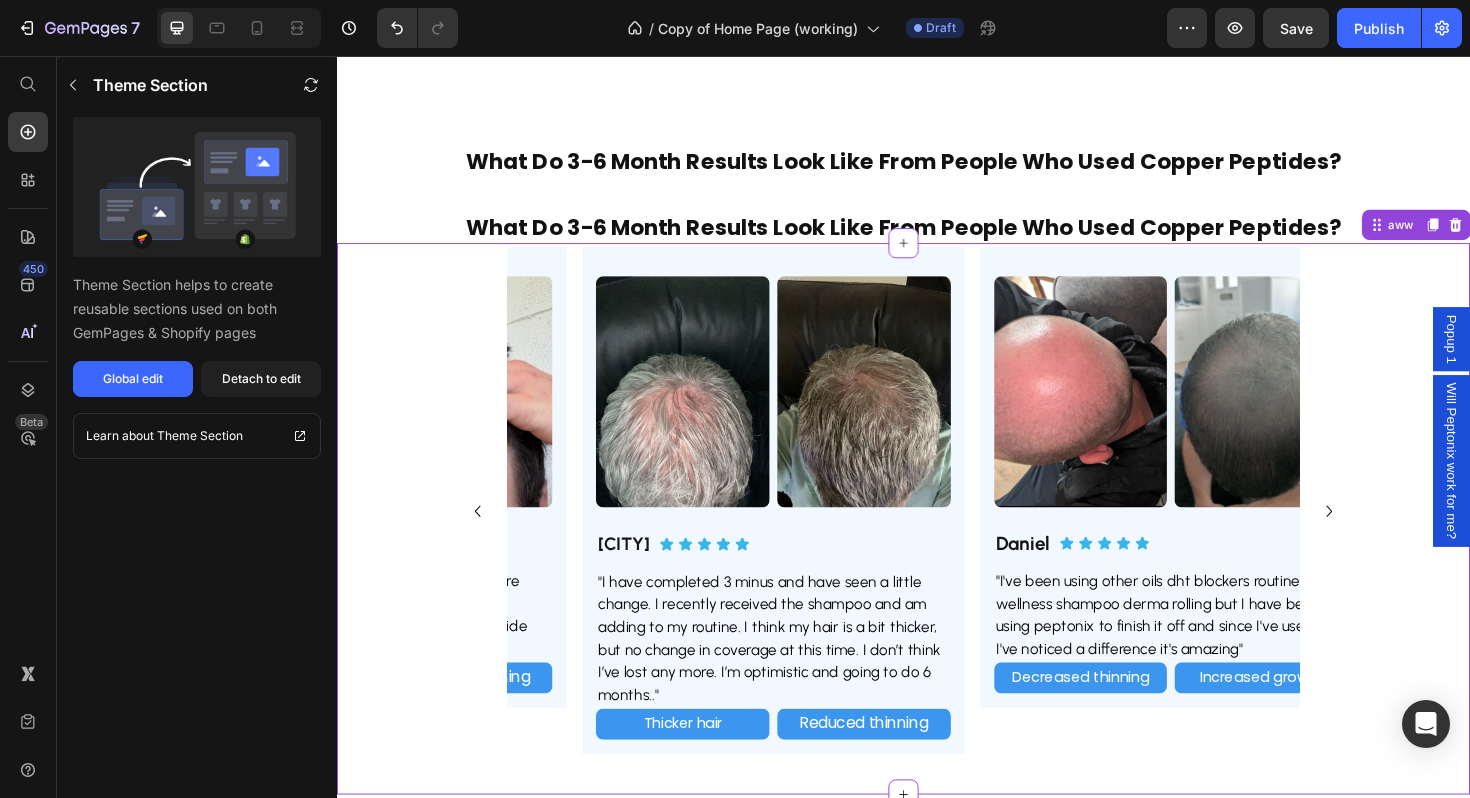 click 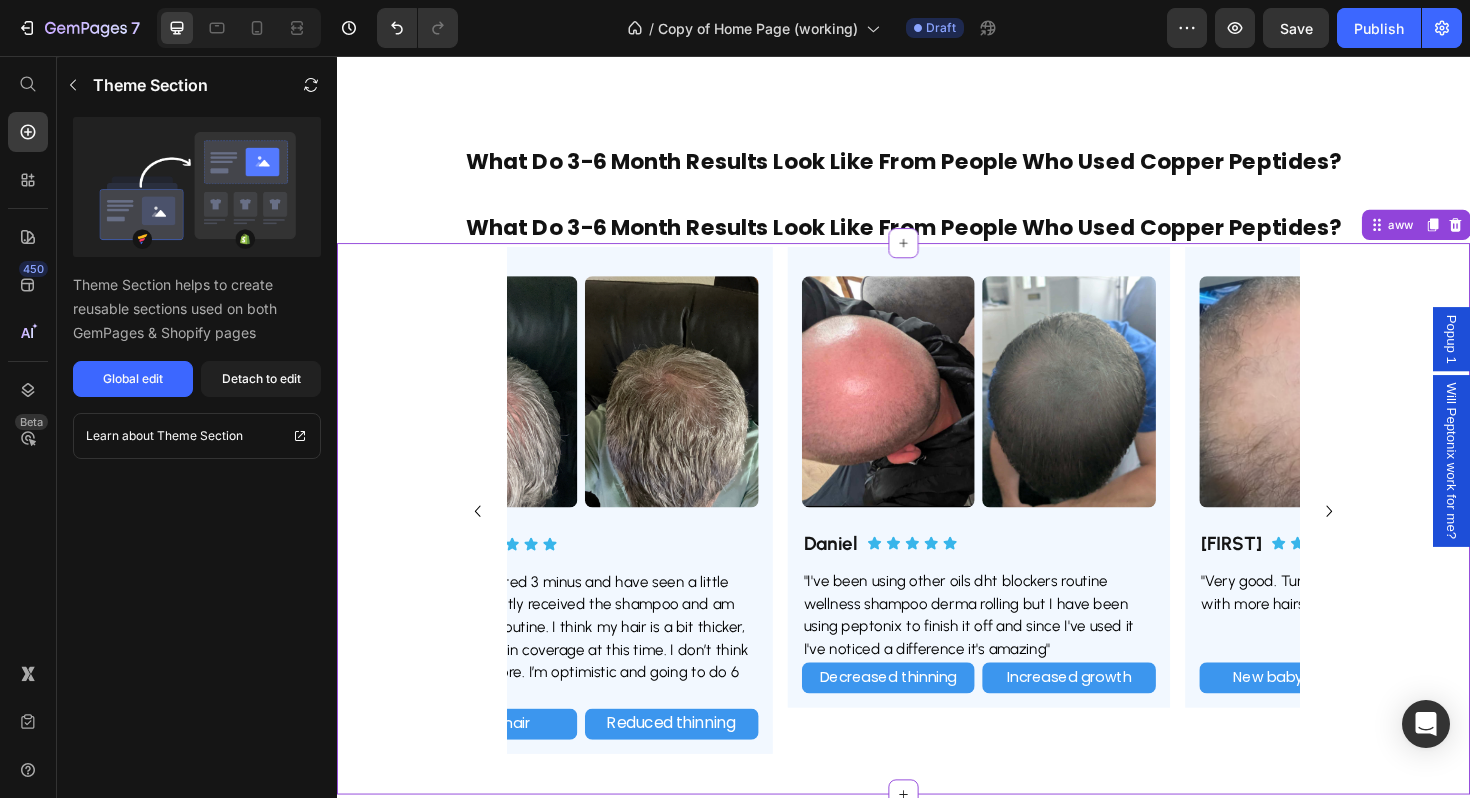 click 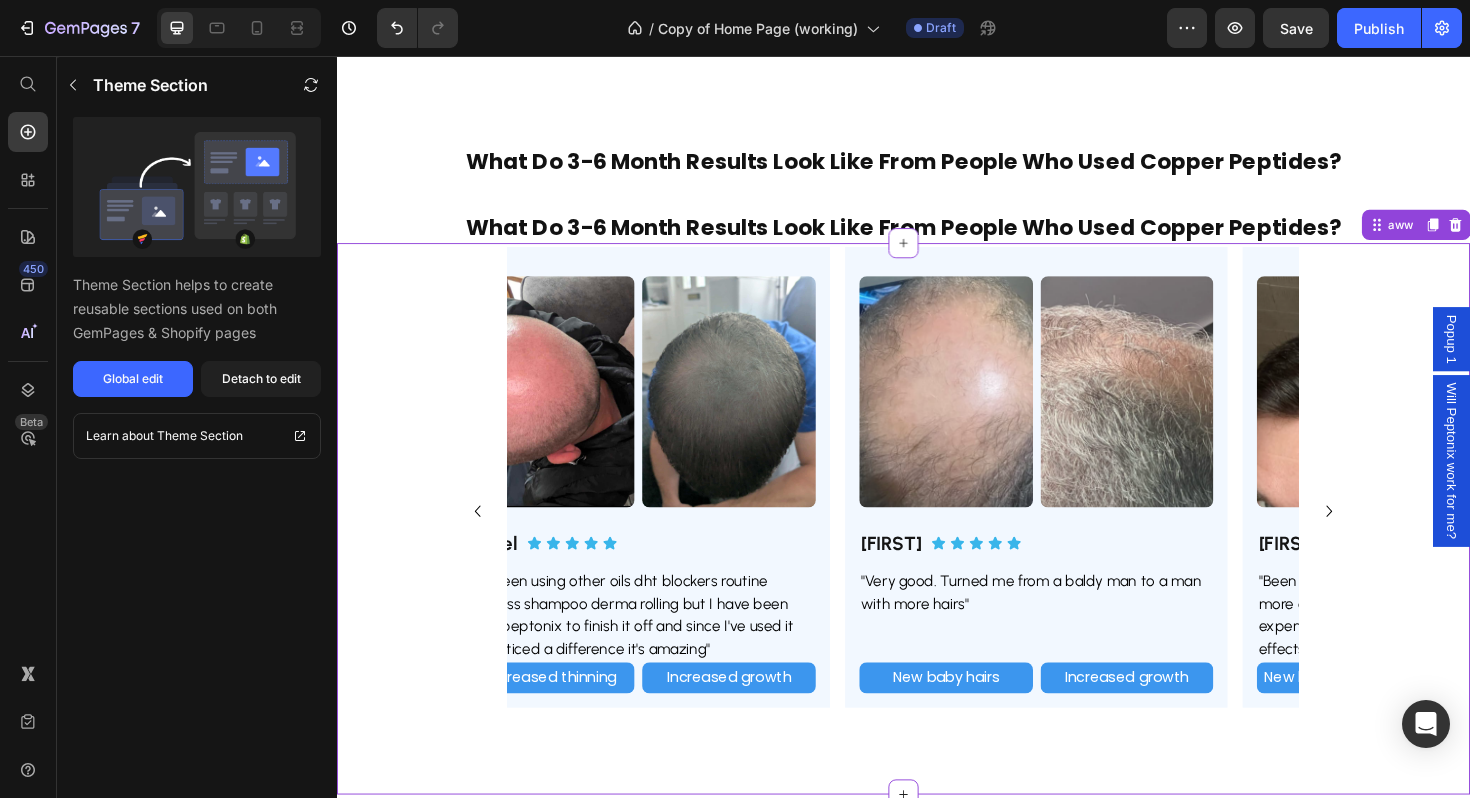 click 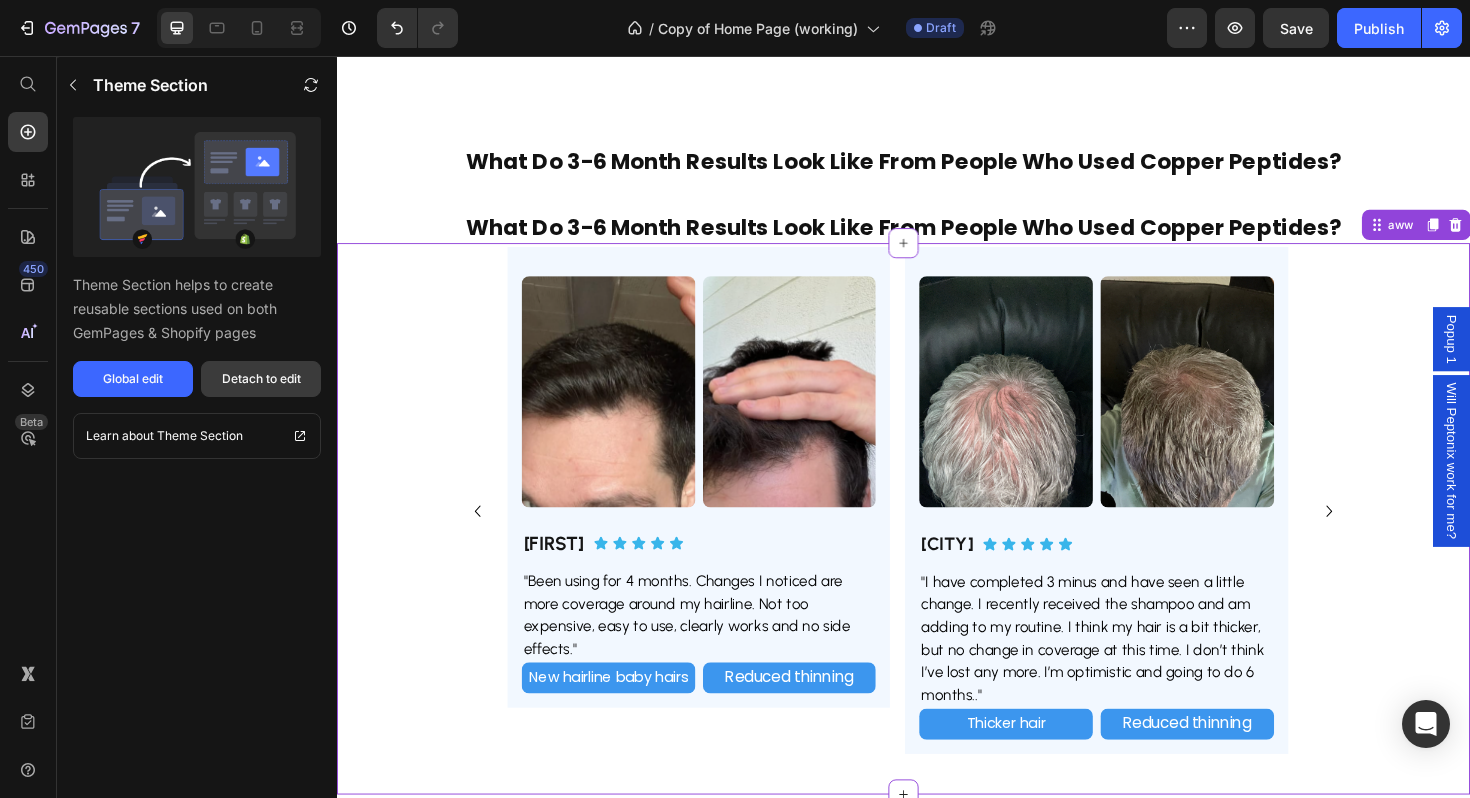 click on "Detach to edit" at bounding box center (261, 379) 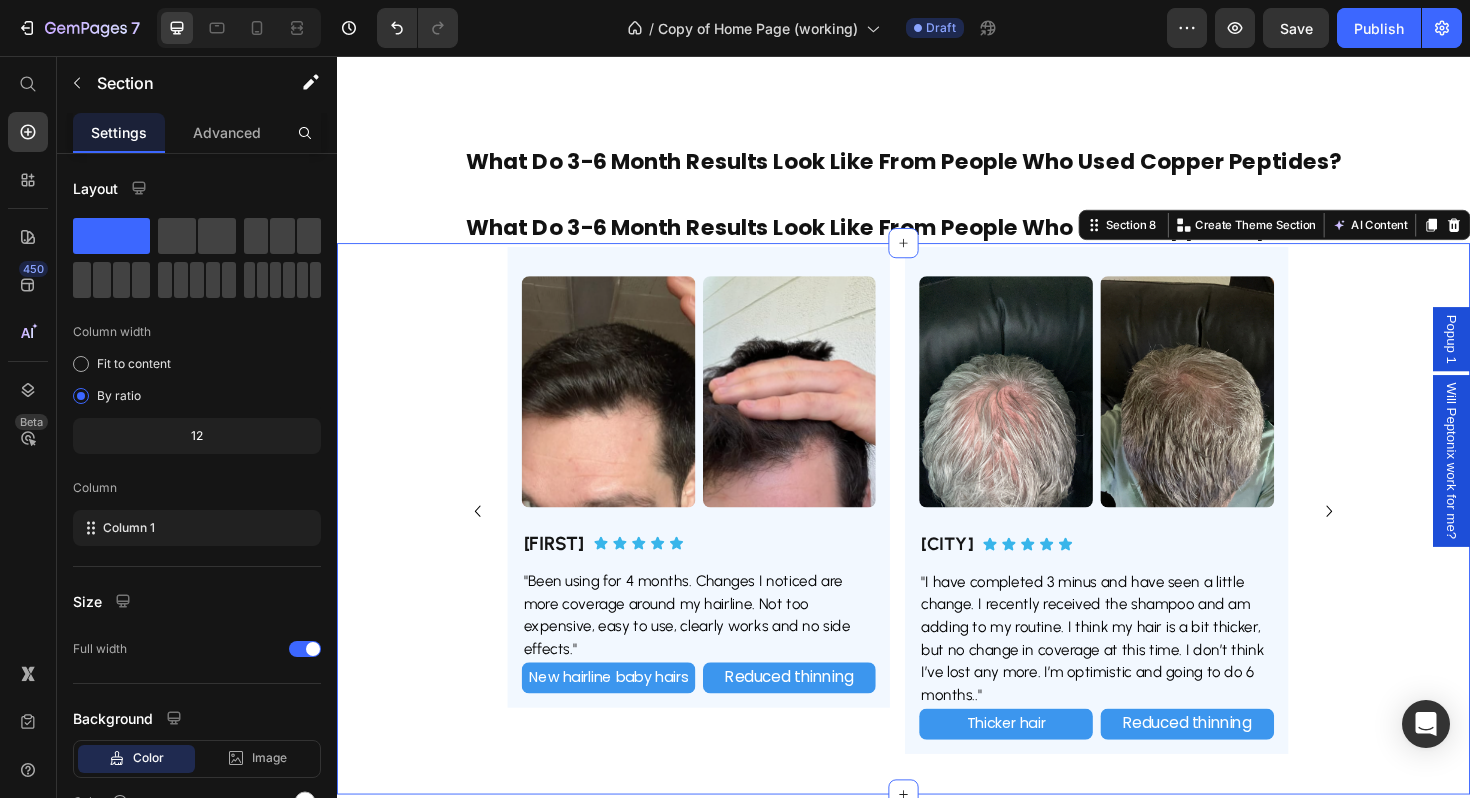 click on "Image Image Row Daniel Heading Icon Icon Icon Icon Icon Icon List Row "I've been using other oils dht blockers routine wellness shampoo derma rolling but I have been using peptonix to finish it off and since I've used it I've noticed a difference it's amazing" Text Block Decreased thinning Text Block Increased growth Text Block Row Reduced top of head thinning       Button Improved hair growth             Button Row Row Row Image Image Row Khaled Heading Icon Icon Icon Icon Icon Icon List Row "Very good. Turned me from a baldy man to a man with more hairs" Text Block New baby hairs Text Block Increased growth Text Block Row New baby hair       Button Visible hair growth       Button Row Row Row Image Image Row Hector Heading Icon Icon Icon Icon Icon Icon List Row "Been using for 4 months. Changes I noticed are more coverage around my hairline. Not too expensive, easy to use, clearly works and no side effects." Text Block New hairline baby hairs Text Block Row" at bounding box center (937, 546) 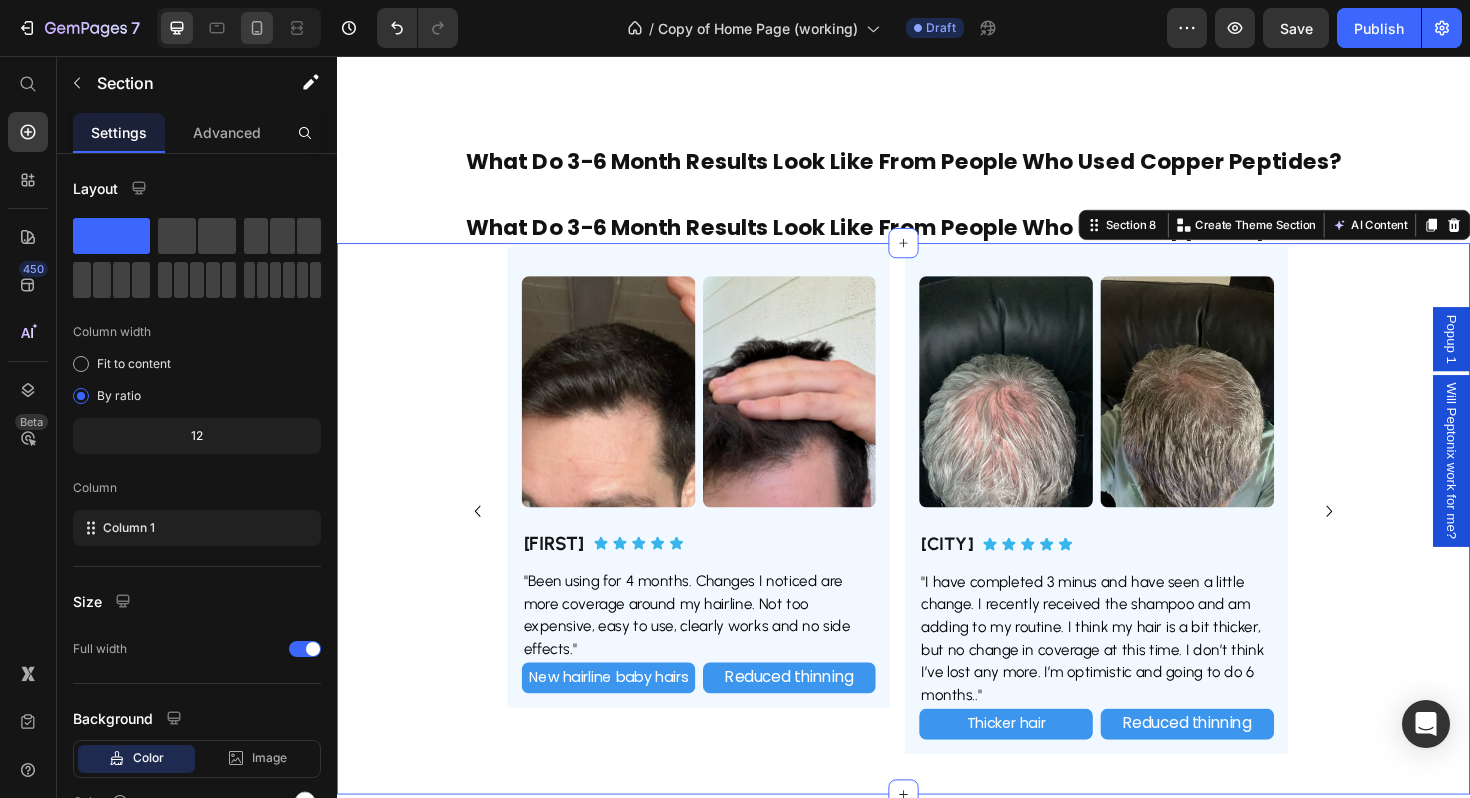 click 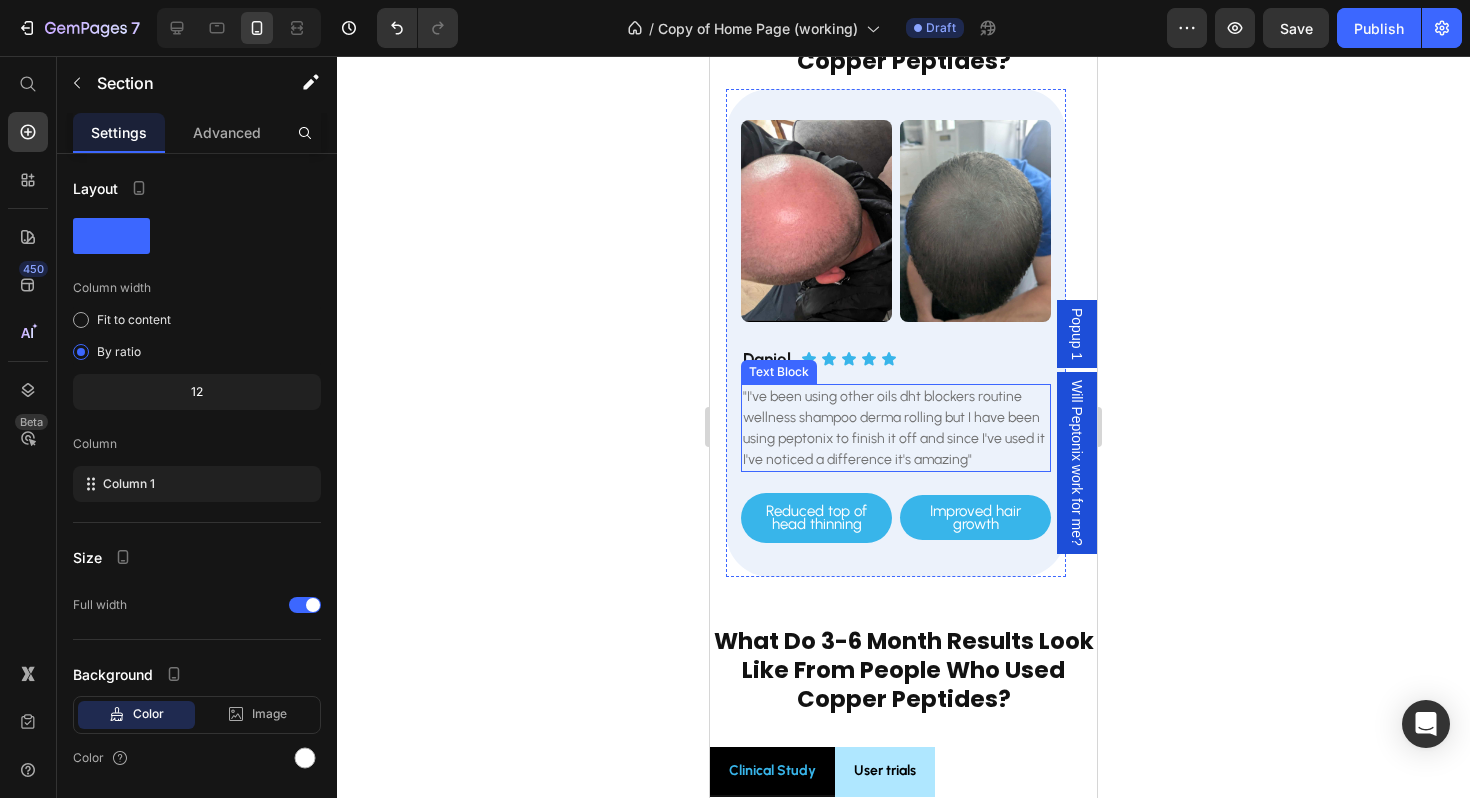 scroll, scrollTop: 3067, scrollLeft: 0, axis: vertical 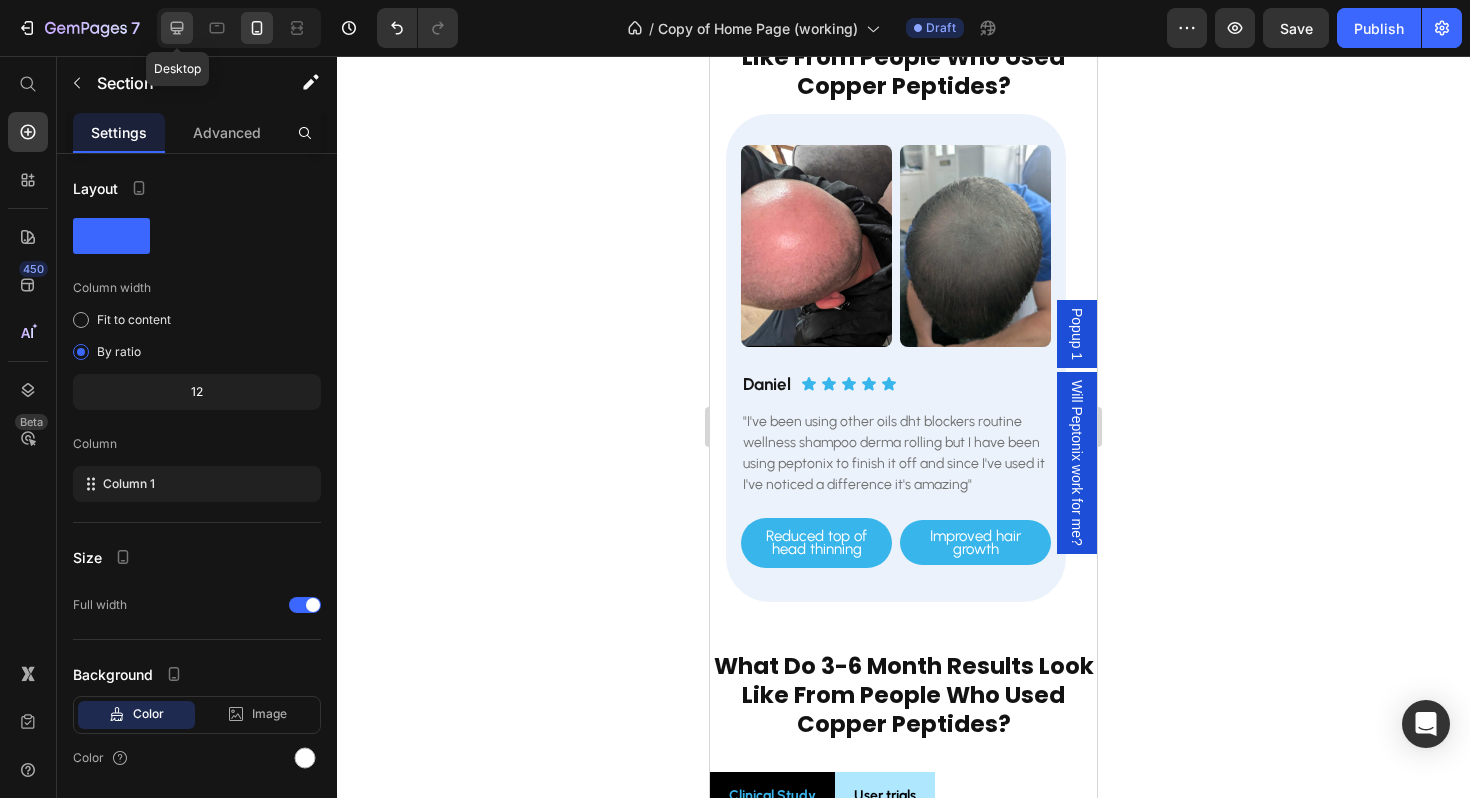 click 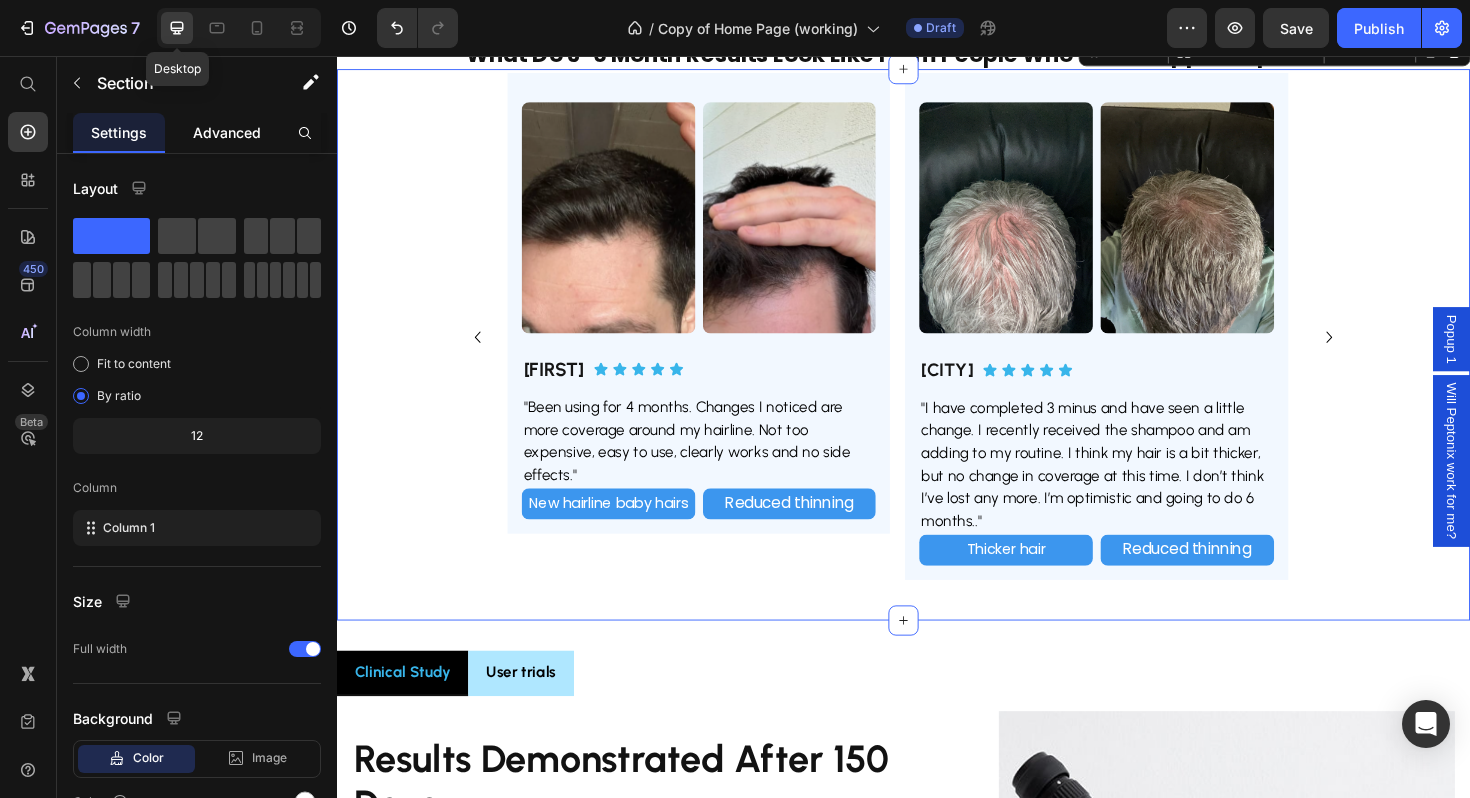 scroll, scrollTop: 3297, scrollLeft: 0, axis: vertical 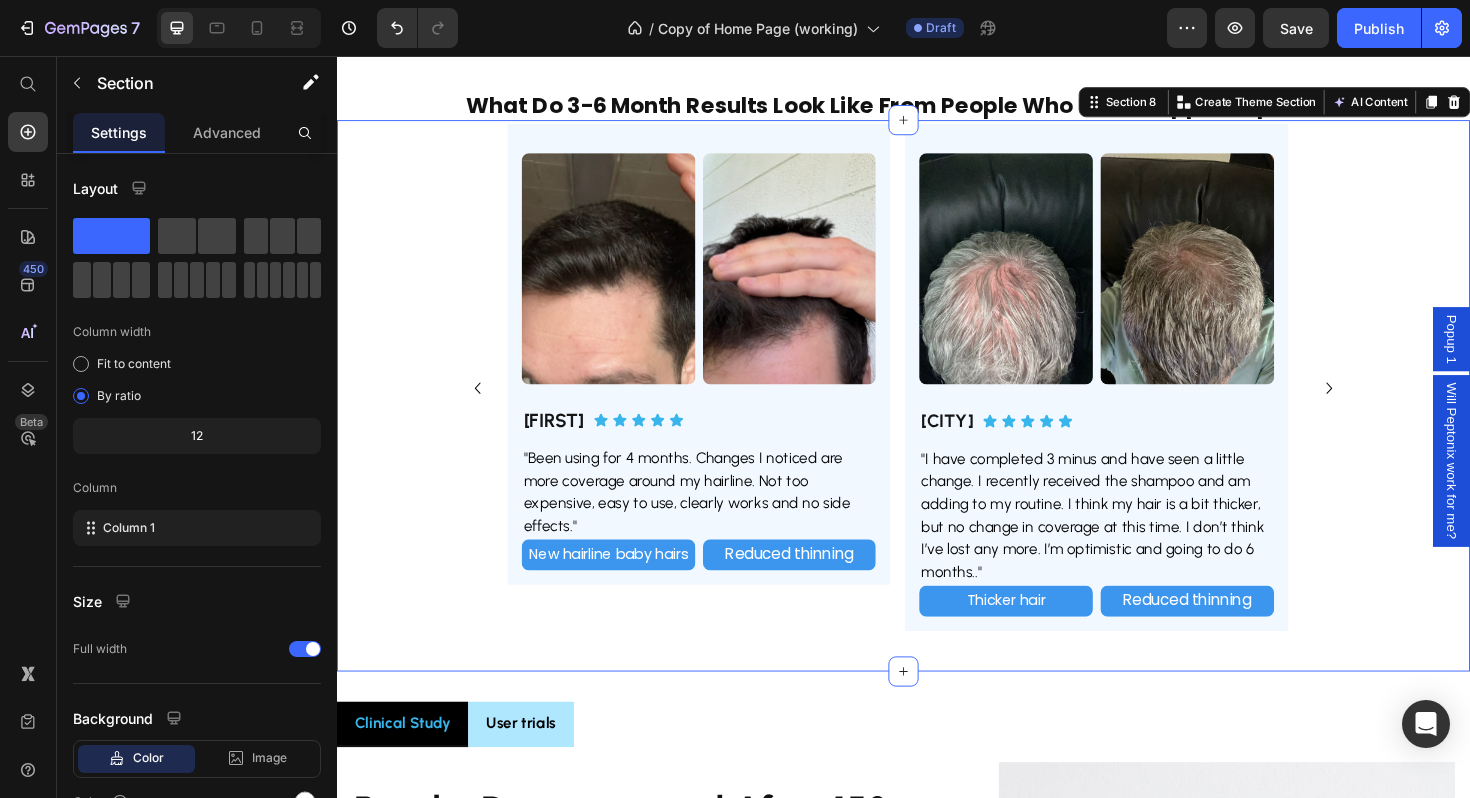 click on "Image Image Row Daniel Heading Icon Icon Icon Icon Icon Icon List Row "I've been using other oils dht blockers routine wellness shampoo derma rolling but I have been using peptonix to finish it off and since I've used it I've noticed a difference it's amazing" Text Block Decreased thinning Text Block Increased growth Text Block Row Reduced top of head thinning       Button Improved hair growth             Button Row Row Row Image Image Row Khaled Heading Icon Icon Icon Icon Icon Icon List Row "Very good. Turned me from a baldy man to a man with more hairs" Text Block New baby hairs Text Block Increased growth Text Block Row New baby hair       Button Visible hair growth       Button Row Row Row Image Image Row Hector Heading Icon Icon Icon Icon Icon Icon List Row "Been using for 4 months. Changes I noticed are more coverage around my hairline. Not too expensive, easy to use, clearly works and no side effects." Text Block New hairline baby hairs Text Block Row" at bounding box center (937, 416) 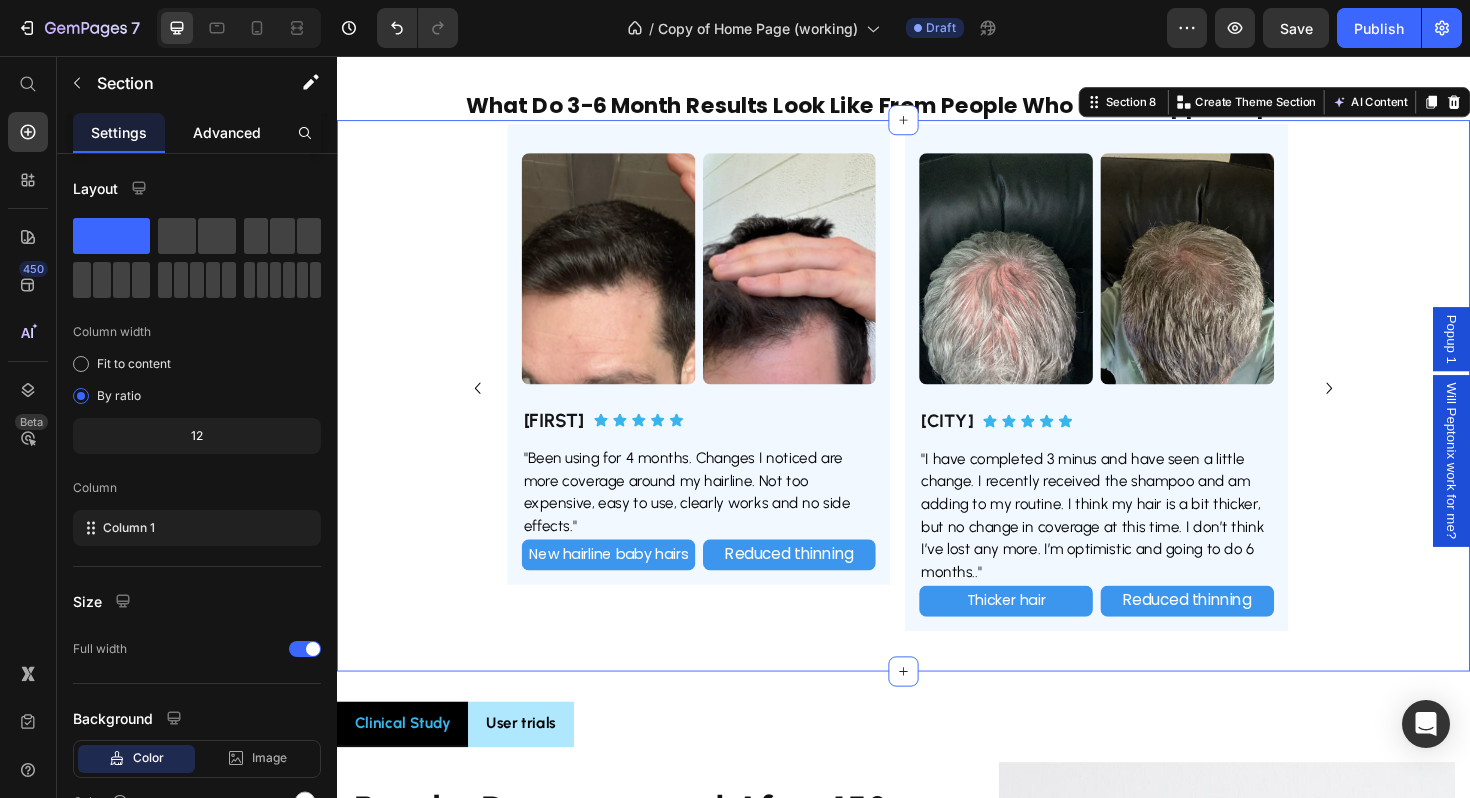 click on "Advanced" at bounding box center (227, 132) 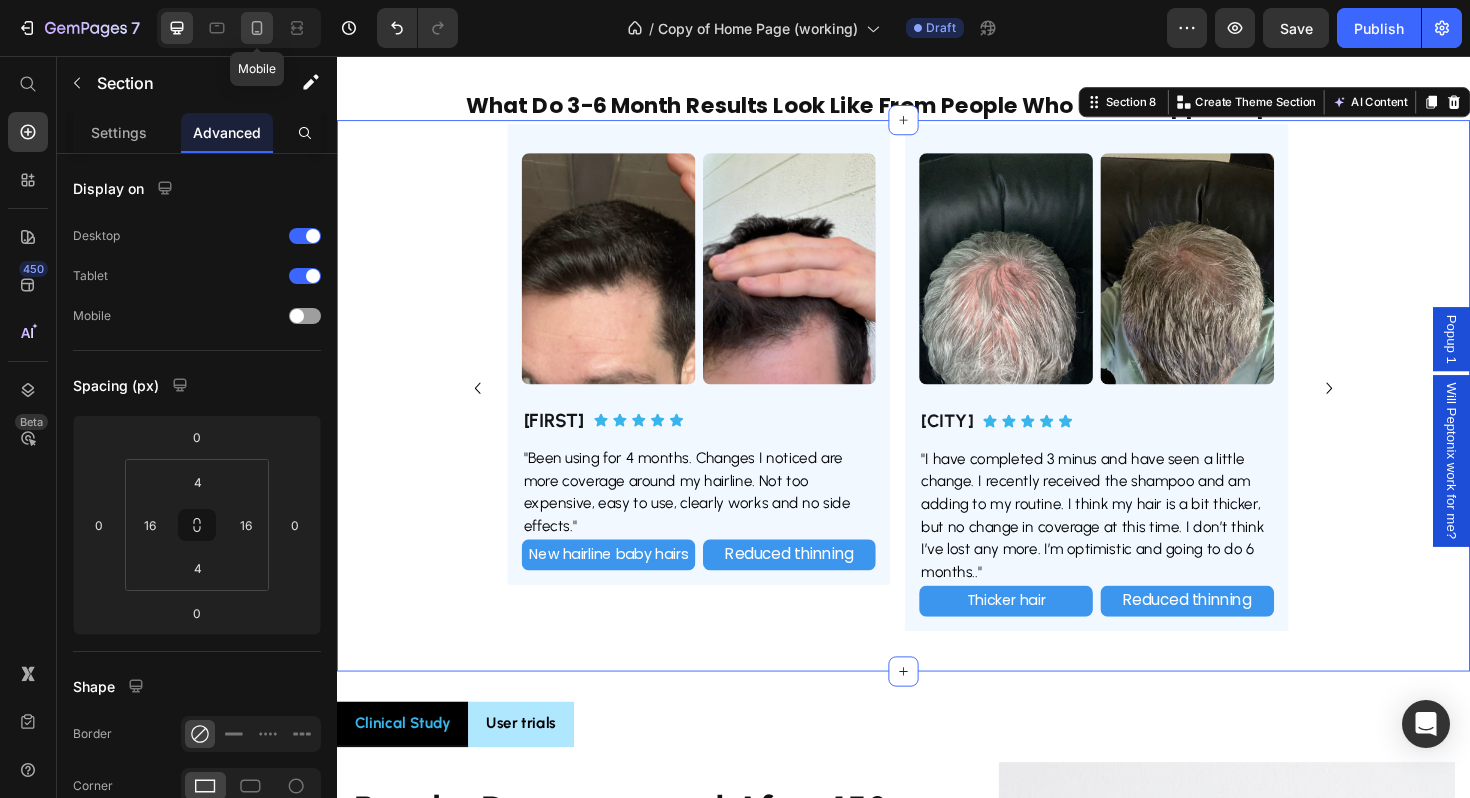 click 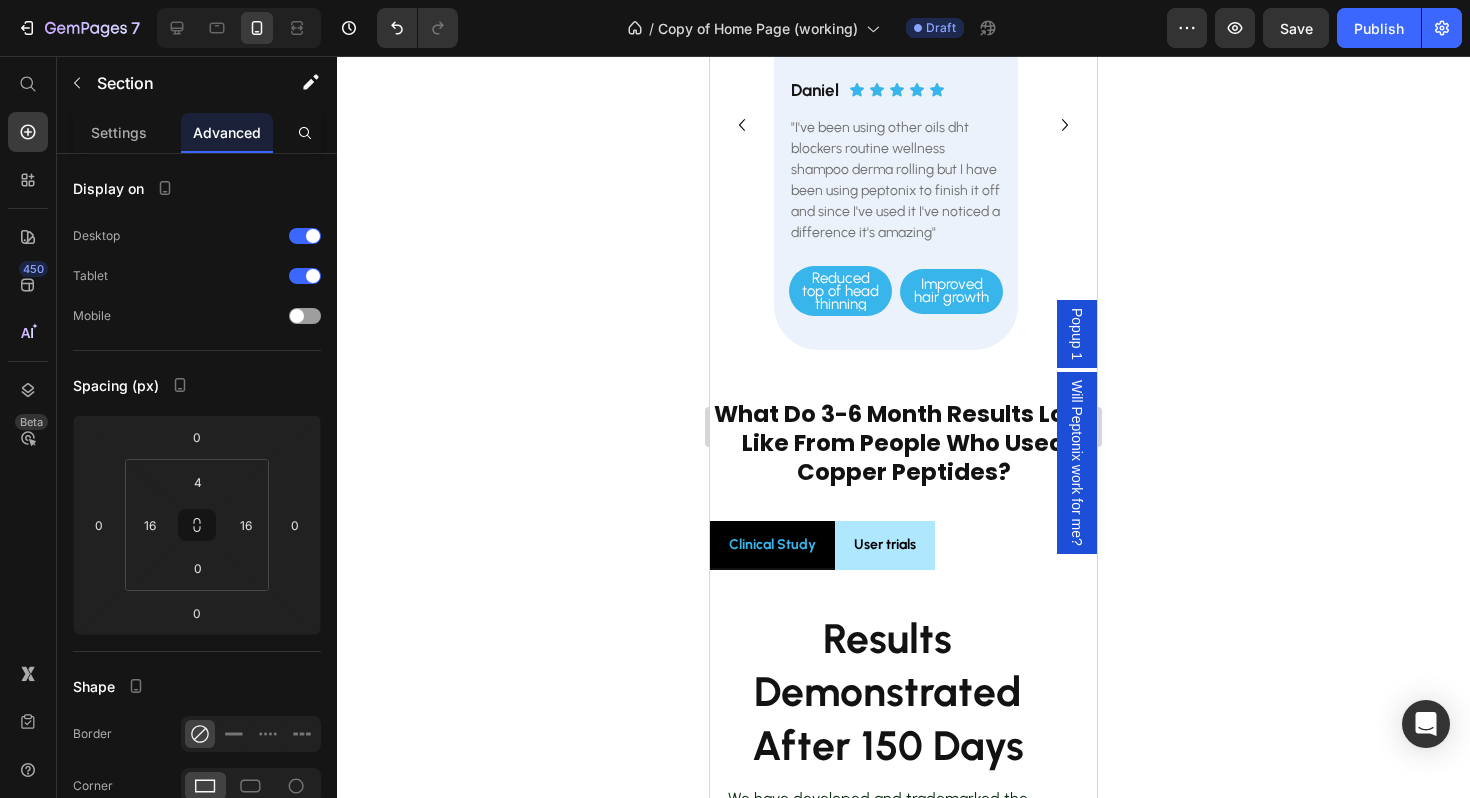 scroll, scrollTop: 3028, scrollLeft: 0, axis: vertical 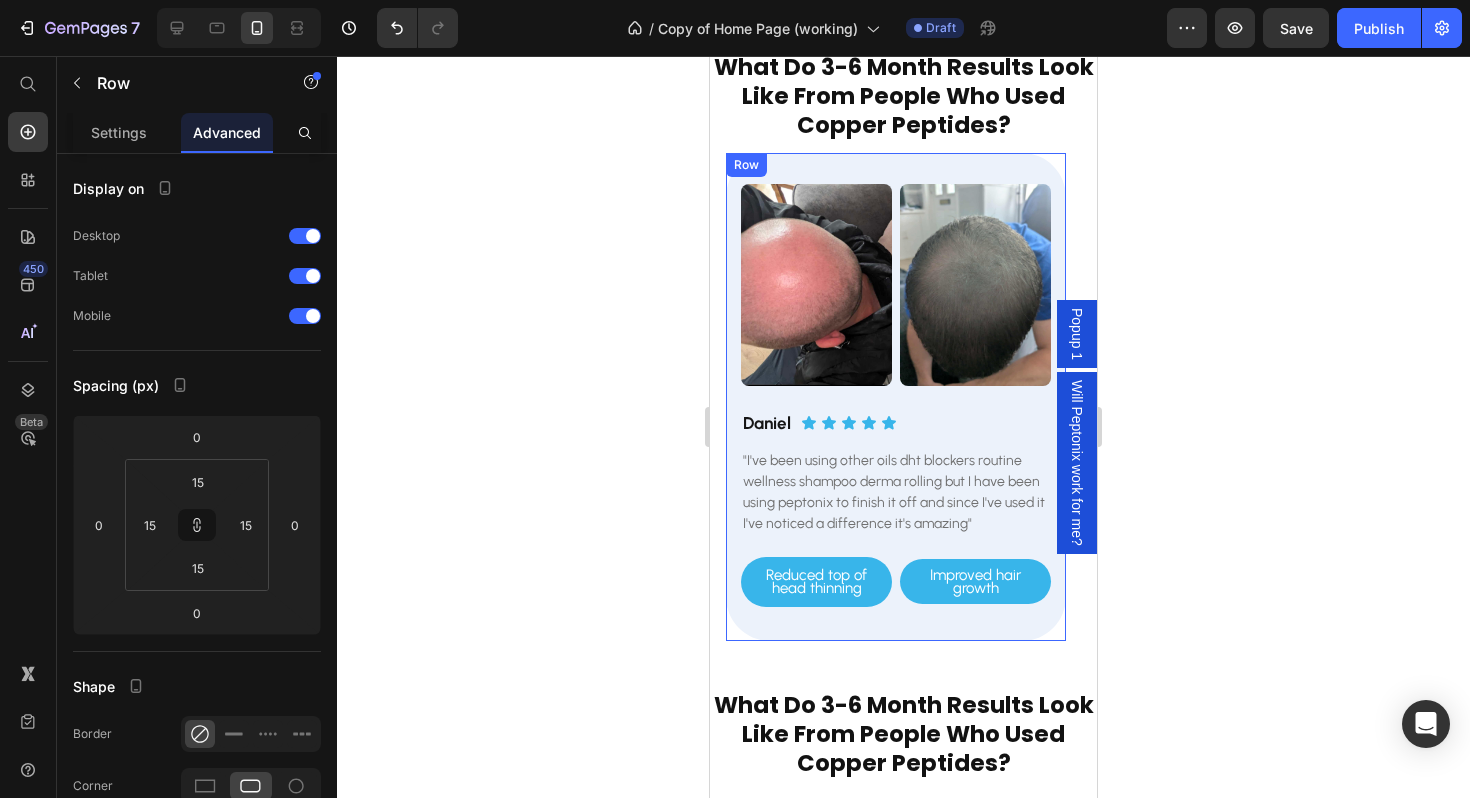 click on "Image Image Row Daniel Heading Icon Icon Icon Icon Icon Icon List Row "I've been using other oils dht blockers routine wellness shampoo derma rolling but I have been using peptonix to finish it off and since I've used it I've noticed a difference it's amazing" Text Block Reduced top of head thinning       Button Improved hair growth             Button Row Row" at bounding box center (896, 396) 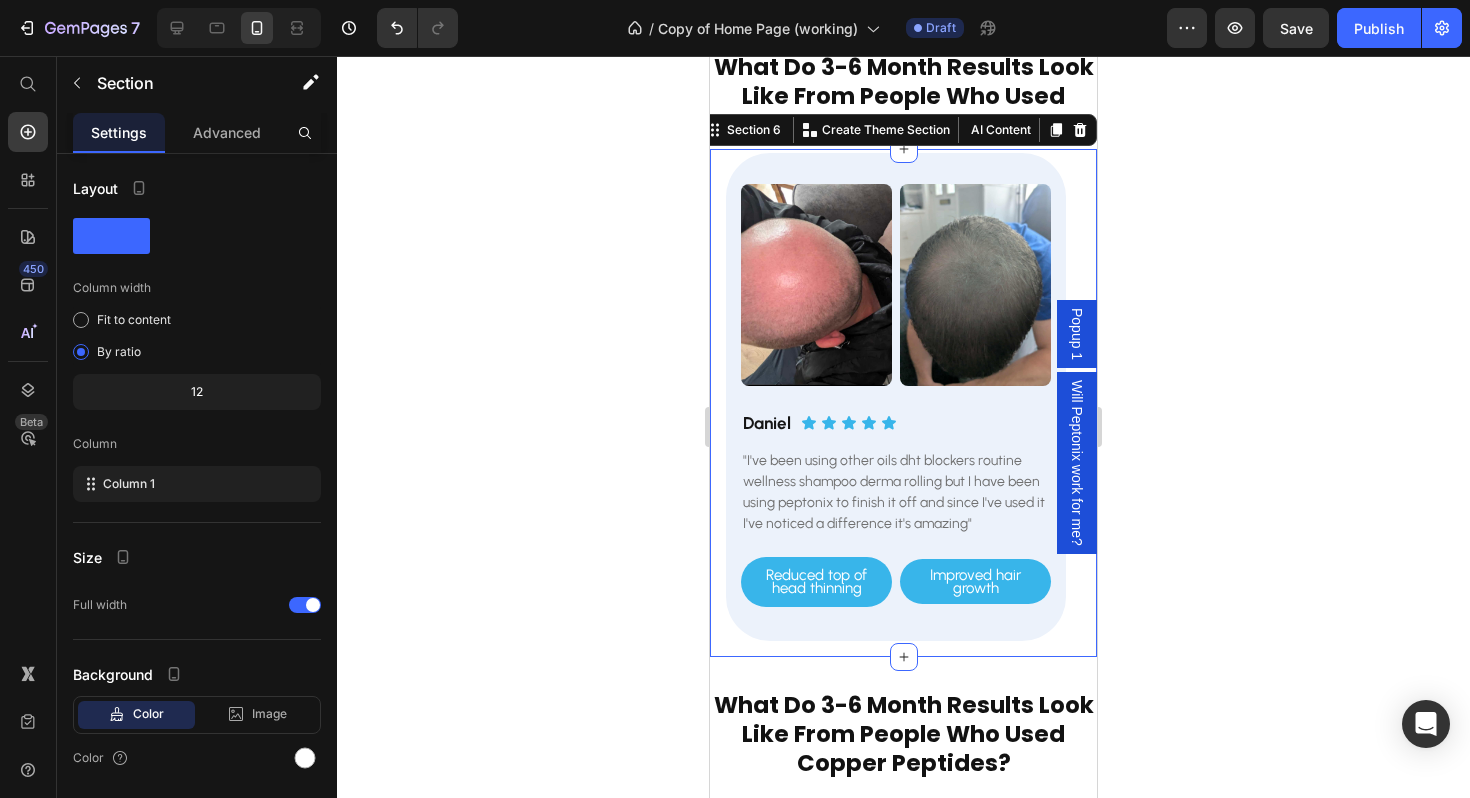click on "Image Image Row Daniel Heading Icon Icon Icon Icon Icon Icon List Row "I've been using other oils dht blockers routine wellness shampoo derma rolling but I have been using peptonix to finish it off and since I've used it I've noticed a difference it's amazing" Text Block Reduced top of head thinning       Button Improved hair growth             Button Row Row Row Image Image Row Khaled Heading Icon Icon Icon Icon Icon Icon List Row "Very good. Turned me from a baldy man to a man with more hairs" Text Block New baby hair       Button Visible hair growth       Button Row Row Row Image Image Row Hector Heading Icon Icon Icon Icon Icon Icon List Row "Been using for 4 months. Changes I noticed are more coverage around my hairline. Not too expensive, easy to use, clearly works and no side effects." Text Block New baby hairs at hairline       Button Improved hair   growth             Button Row Row Row Carousel Section 6   You can create reusable sections Create Theme Section AI Content Write with GemAI Persuasive" at bounding box center (903, 402) 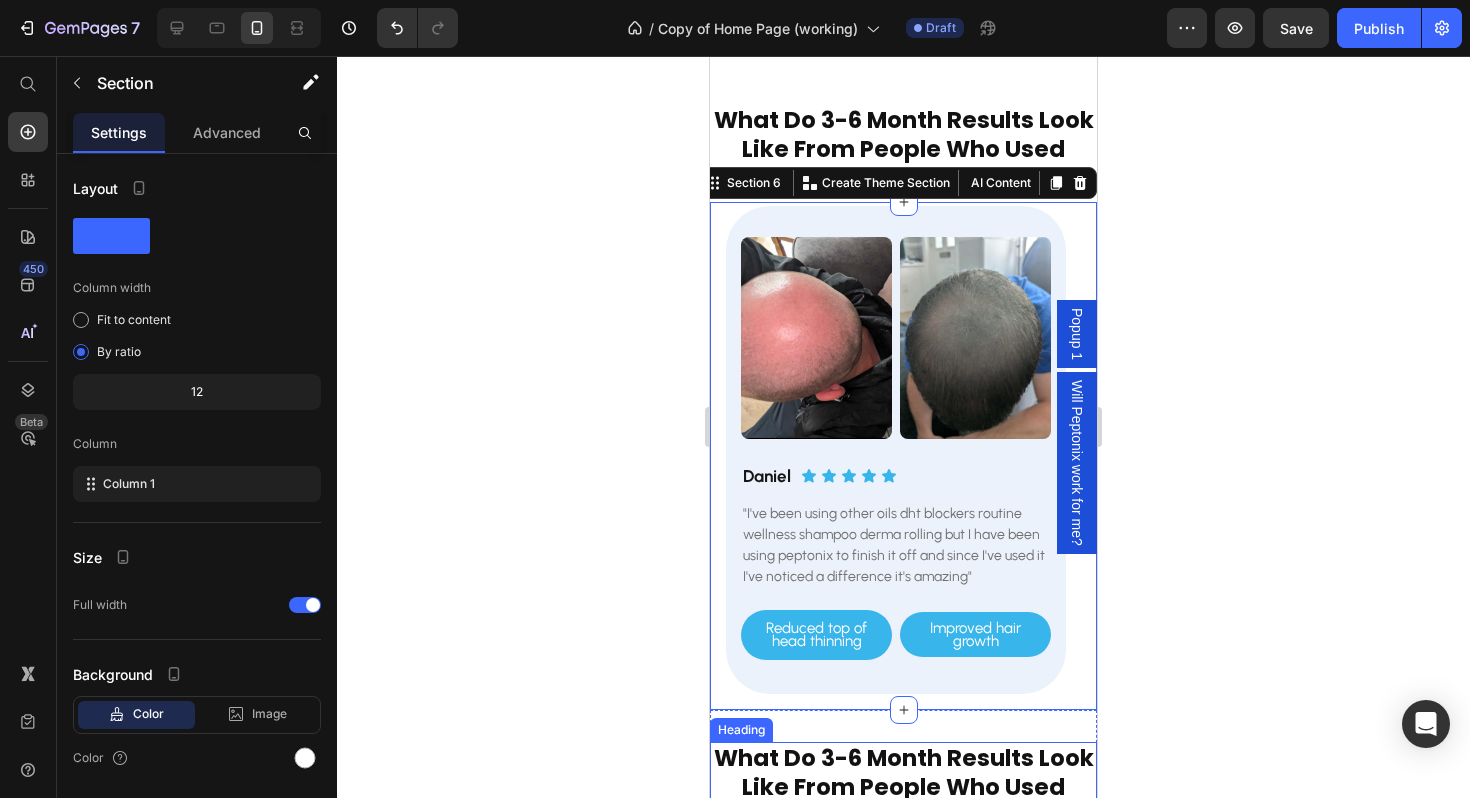 scroll, scrollTop: 2962, scrollLeft: 0, axis: vertical 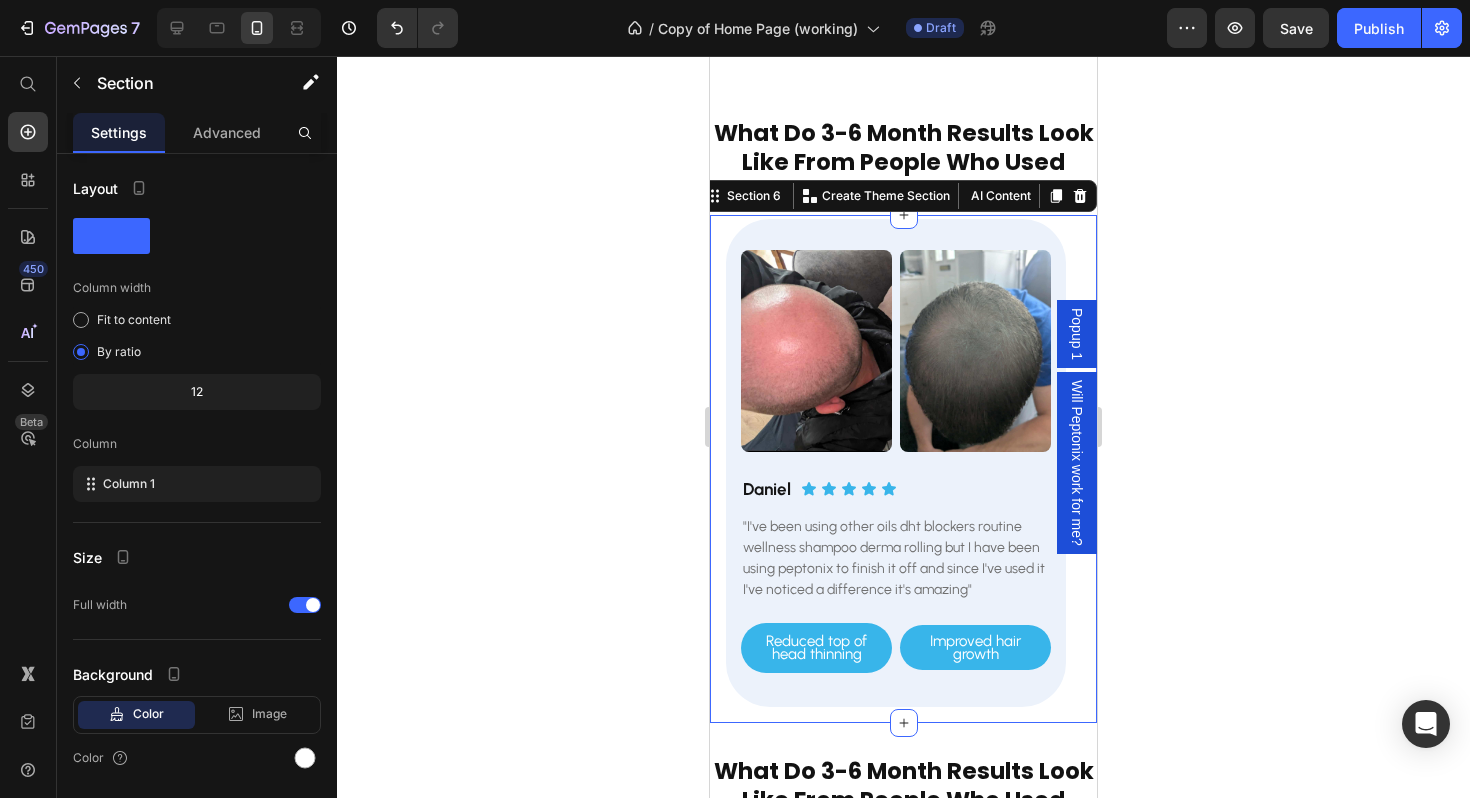 click 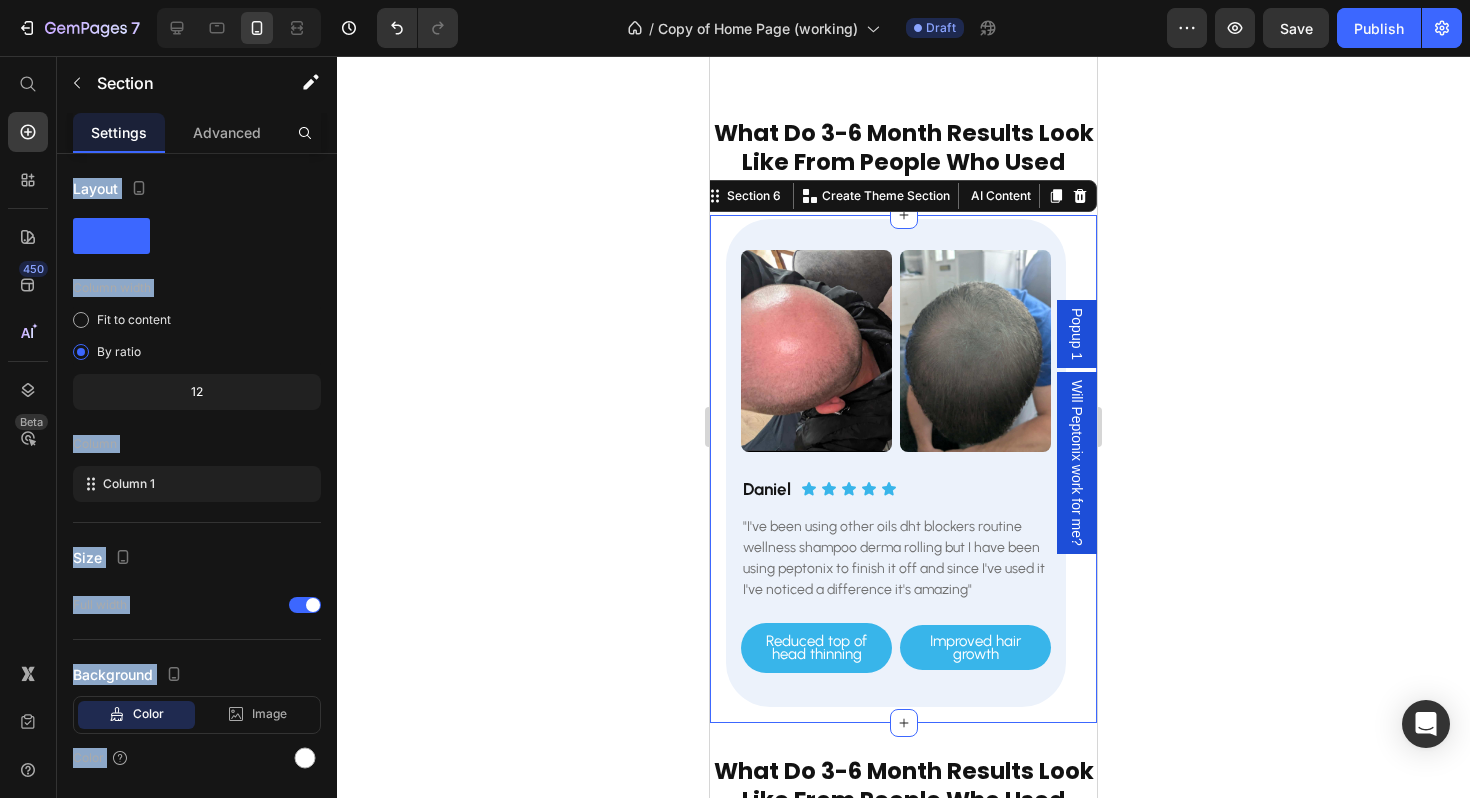 click 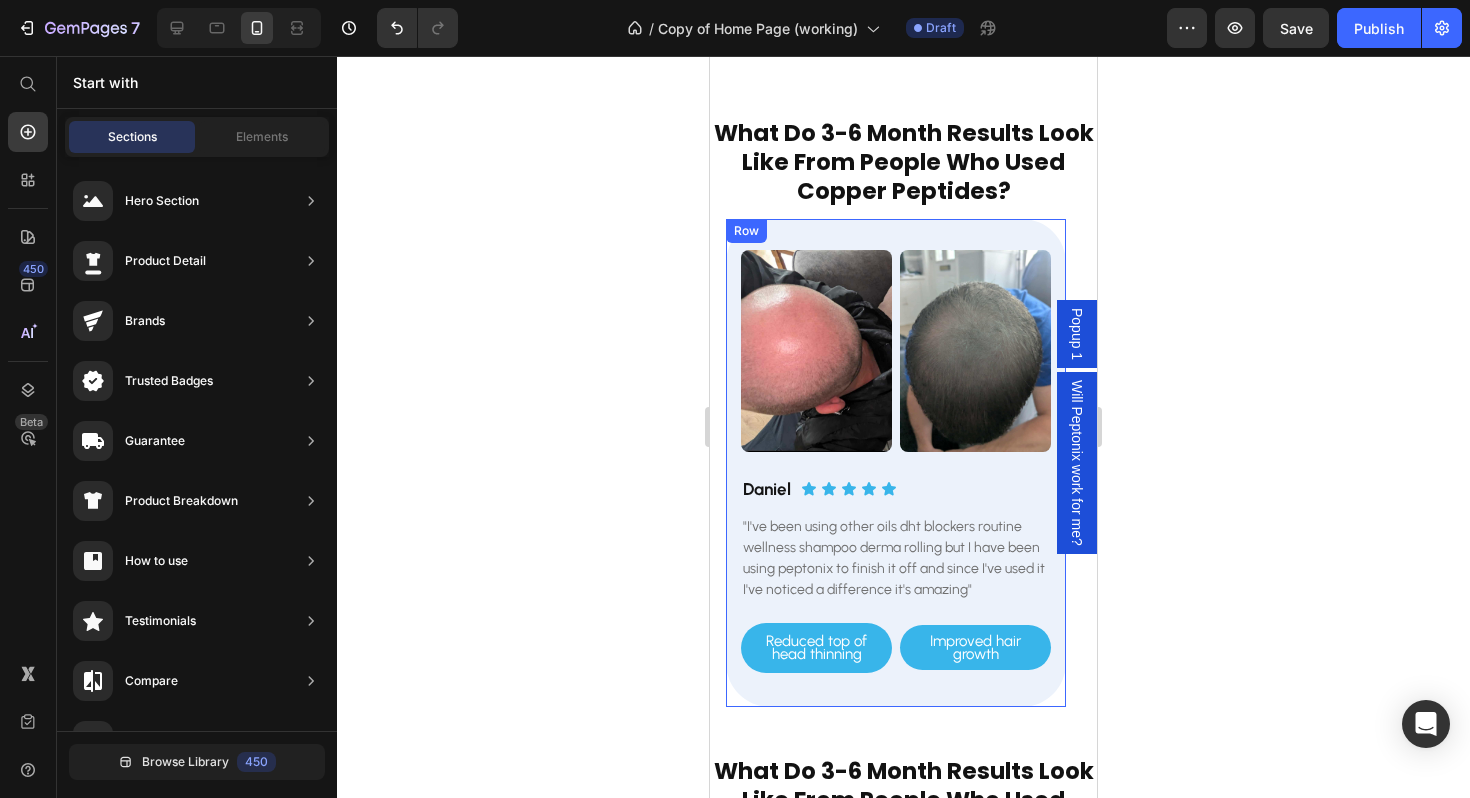 click on "Image Image Row Daniel Heading Icon Icon Icon Icon Icon Icon List Row "I've been using other oils dht blockers routine wellness shampoo derma rolling but I have been using peptonix to finish it off and since I've used it I've noticed a difference it's amazing" Text Block Reduced top of head thinning       Button Improved hair growth             Button Row Row" at bounding box center [896, 462] 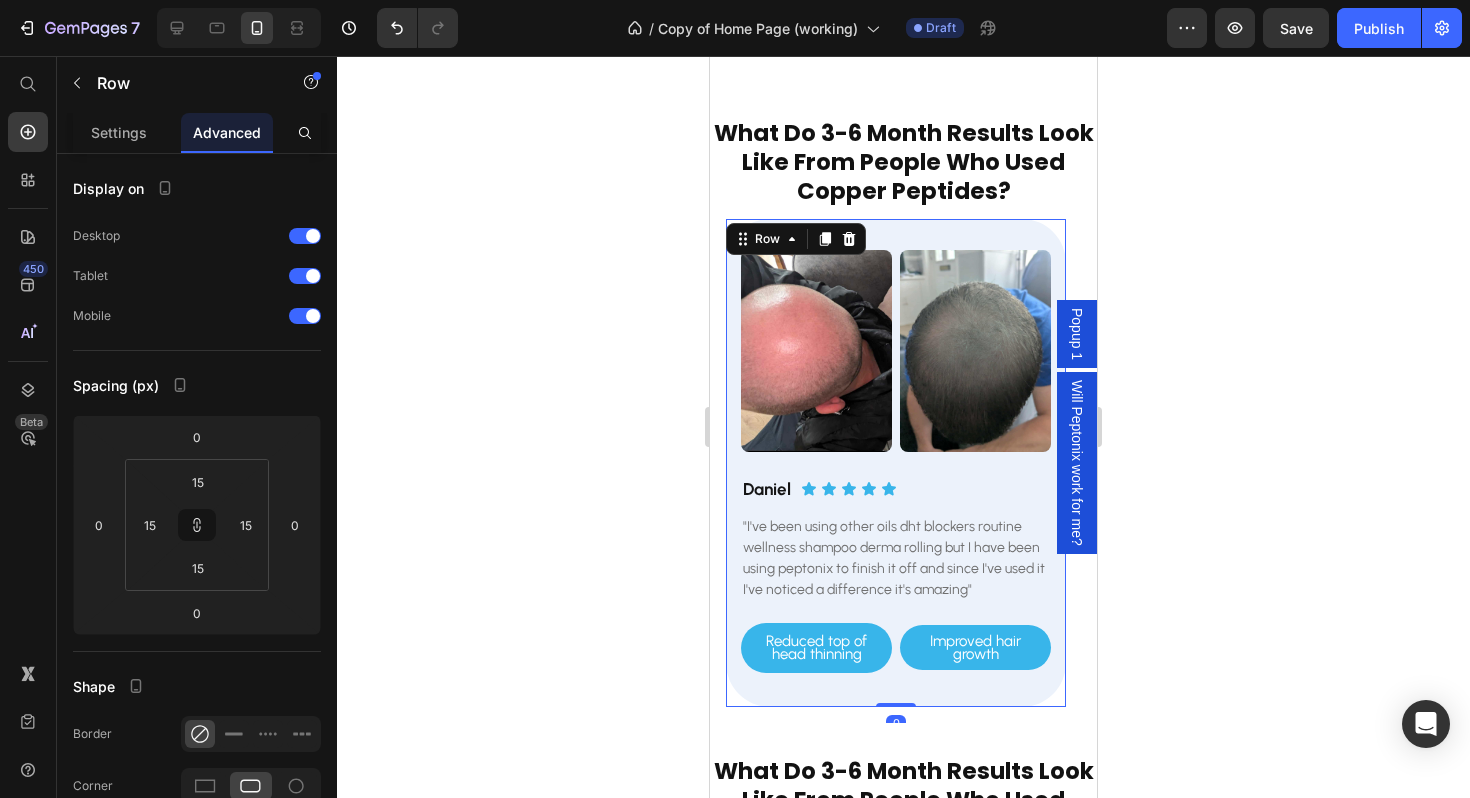 click on "Image Image Row Daniel Heading Icon Icon Icon Icon Icon Icon List Row "I've been using other oils dht blockers routine wellness shampoo derma rolling but I have been using peptonix to finish it off and since I've used it I've noticed a difference it's amazing" Text Block Reduced top of head thinning       Button Improved hair growth             Button Row Row   0" at bounding box center [896, 462] 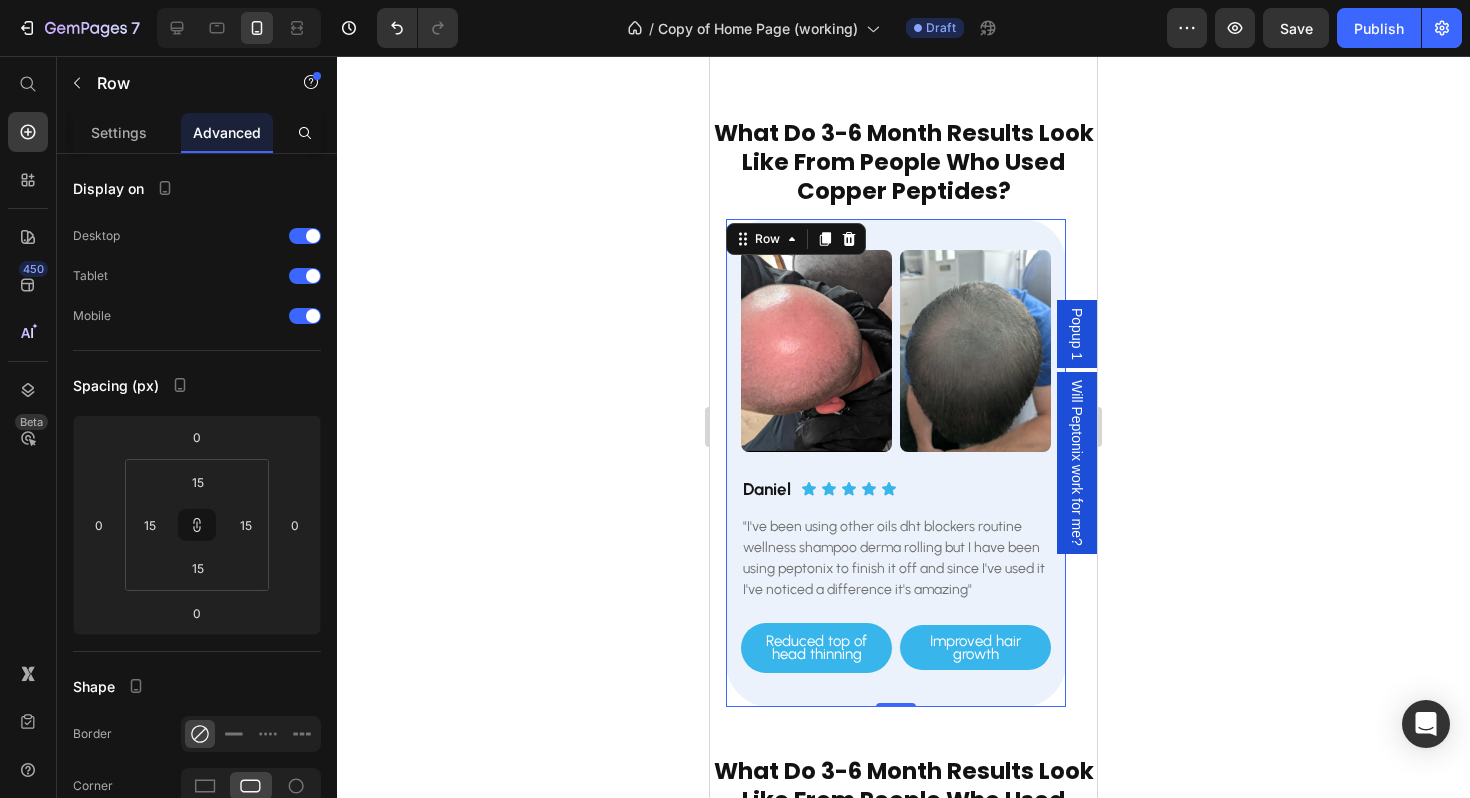 click 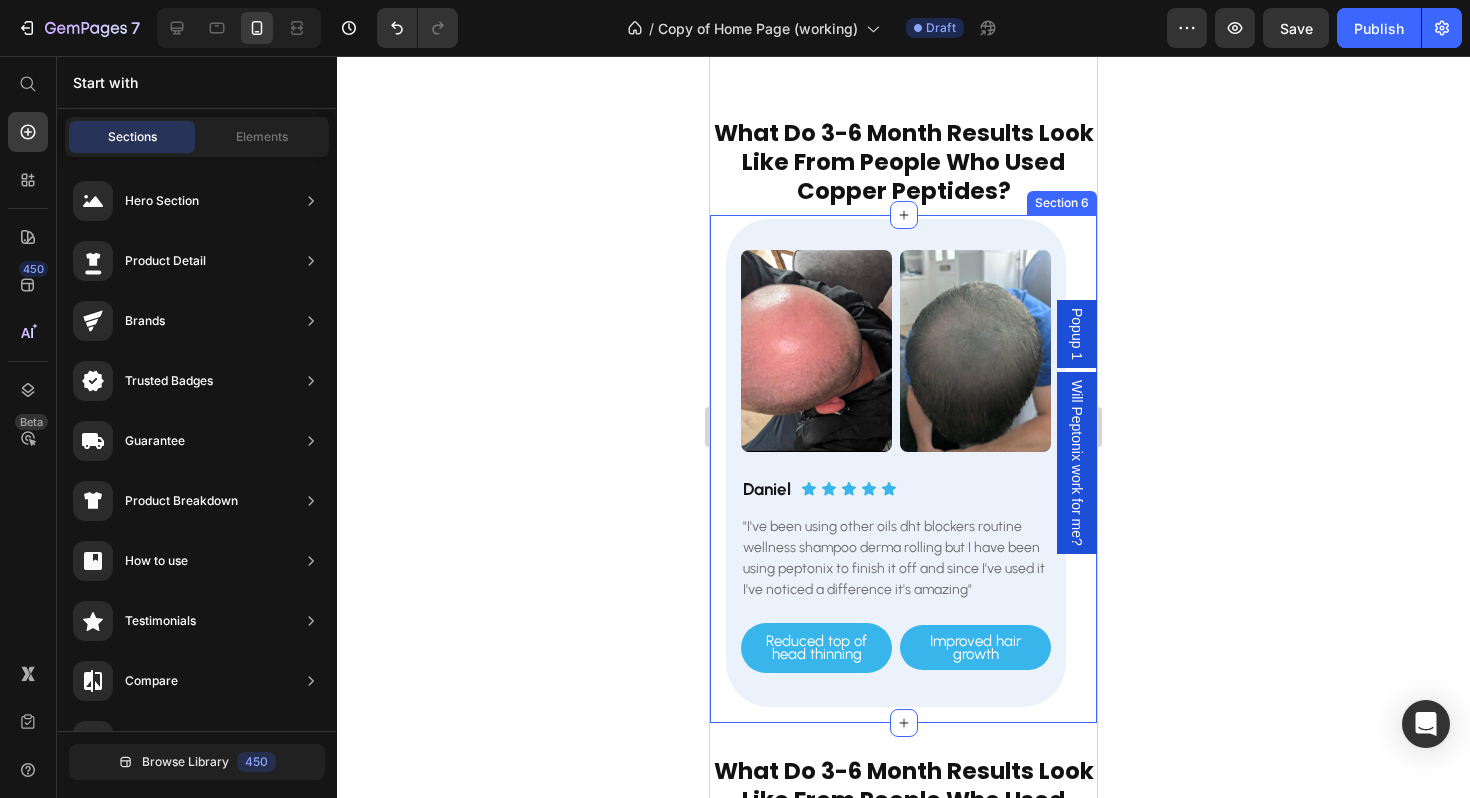 click on "Image Image Row Daniel Heading Icon Icon Icon Icon Icon Icon List Row "I've been using other oils dht blockers routine wellness shampoo derma rolling but I have been using peptonix to finish it off and since I've used it I've noticed a difference it's amazing" Text Block Reduced top of head thinning       Button Improved hair growth             Button Row Row Row Image Image Row Khaled Heading Icon Icon Icon Icon Icon Icon List Row "Very good. Turned me from a baldy man to a man with more hairs" Text Block New baby hair       Button Visible hair growth       Button Row Row Row Image Image Row Hector Heading Icon Icon Icon Icon Icon Icon List Row "Been using for 4 months. Changes I noticed are more coverage around my hairline. Not too expensive, easy to use, clearly works and no side effects." Text Block New baby hairs at hairline       Button Improved hair   growth             Button Row Row Row Carousel Section 6" at bounding box center [903, 468] 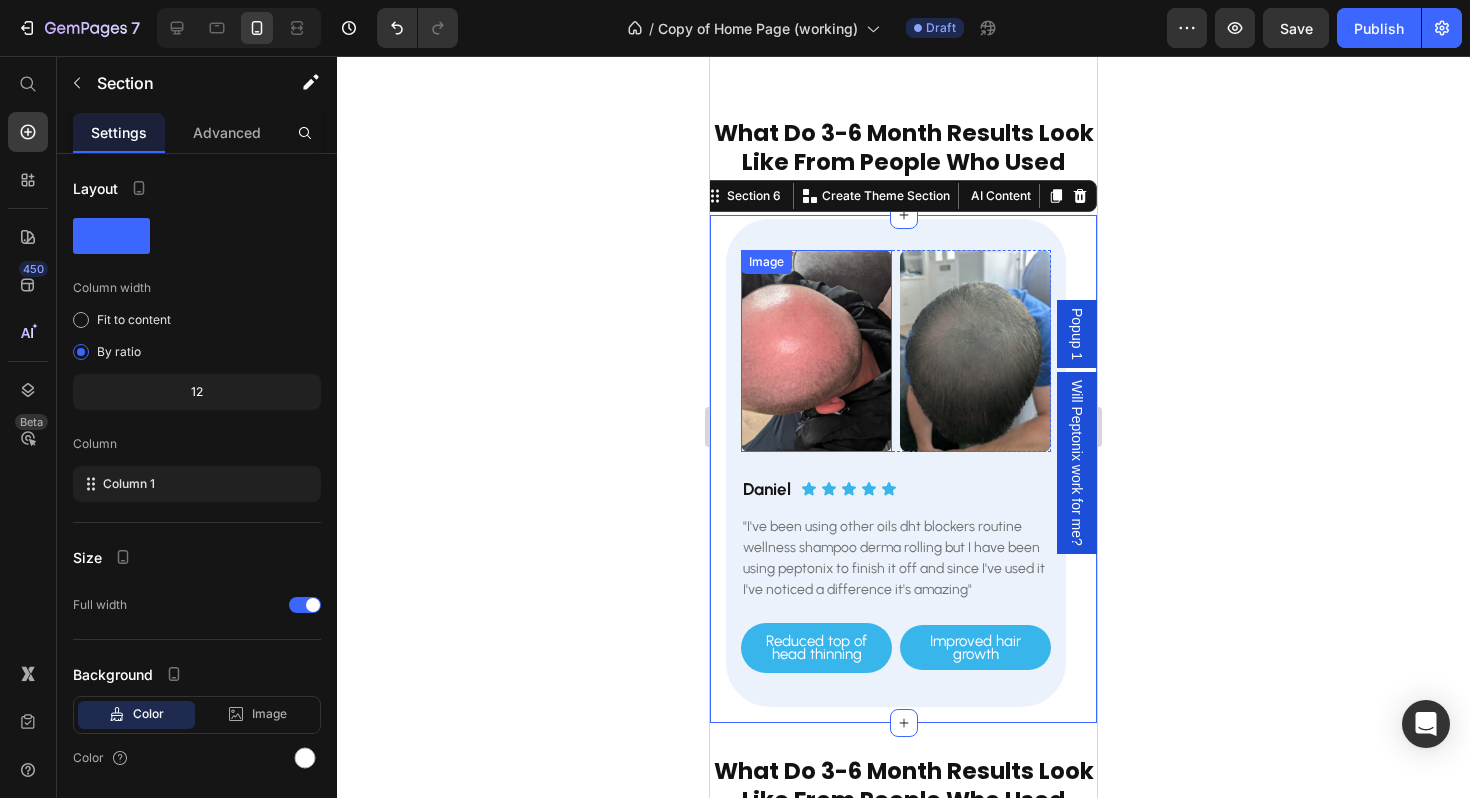 click at bounding box center [816, 350] 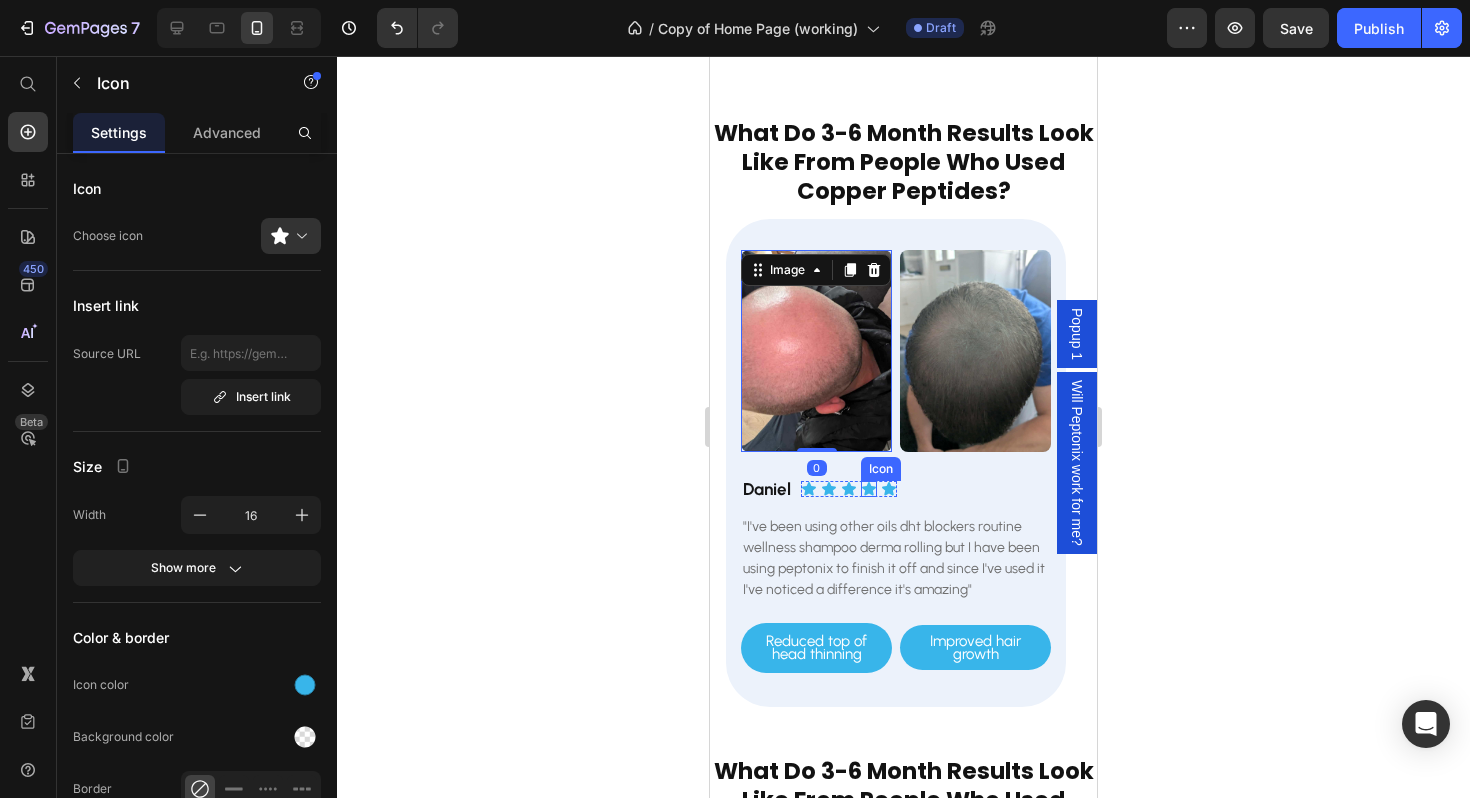 click on "Icon" at bounding box center (881, 469) 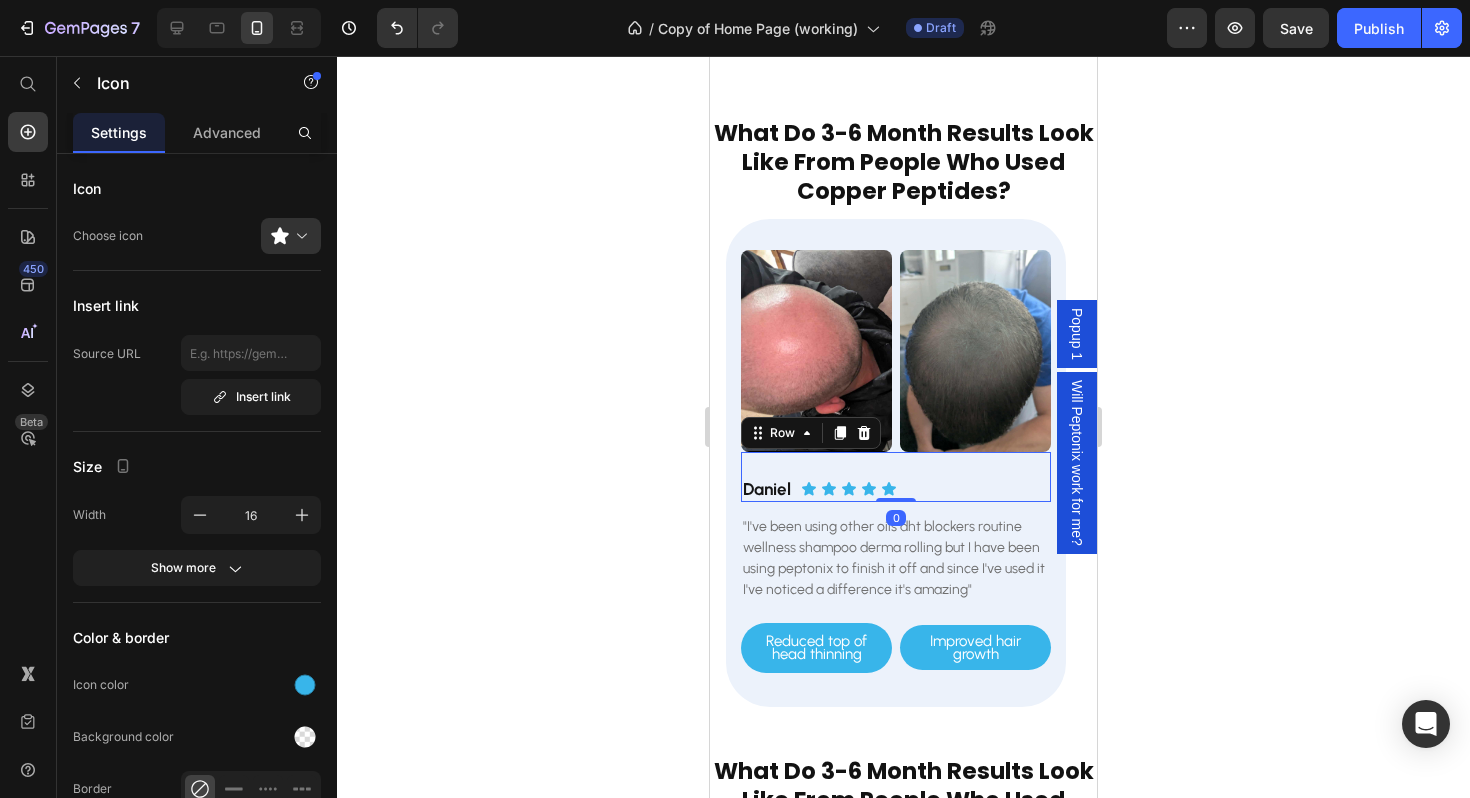click on "Daniel Heading Icon Icon Icon Icon Icon Icon List Row   0" at bounding box center (896, 477) 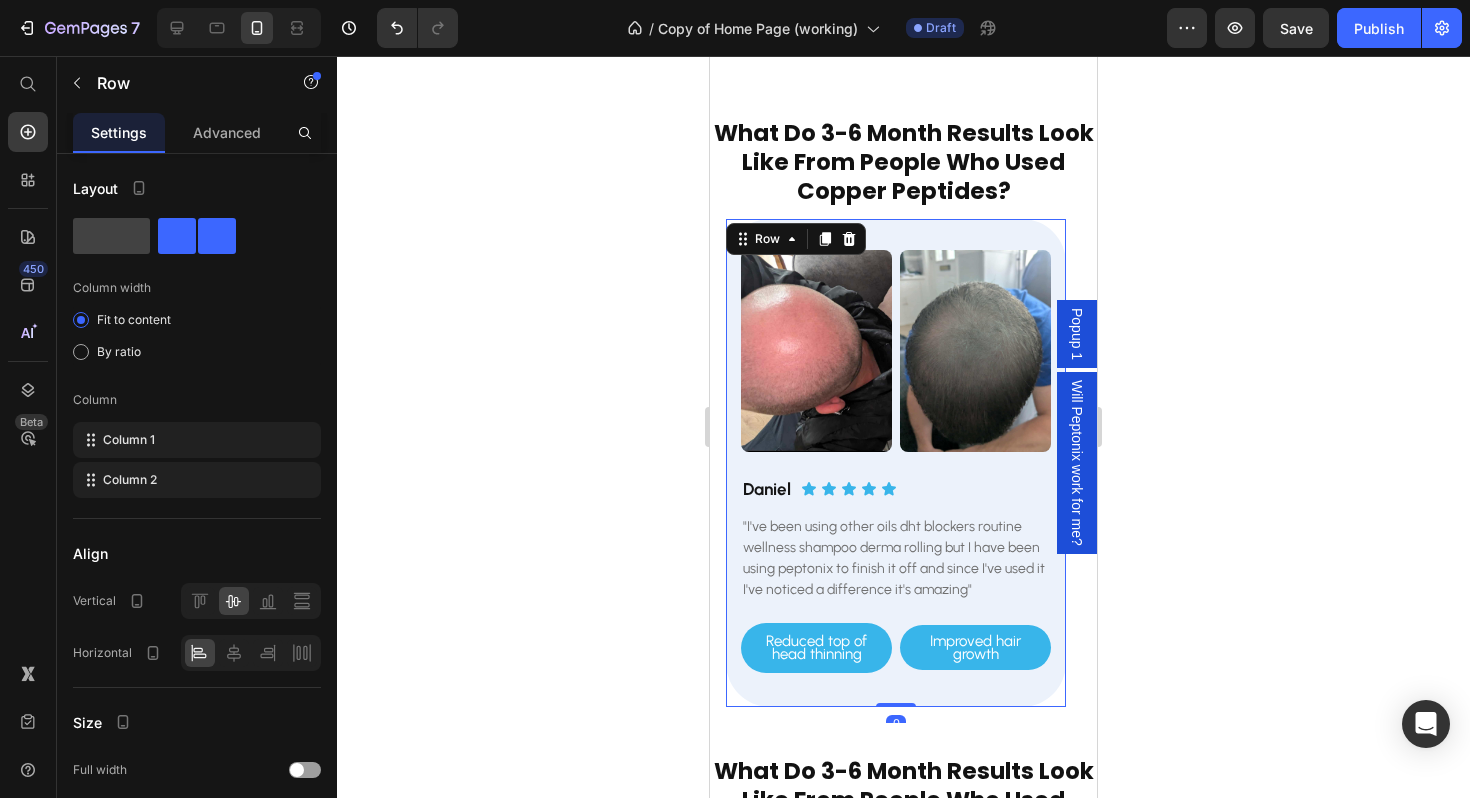 click on "Image Image Row Daniel Heading Icon Icon Icon Icon Icon Icon List Row "I've been using other oils dht blockers routine wellness shampoo derma rolling but I have been using peptonix to finish it off and since I've used it I've noticed a difference it's amazing" Text Block Reduced top of head thinning       Button Improved hair growth             Button Row" at bounding box center (896, 462) 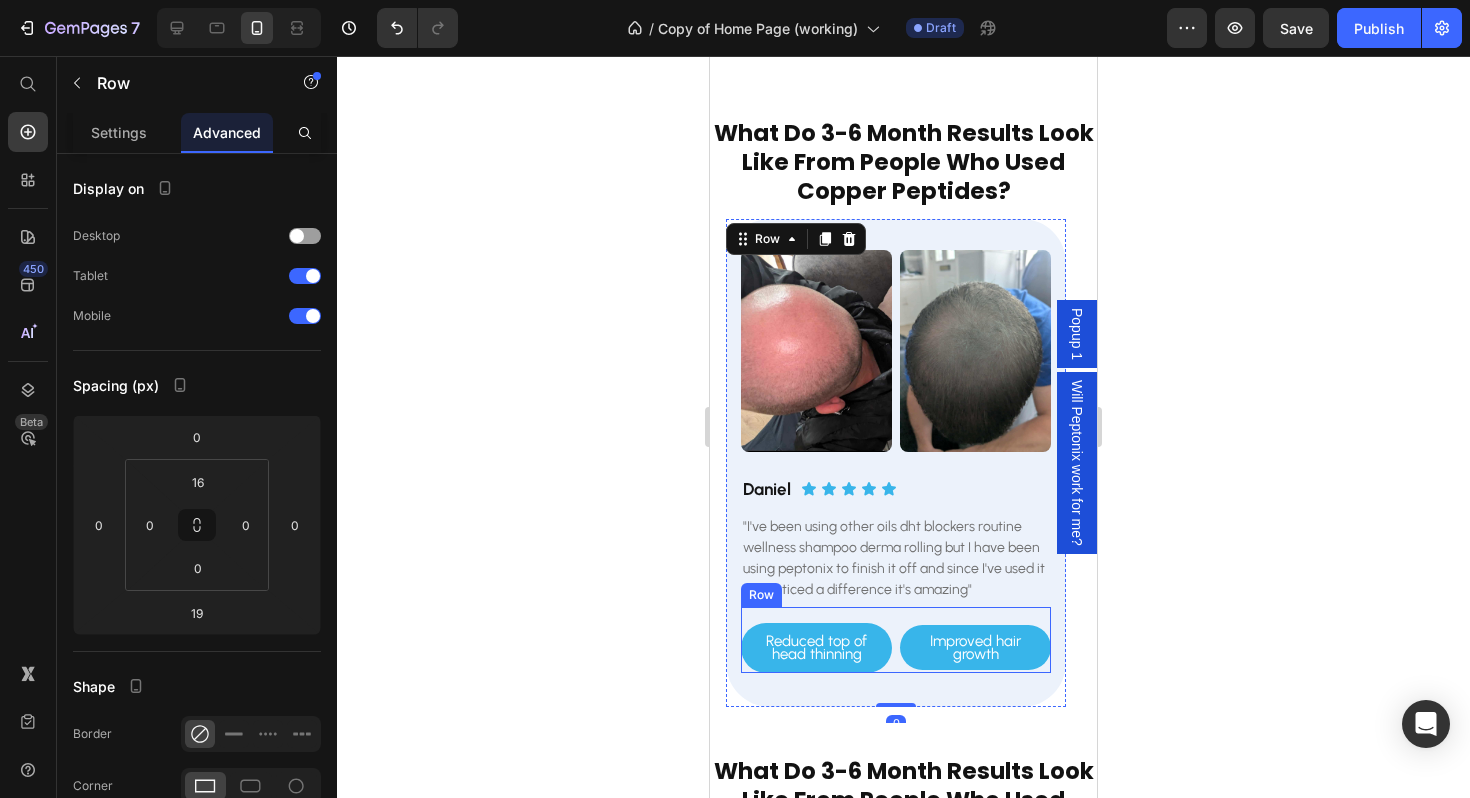 click on "Reduced top of head thinning       Button Improved hair growth             Button Row" at bounding box center (896, 640) 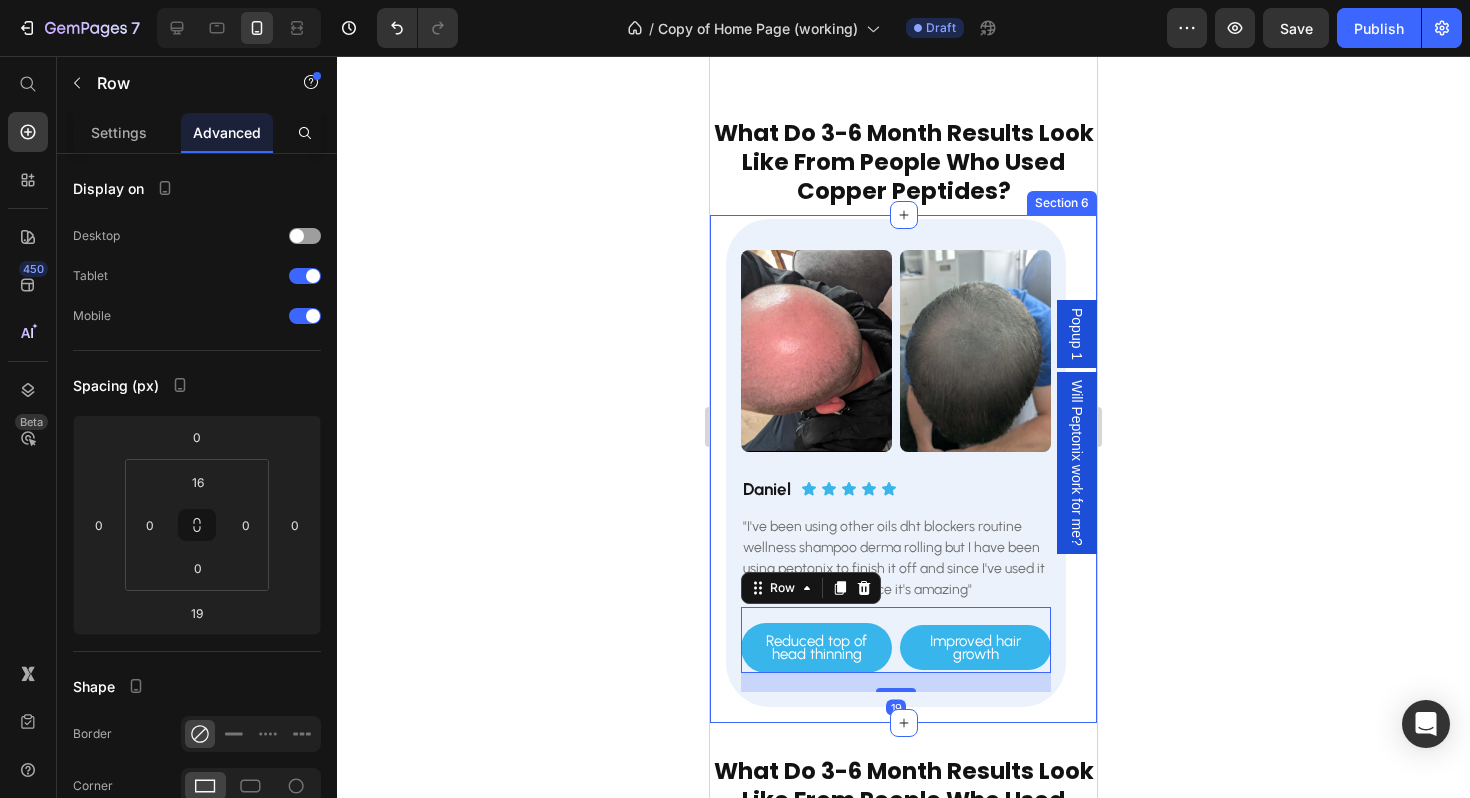 click on "Image Image Row Daniel Heading Icon Icon Icon Icon Icon Icon List Row "I've been using other oils dht blockers routine wellness shampoo derma rolling but I have been using peptonix to finish it off and since I've used it I've noticed a difference it's amazing" Text Block Reduced top of head thinning       Button Improved hair growth             Button Row   19 Row Row Image Image Row Khaled Heading Icon Icon Icon Icon Icon Icon List Row "Very good. Turned me from a baldy man to a man with more hairs" Text Block New baby hair       Button Visible hair growth       Button Row Row Row Image Image Row Hector Heading Icon Icon Icon Icon Icon Icon List Row "Been using for 4 months. Changes I noticed are more coverage around my hairline. Not too expensive, easy to use, clearly works and no side effects." Text Block New baby hairs at hairline       Button Improved hair   growth             Button Row Row Row Carousel Section 6" at bounding box center (903, 468) 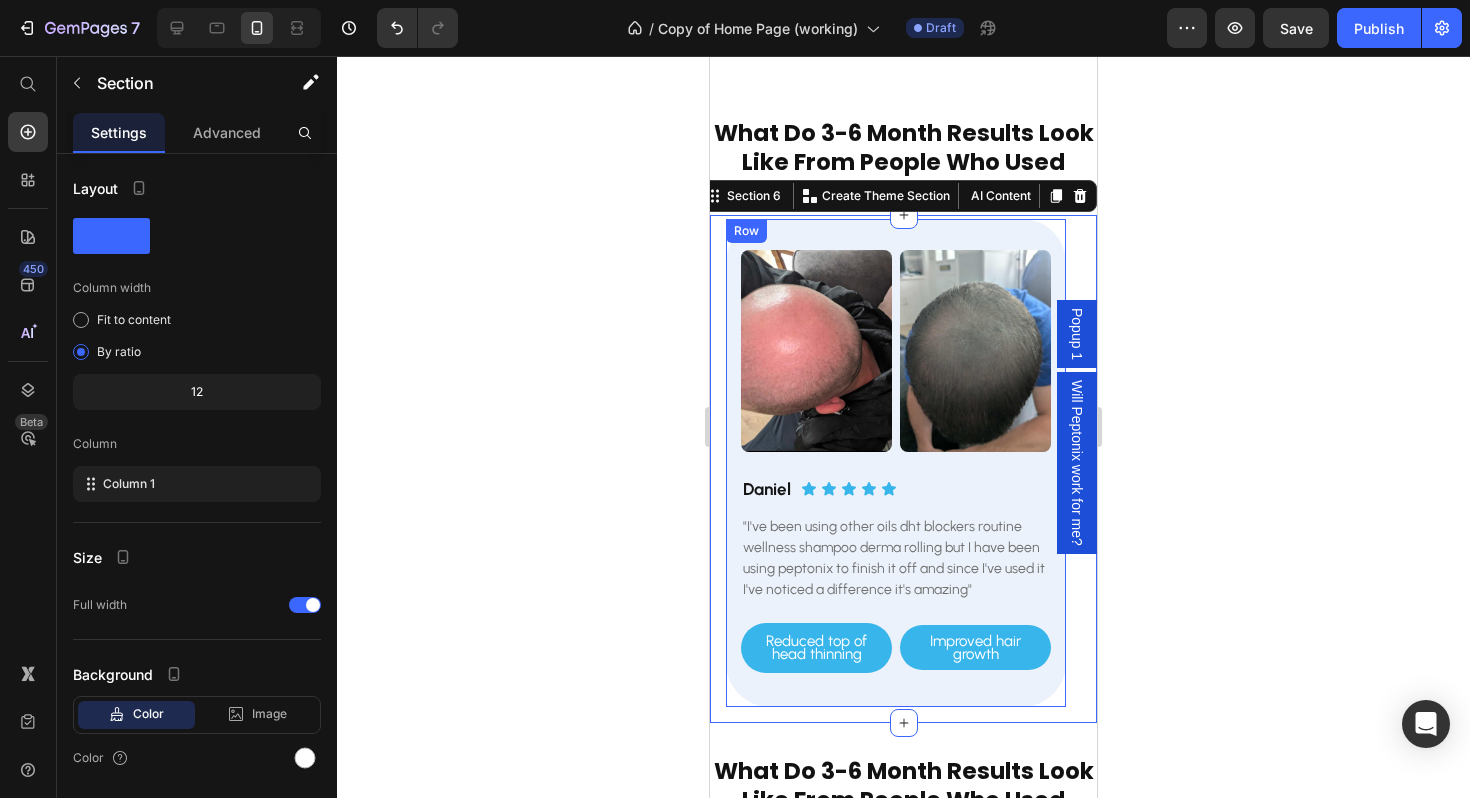click on "Image Image Row Daniel Heading Icon Icon Icon Icon Icon Icon List Row "I've been using other oils dht blockers routine wellness shampoo derma rolling but I have been using peptonix to finish it off and since I've used it I've noticed a difference it's amazing" Text Block Reduced top of head thinning       Button Improved hair growth             Button Row Row" at bounding box center [896, 462] 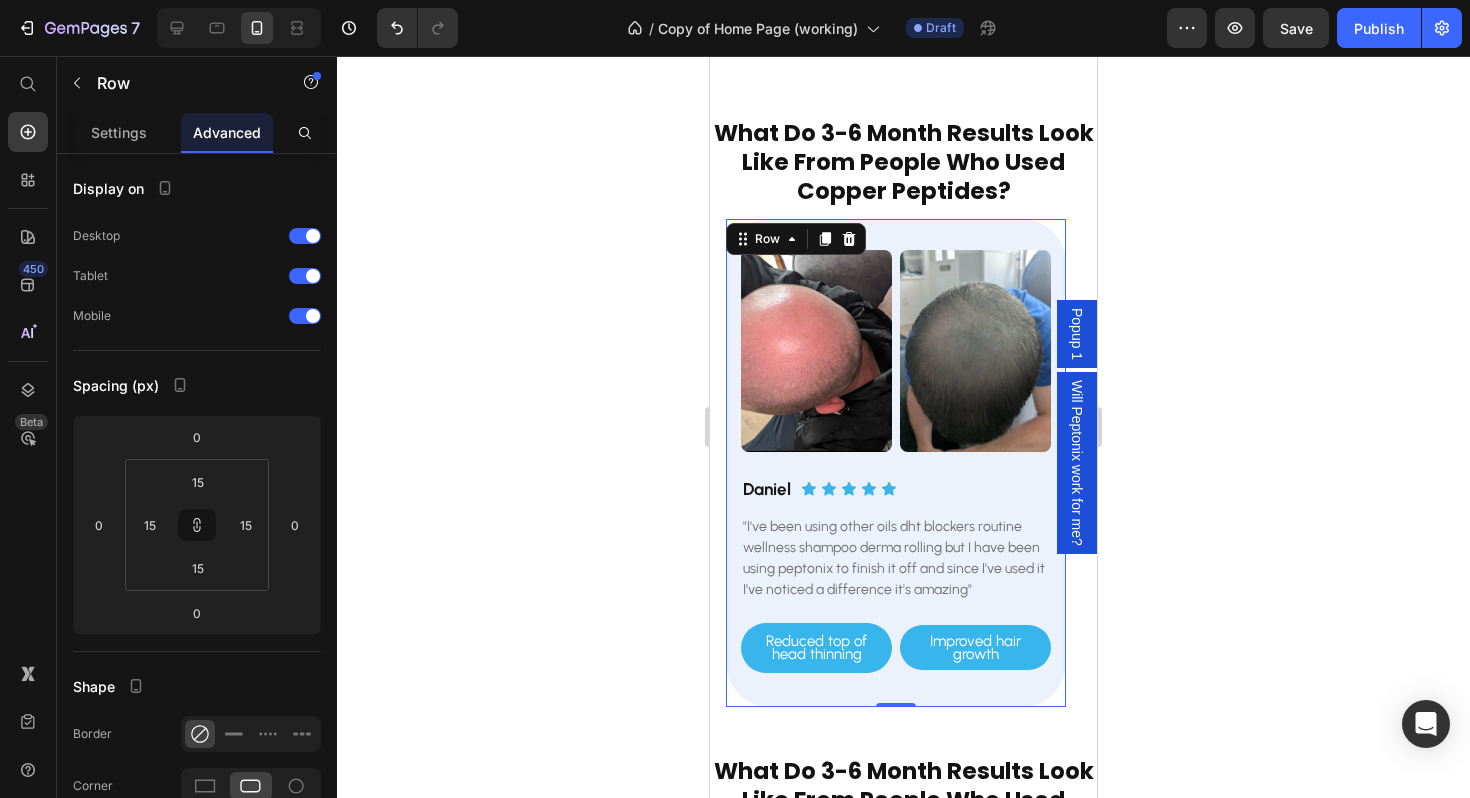 click 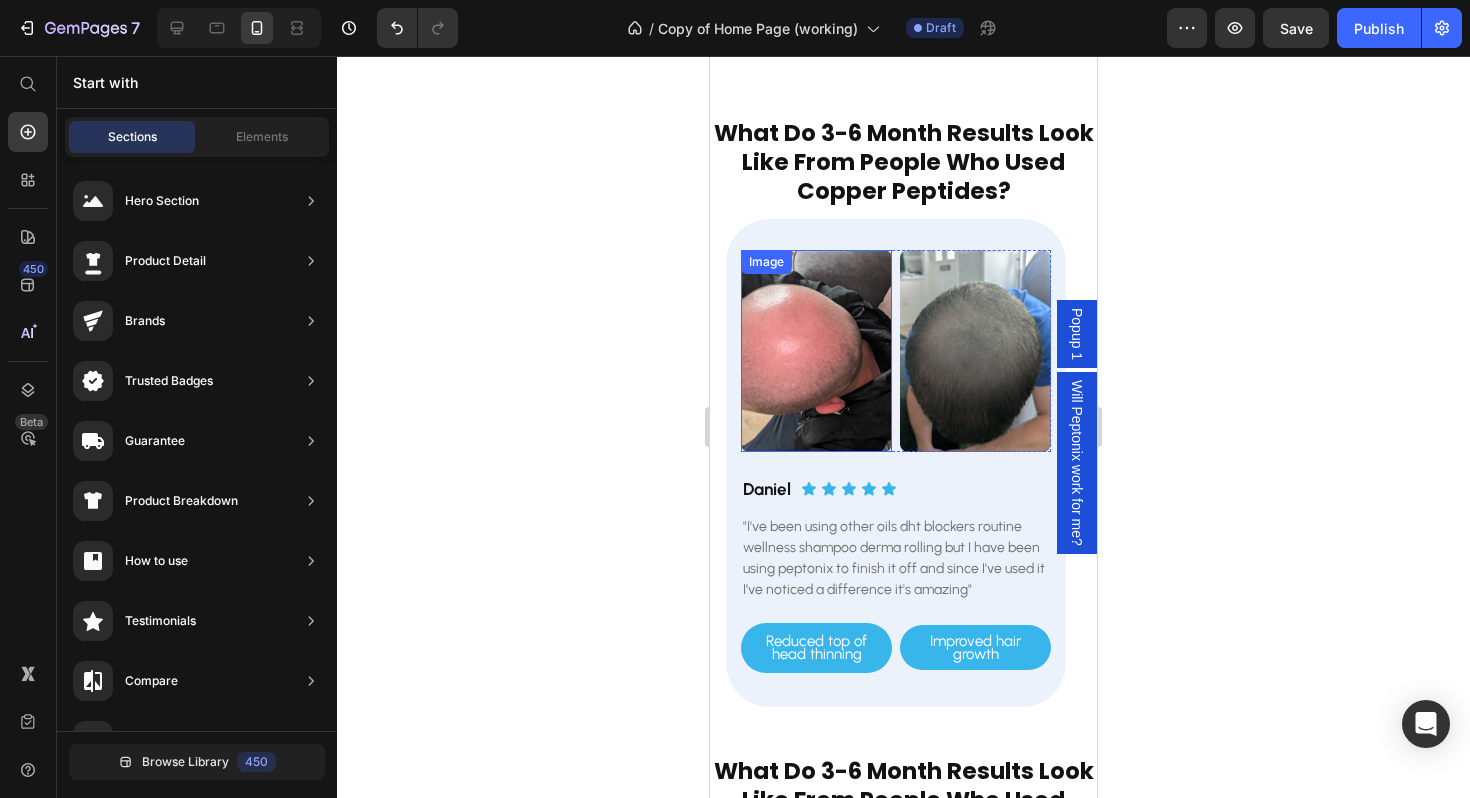 click on "Image Image Row" at bounding box center (896, 350) 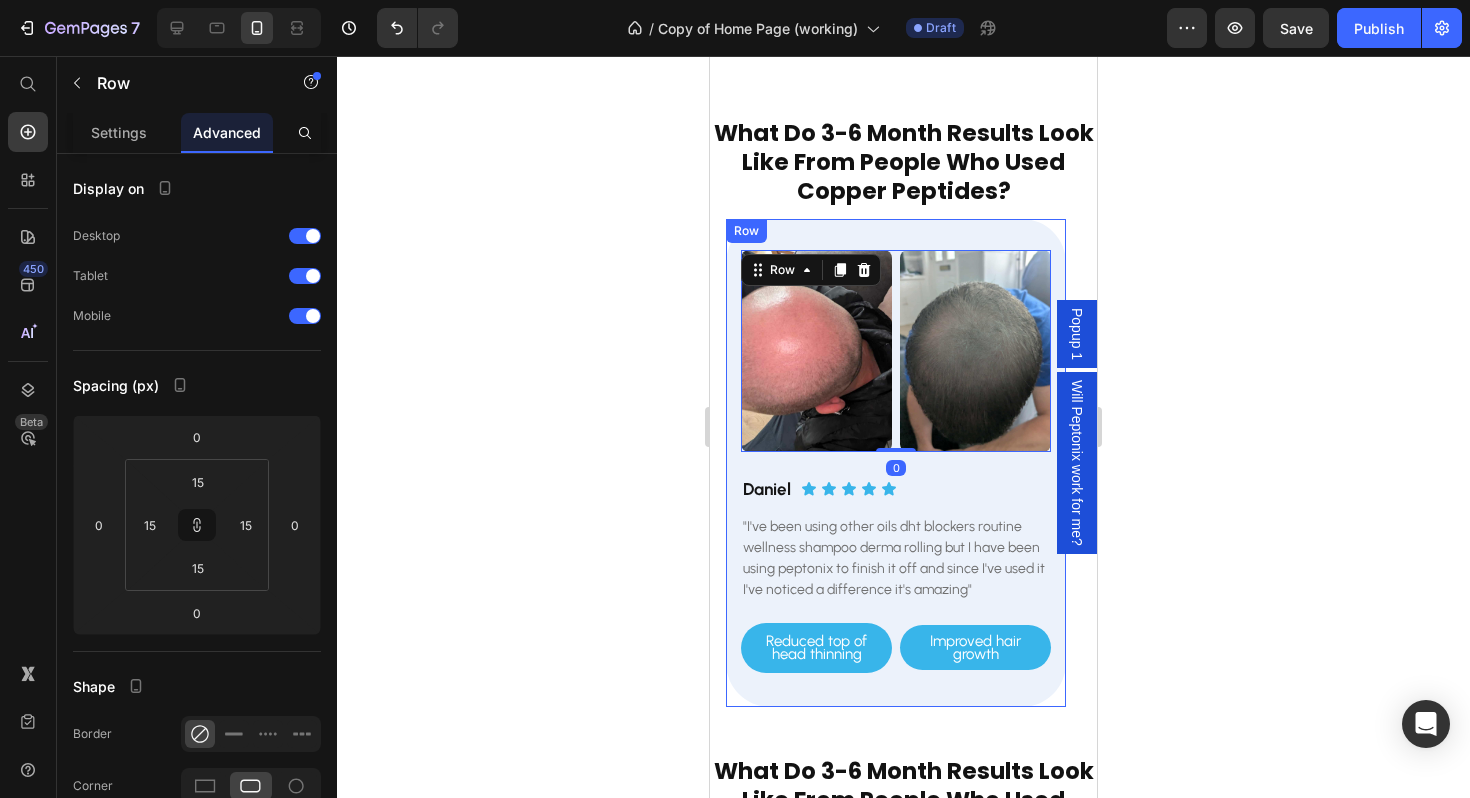 click on "Image Image Row   0 Daniel Heading Icon Icon Icon Icon Icon Icon List Row "I've been using other oils dht blockers routine wellness shampoo derma rolling but I have been using peptonix to finish it off and since I've used it I've noticed a difference it's amazing" Text Block Reduced top of head thinning       Button Improved hair growth             Button Row" at bounding box center [896, 462] 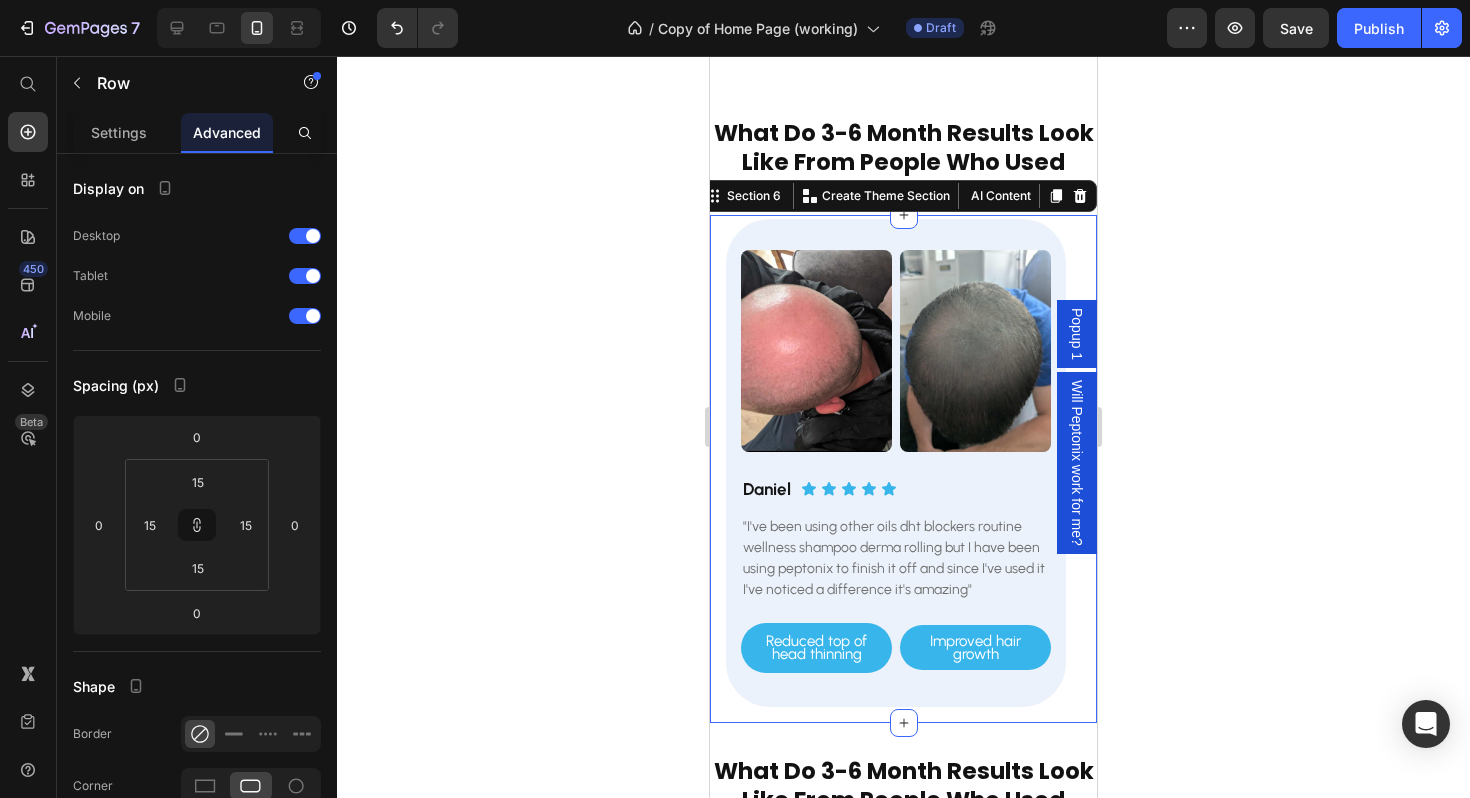 click on "Image Image Row Daniel Heading Icon Icon Icon Icon Icon Icon List Row "I've been using other oils dht blockers routine wellness shampoo derma rolling but I have been using peptonix to finish it off and since I've used it I've noticed a difference it's amazing" Text Block Reduced top of head thinning       Button Improved hair growth             Button Row Row Row Image Image Row Khaled Heading Icon Icon Icon Icon Icon Icon List Row "Very good. Turned me from a baldy man to a man with more hairs" Text Block New baby hair       Button Visible hair growth       Button Row Row Row Image Image Row Hector Heading Icon Icon Icon Icon Icon Icon List Row "Been using for 4 months. Changes I noticed are more coverage around my hairline. Not too expensive, easy to use, clearly works and no side effects." Text Block New baby hairs at hairline       Button Improved hair   growth             Button Row Row Row Carousel Section 6   You can create reusable sections Create Theme Section AI Content Write with GemAI Persuasive" at bounding box center (903, 468) 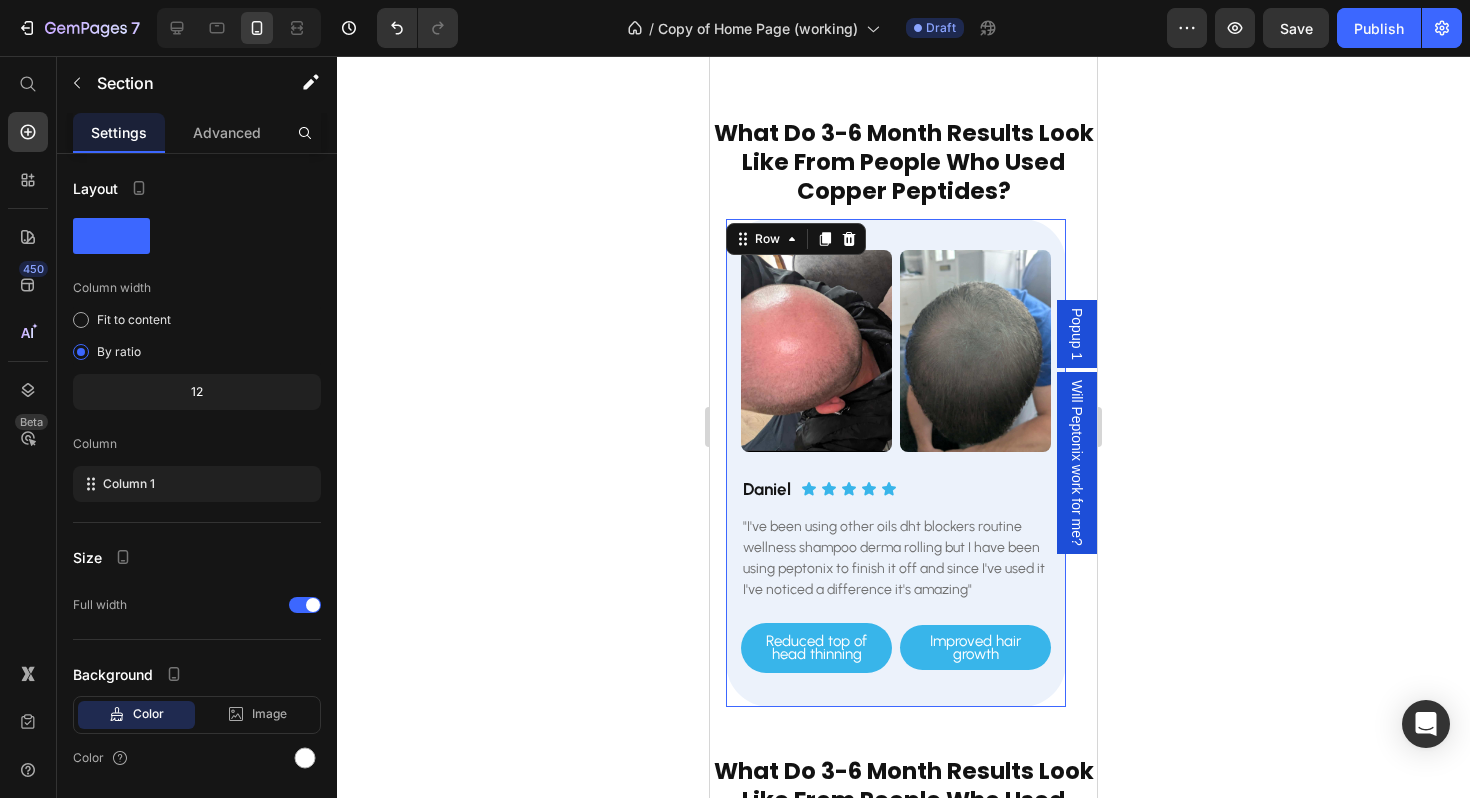 click on "Image Image Row Daniel Heading Icon Icon Icon Icon Icon Icon List Row "I've been using other oils dht blockers routine wellness shampoo derma rolling but I have been using peptonix to finish it off and since I've used it I've noticed a difference it's amazing" Text Block Reduced top of head thinning       Button Improved hair growth             Button Row Row   0" at bounding box center (896, 462) 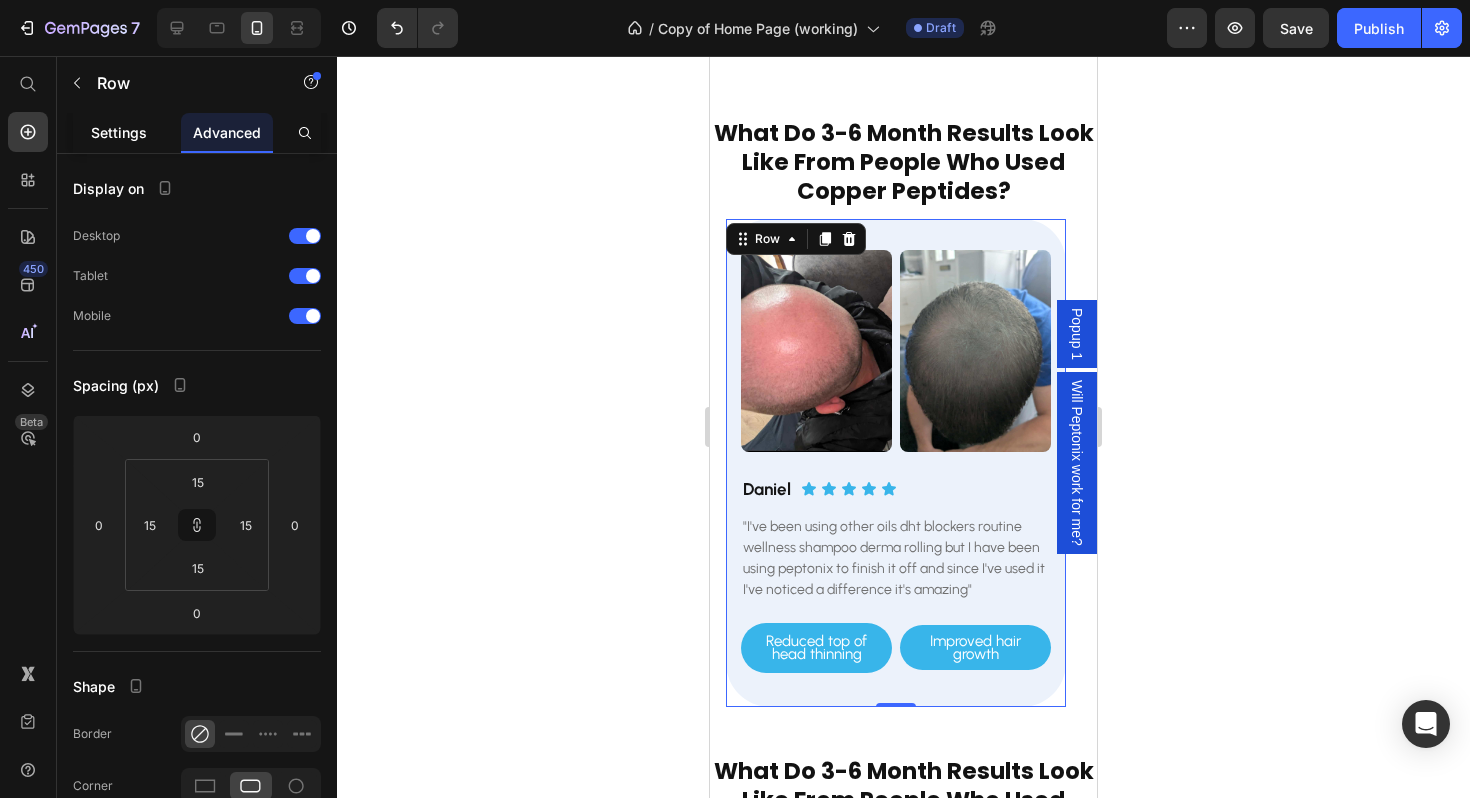 click on "Settings" at bounding box center (119, 132) 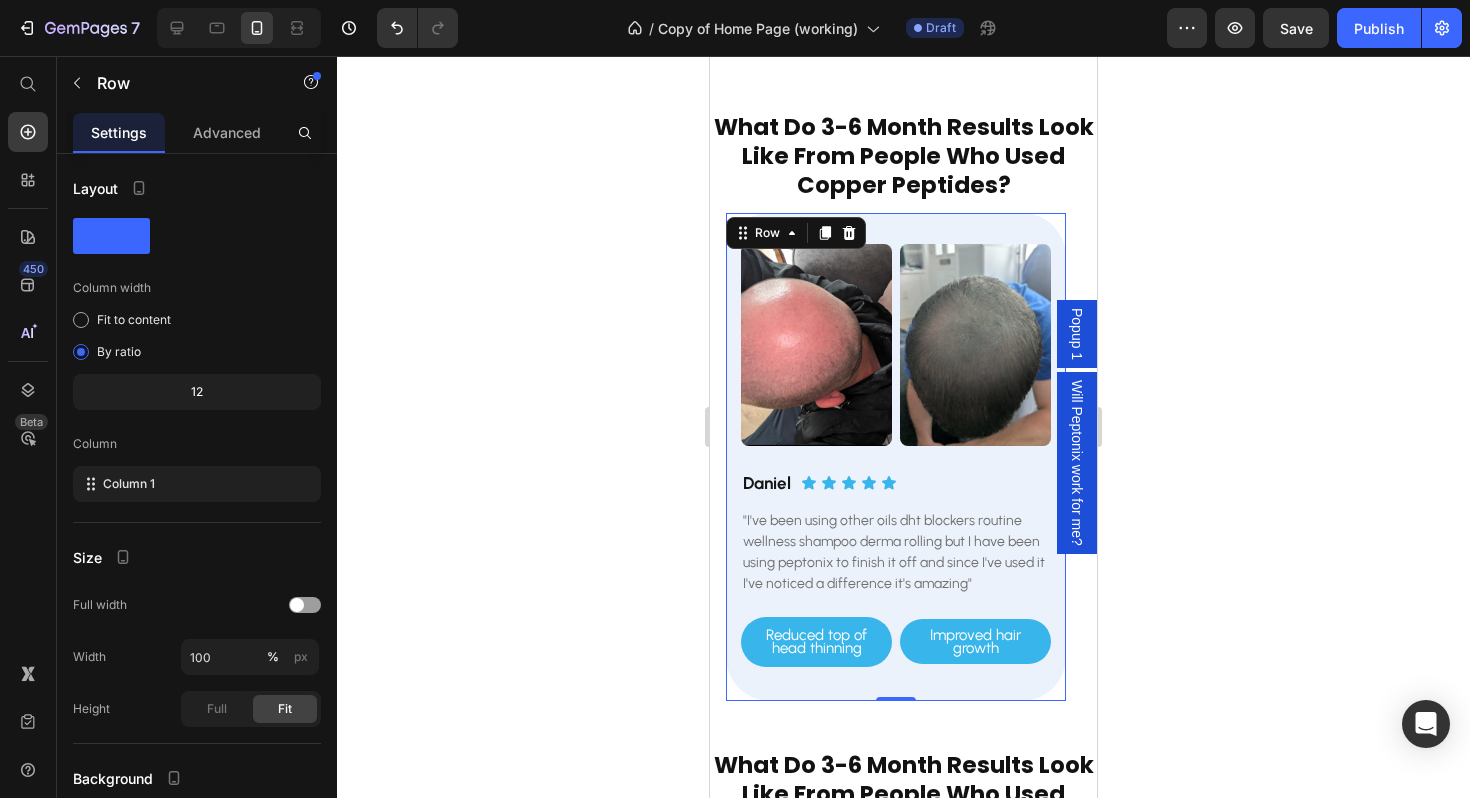 scroll, scrollTop: 2950, scrollLeft: 0, axis: vertical 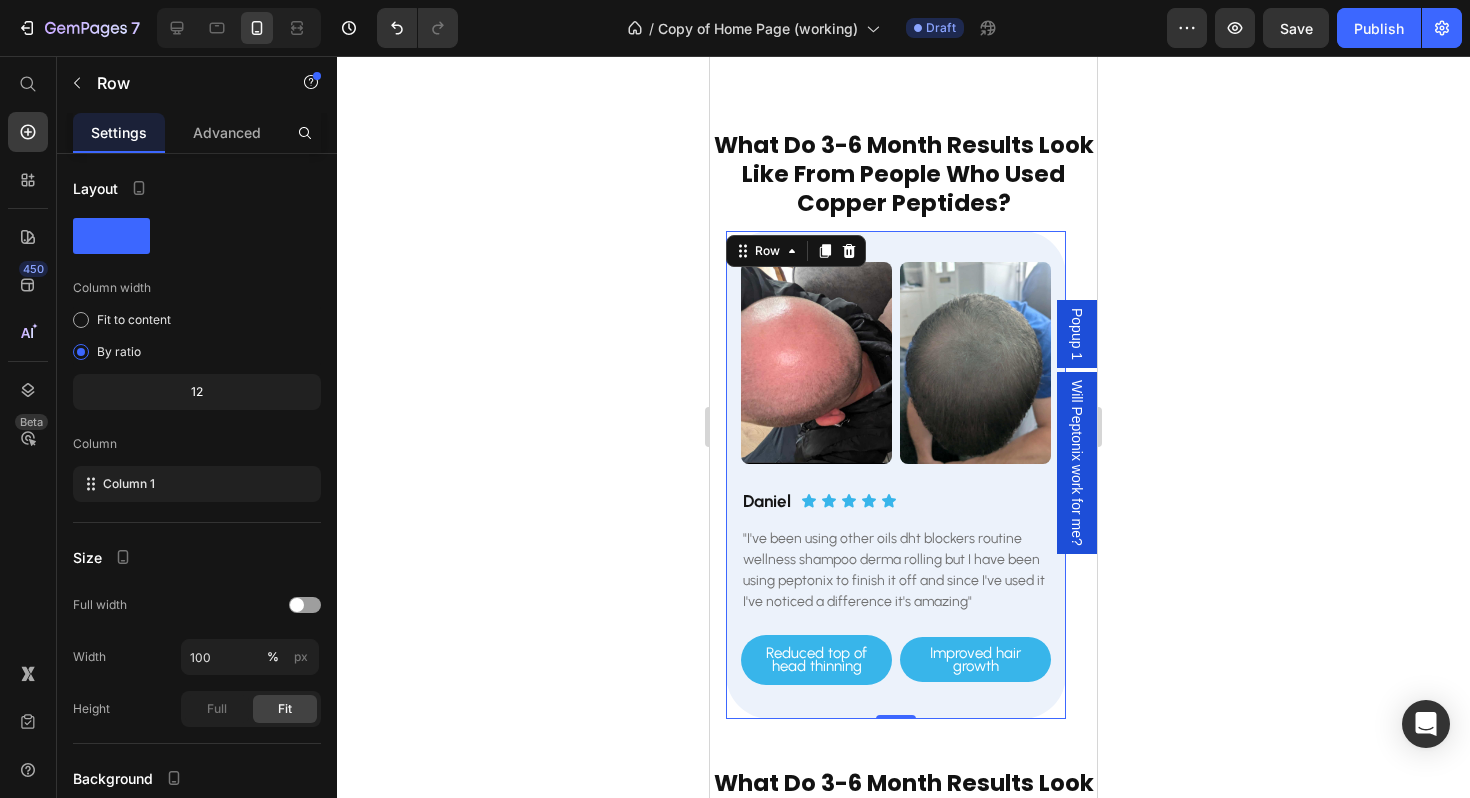 click 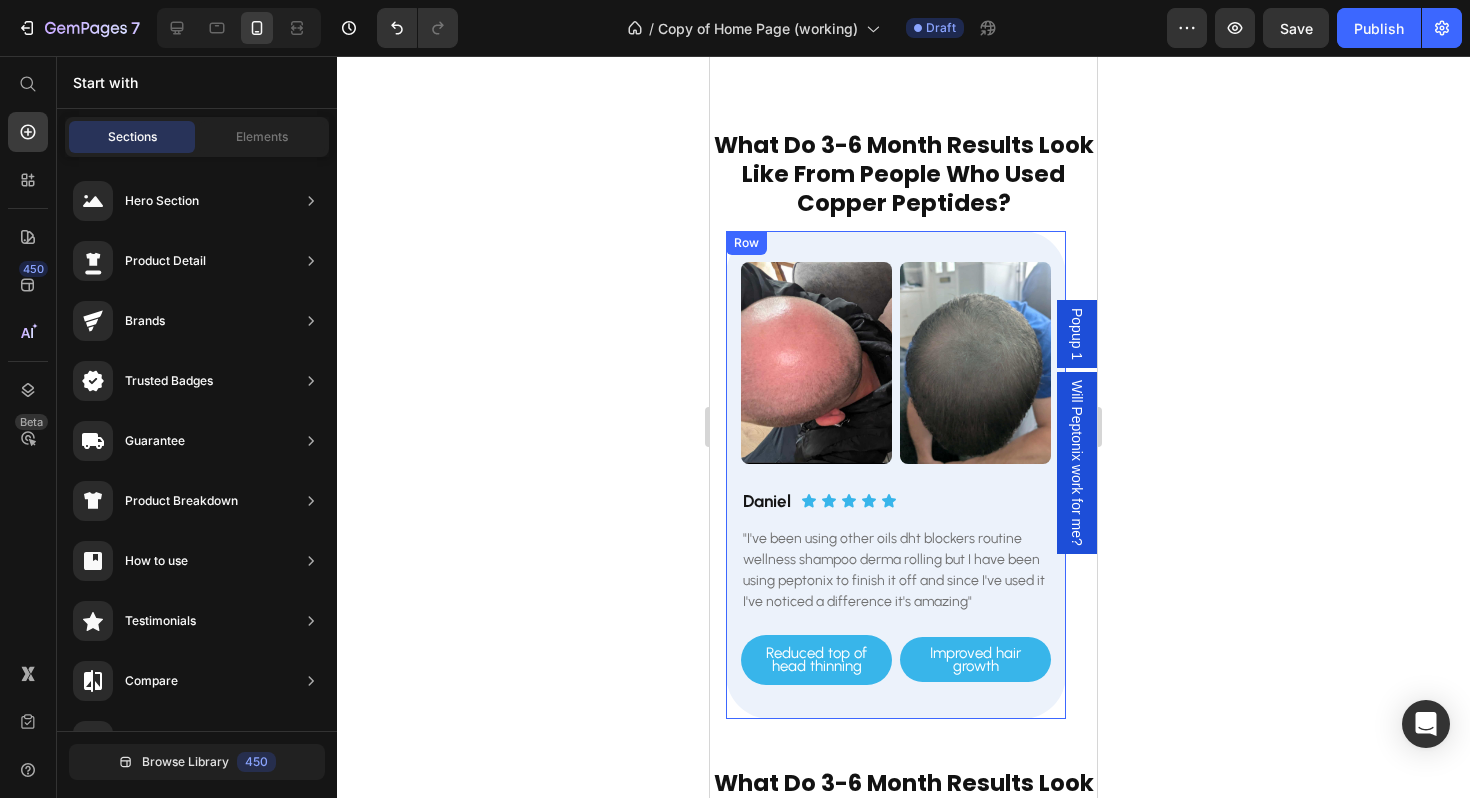 click on "Image Image Row Daniel Heading Icon Icon Icon Icon Icon Icon List Row "I've been using other oils dht blockers routine wellness shampoo derma rolling but I have been using peptonix to finish it off and since I've used it I've noticed a difference it's amazing" Text Block Reduced top of head thinning       Button Improved hair growth             Button Row Row" at bounding box center (896, 474) 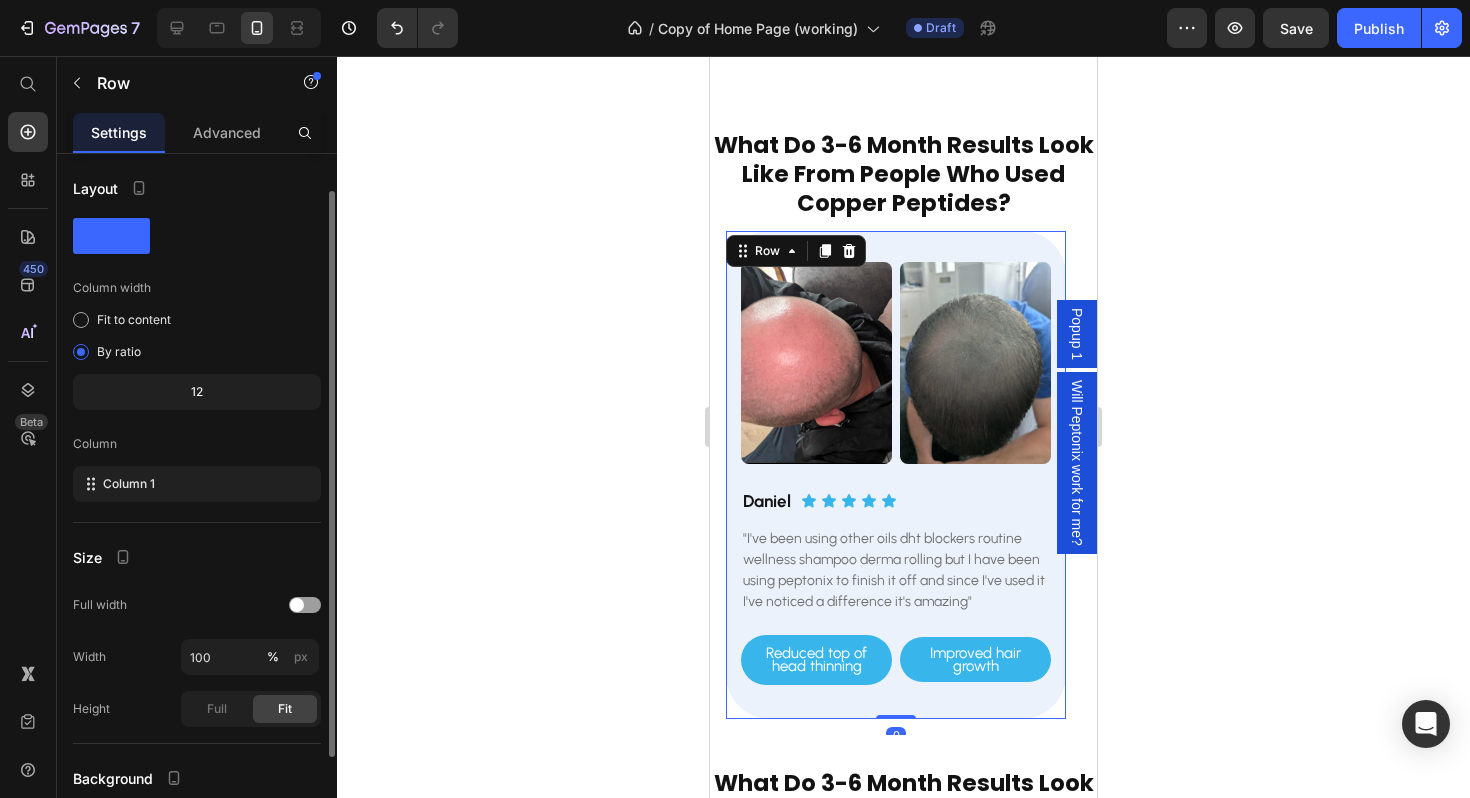 scroll, scrollTop: 167, scrollLeft: 0, axis: vertical 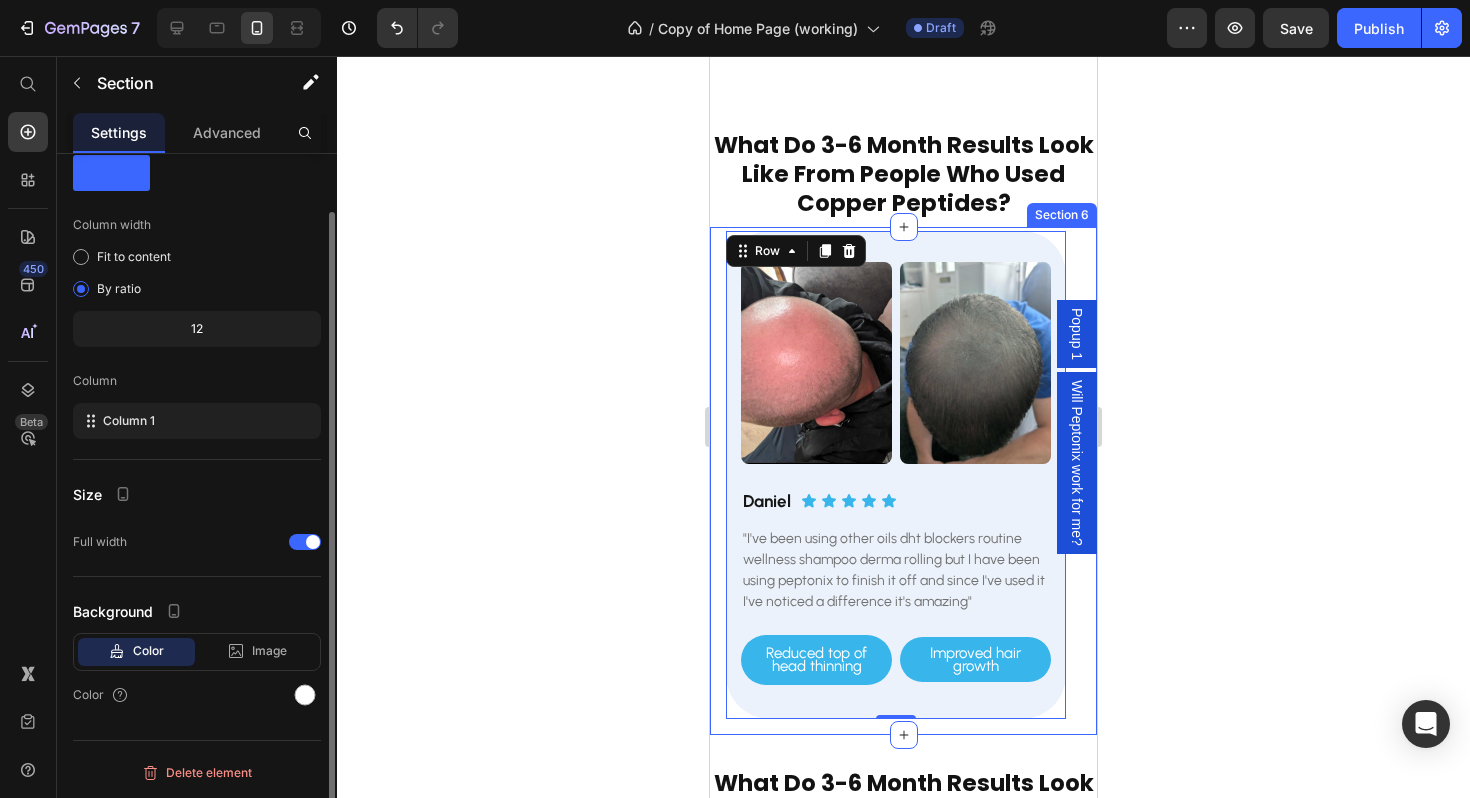 click on "Image Image Row Daniel Heading Icon Icon Icon Icon Icon Icon List Row "I've been using other oils dht blockers routine wellness shampoo derma rolling but I have been using peptonix to finish it off and since I've used it I've noticed a difference it's amazing" Text Block Reduced top of head thinning       Button Improved hair growth             Button Row Row   0 Row Image Image Row Khaled Heading Icon Icon Icon Icon Icon Icon List Row "Very good. Turned me from a baldy man to a man with more hairs" Text Block New baby hair       Button Visible hair growth       Button Row Row Row Image Image Row Hector Heading Icon Icon Icon Icon Icon Icon List Row "Been using for 4 months. Changes I noticed are more coverage around my hairline. Not too expensive, easy to use, clearly works and no side effects." Text Block New baby hairs at hairline       Button Improved hair   growth             Button Row Row Row Carousel Section 6" at bounding box center (903, 480) 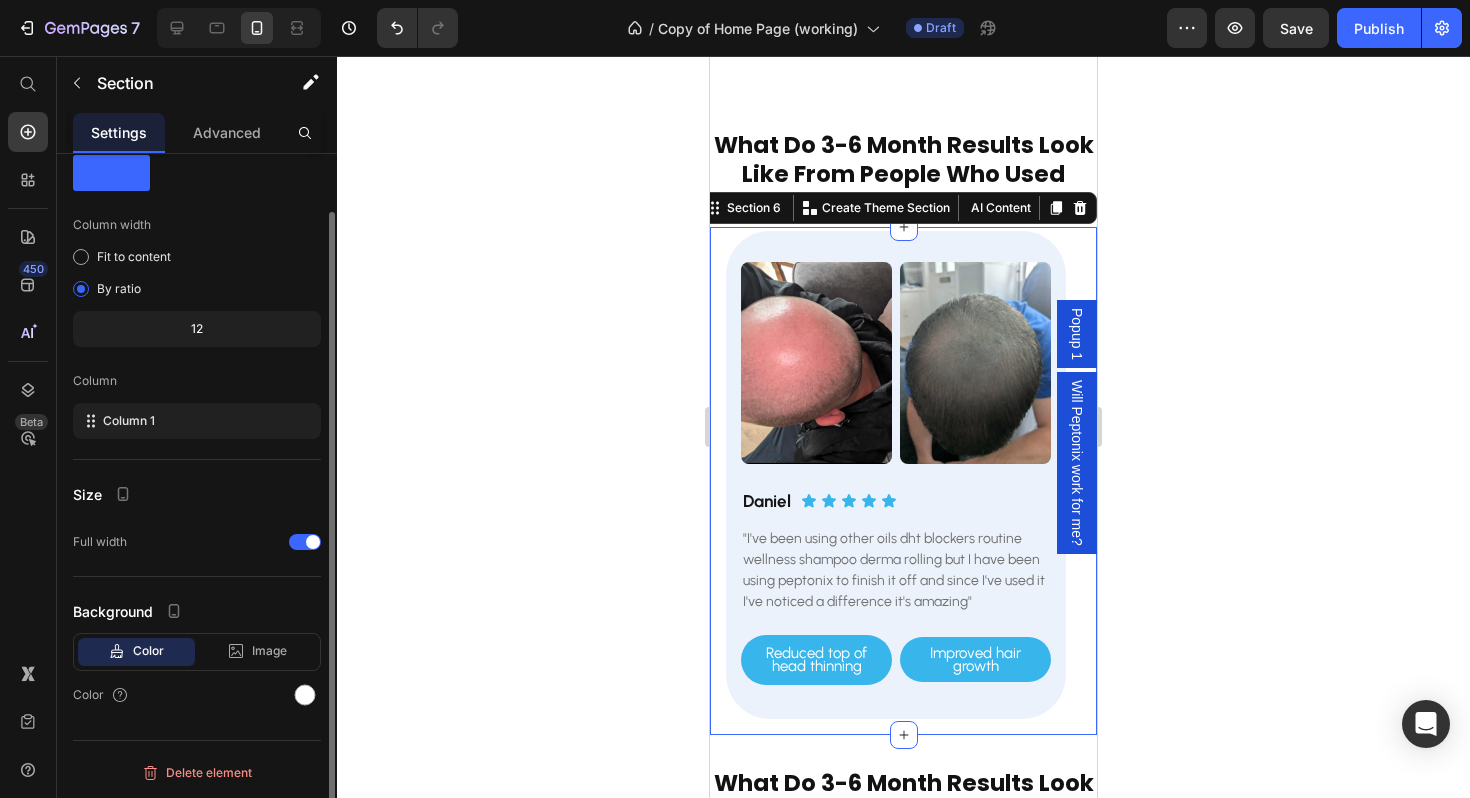 scroll, scrollTop: 0, scrollLeft: 0, axis: both 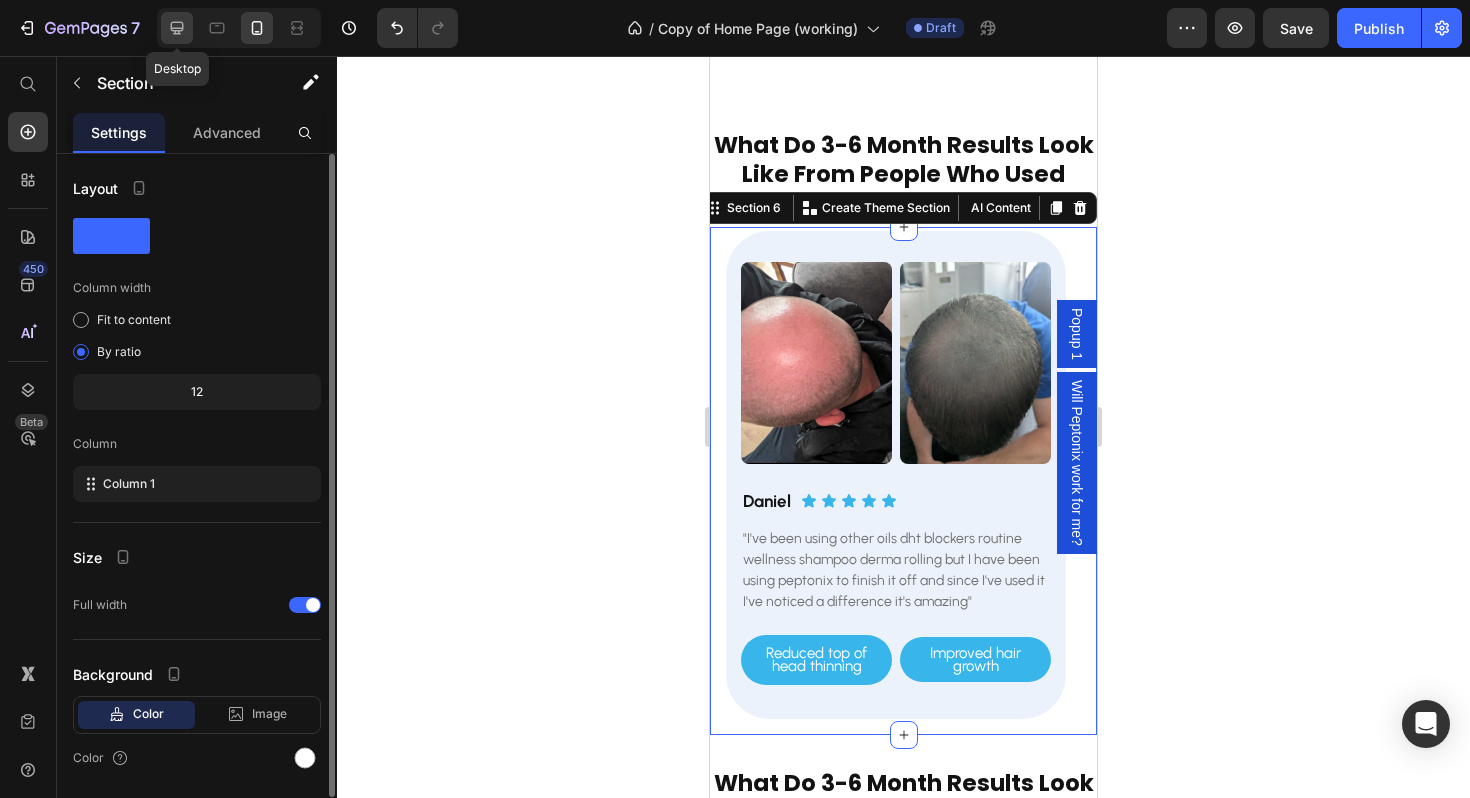 click 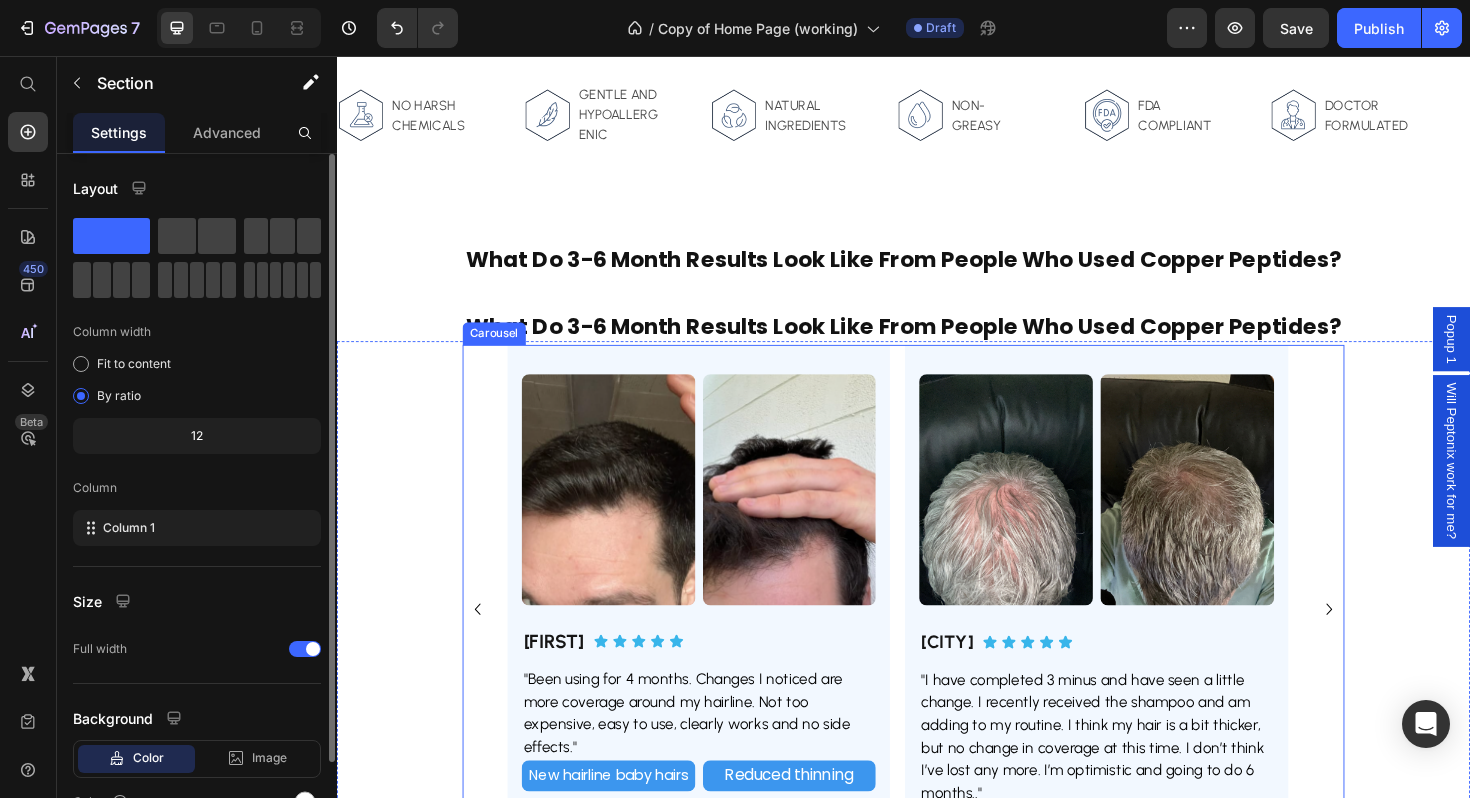 scroll, scrollTop: 3086, scrollLeft: 0, axis: vertical 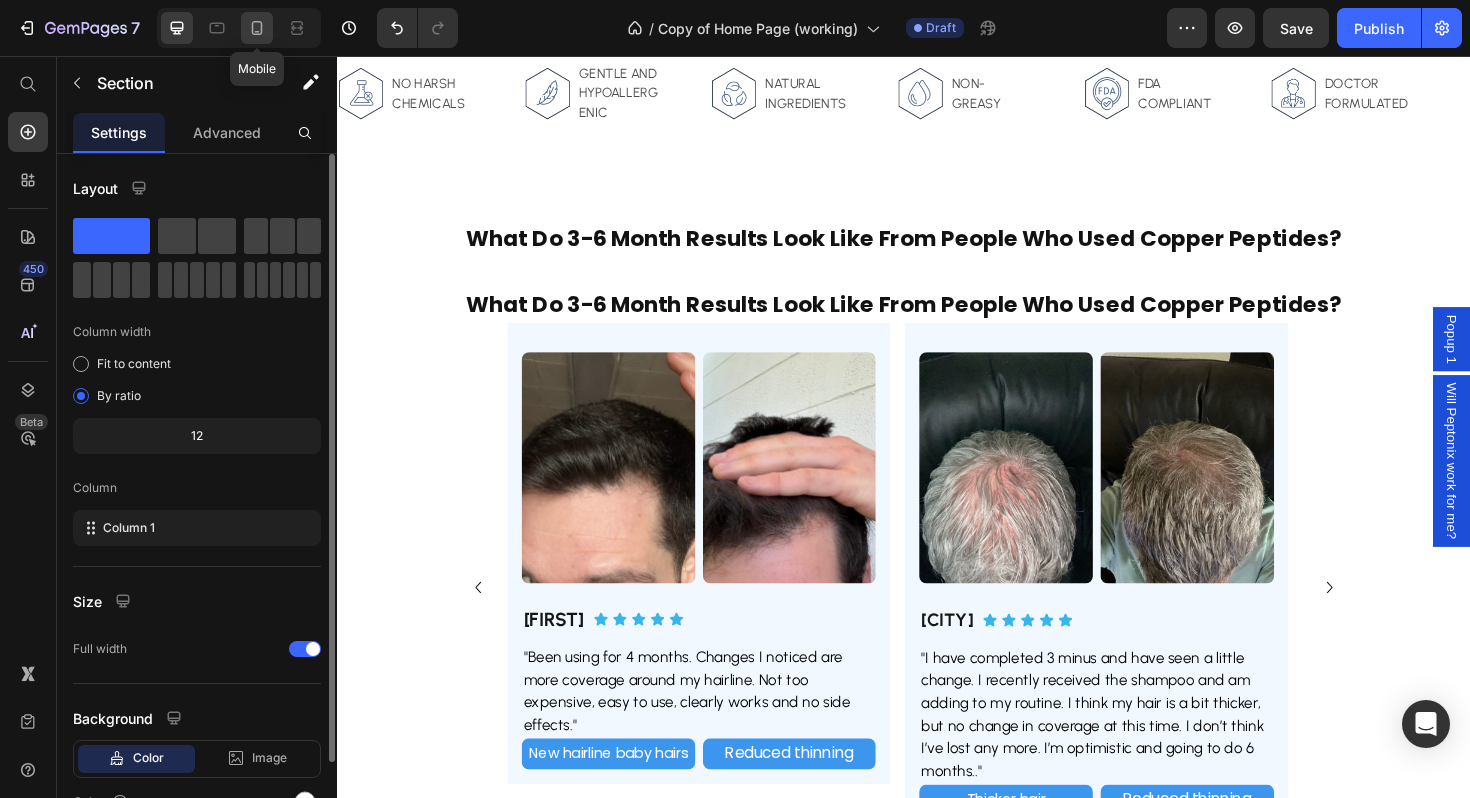 click 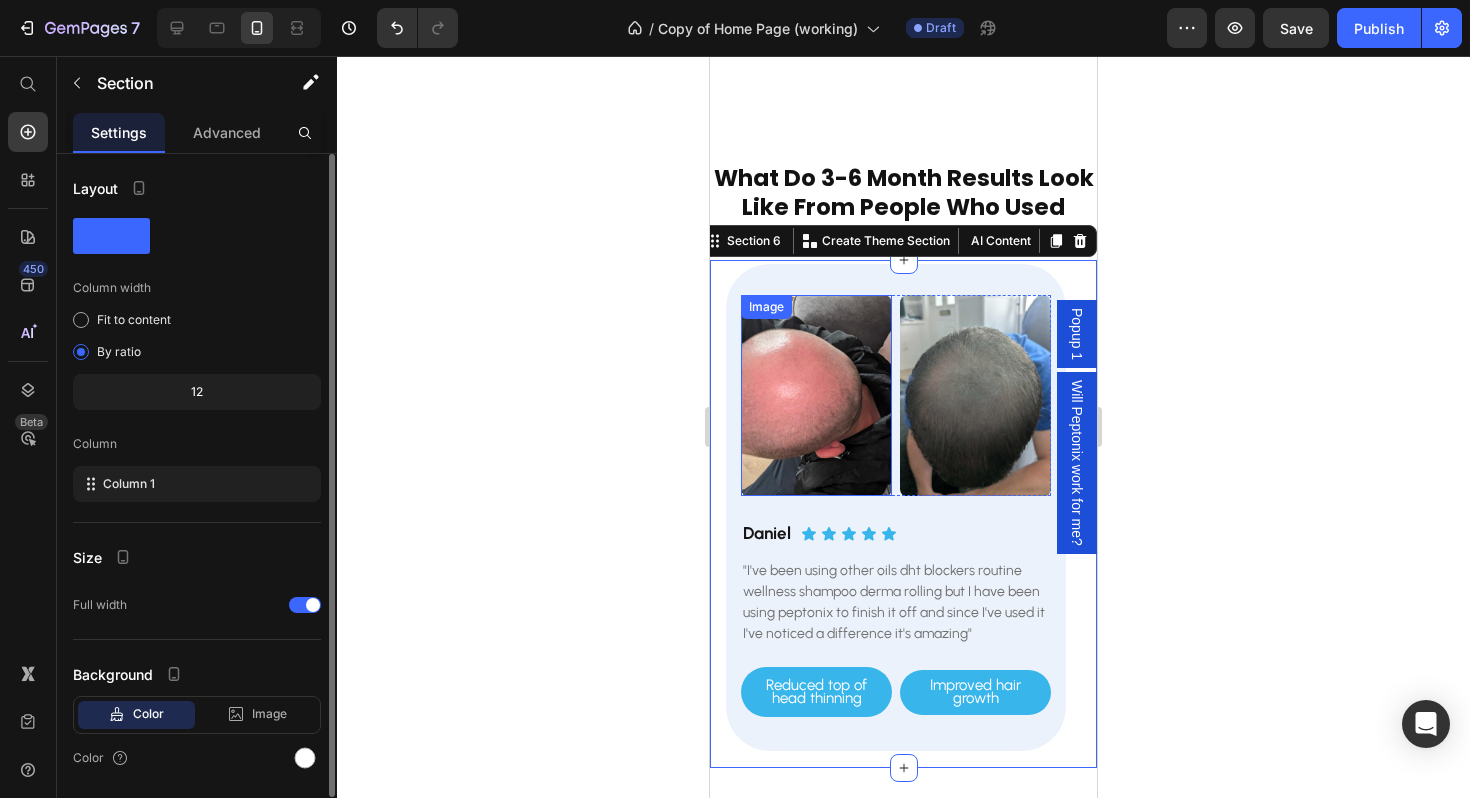 scroll, scrollTop: 2915, scrollLeft: 0, axis: vertical 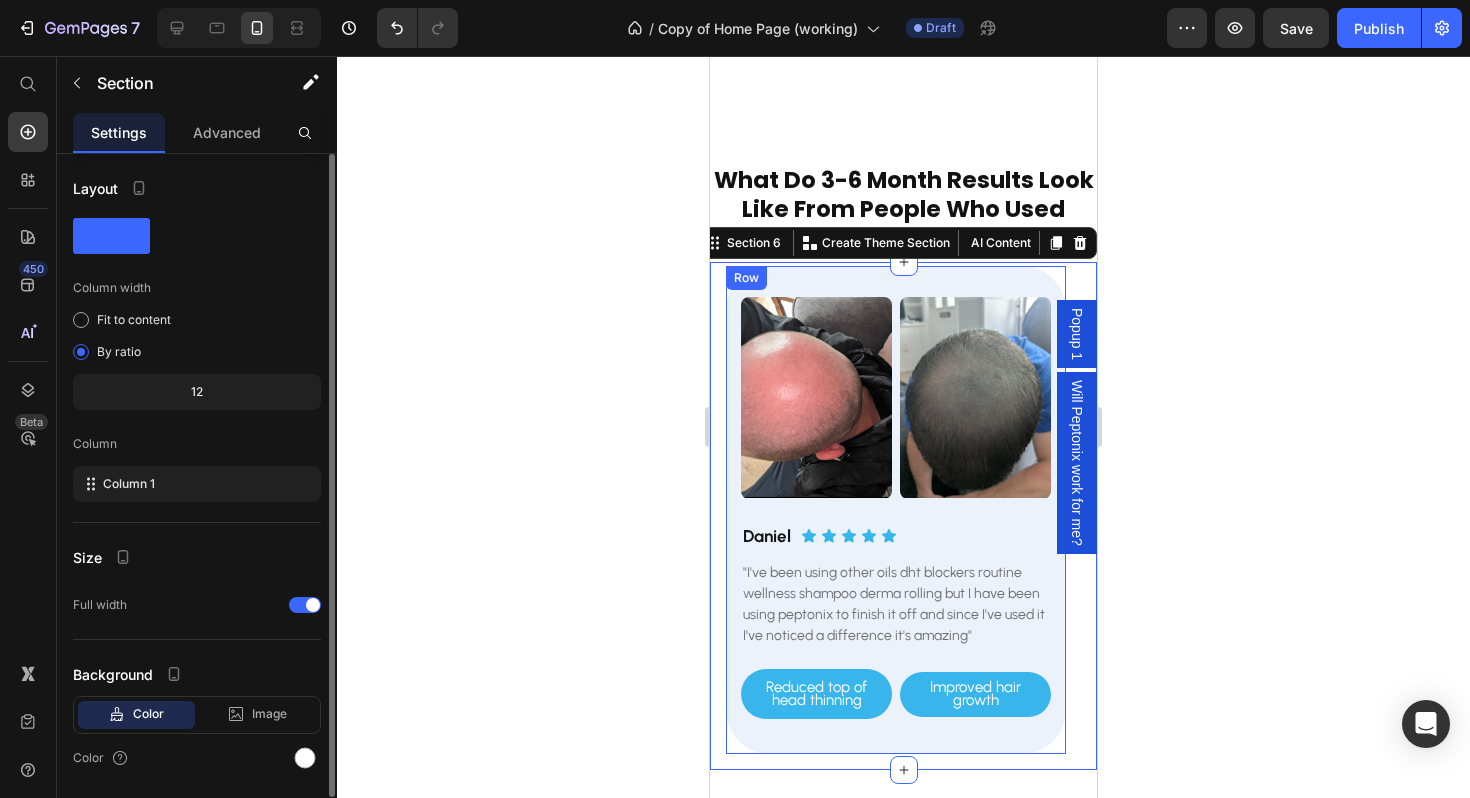 click on "Image Image Row Daniel Heading Icon Icon Icon Icon Icon Icon List Row "I've been using other oils dht blockers routine wellness shampoo derma rolling but I have been using peptonix to finish it off and since I've used it I've noticed a difference it's amazing" Text Block Reduced top of head thinning       Button Improved hair growth             Button Row Row" at bounding box center (896, 509) 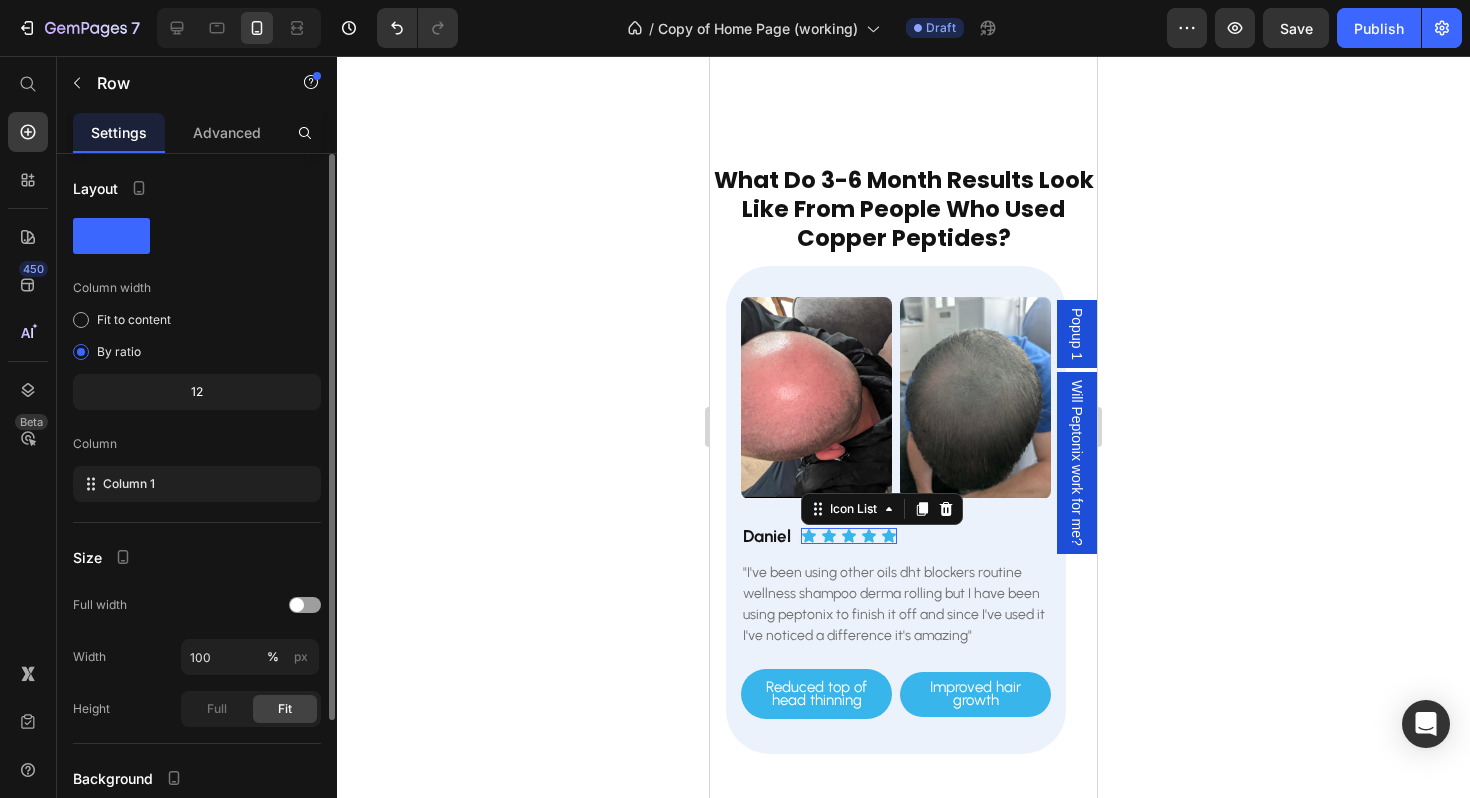 click on "Icon List" at bounding box center (882, 509) 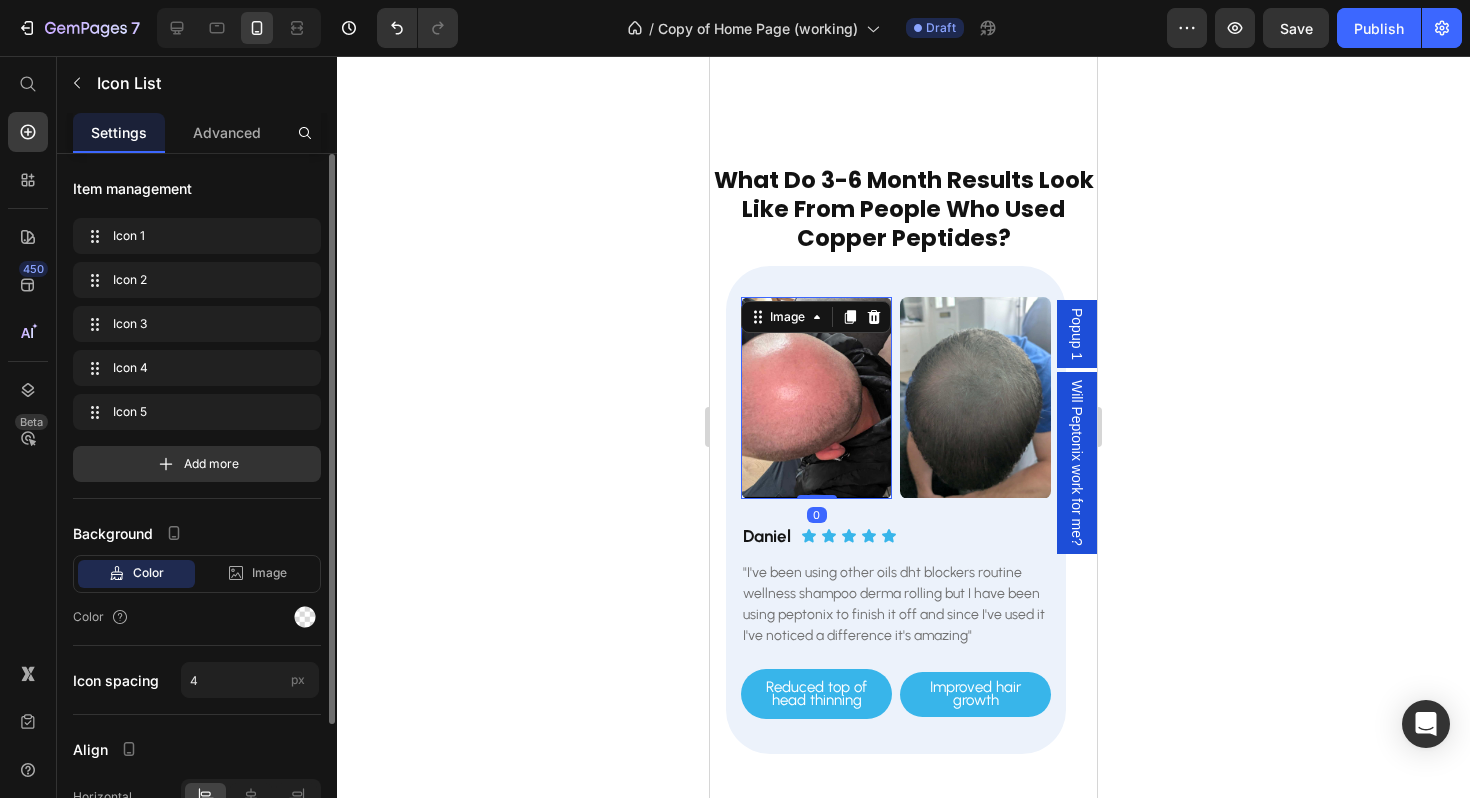 click at bounding box center (816, 397) 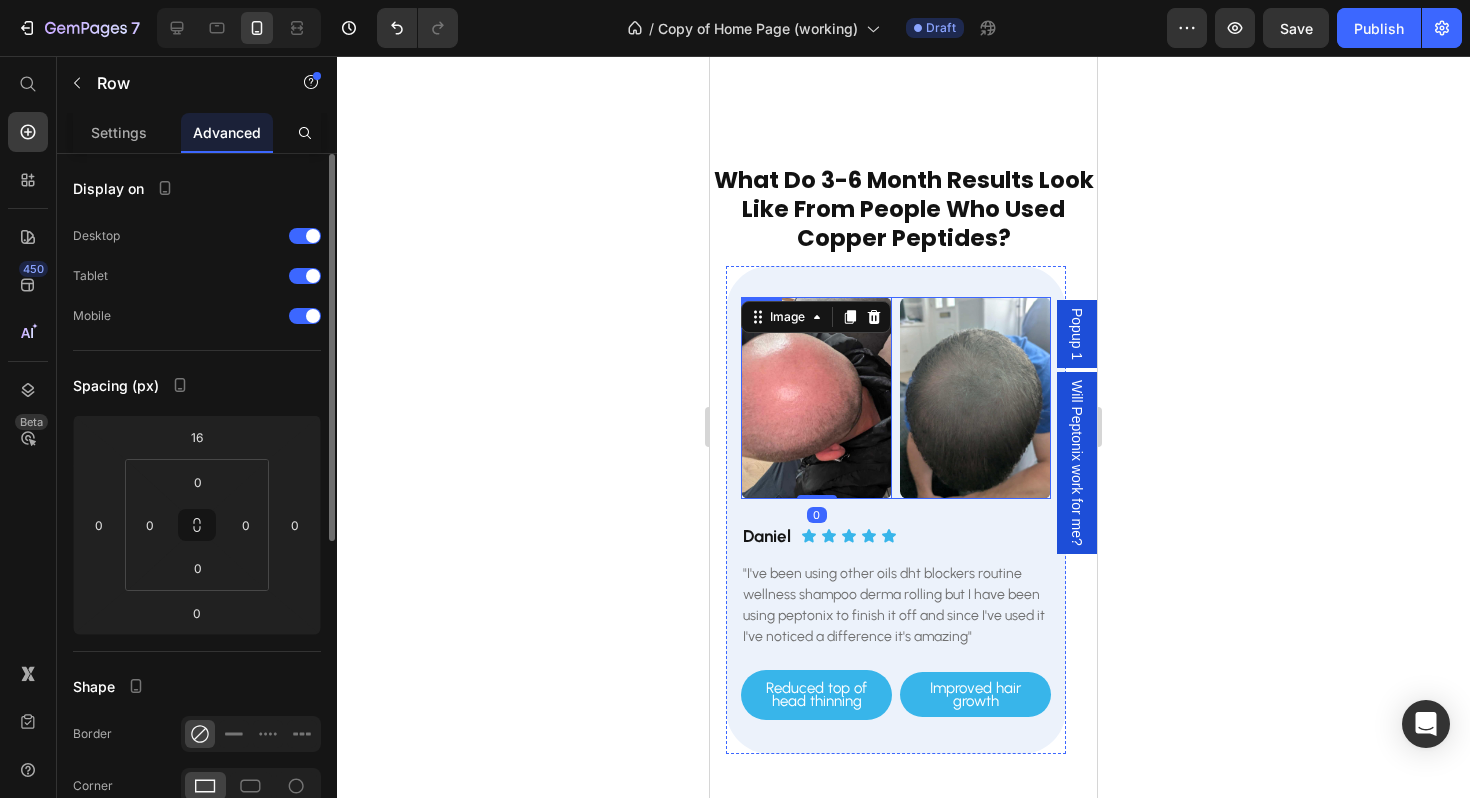 click on "Image   0 Image Row" at bounding box center [896, 397] 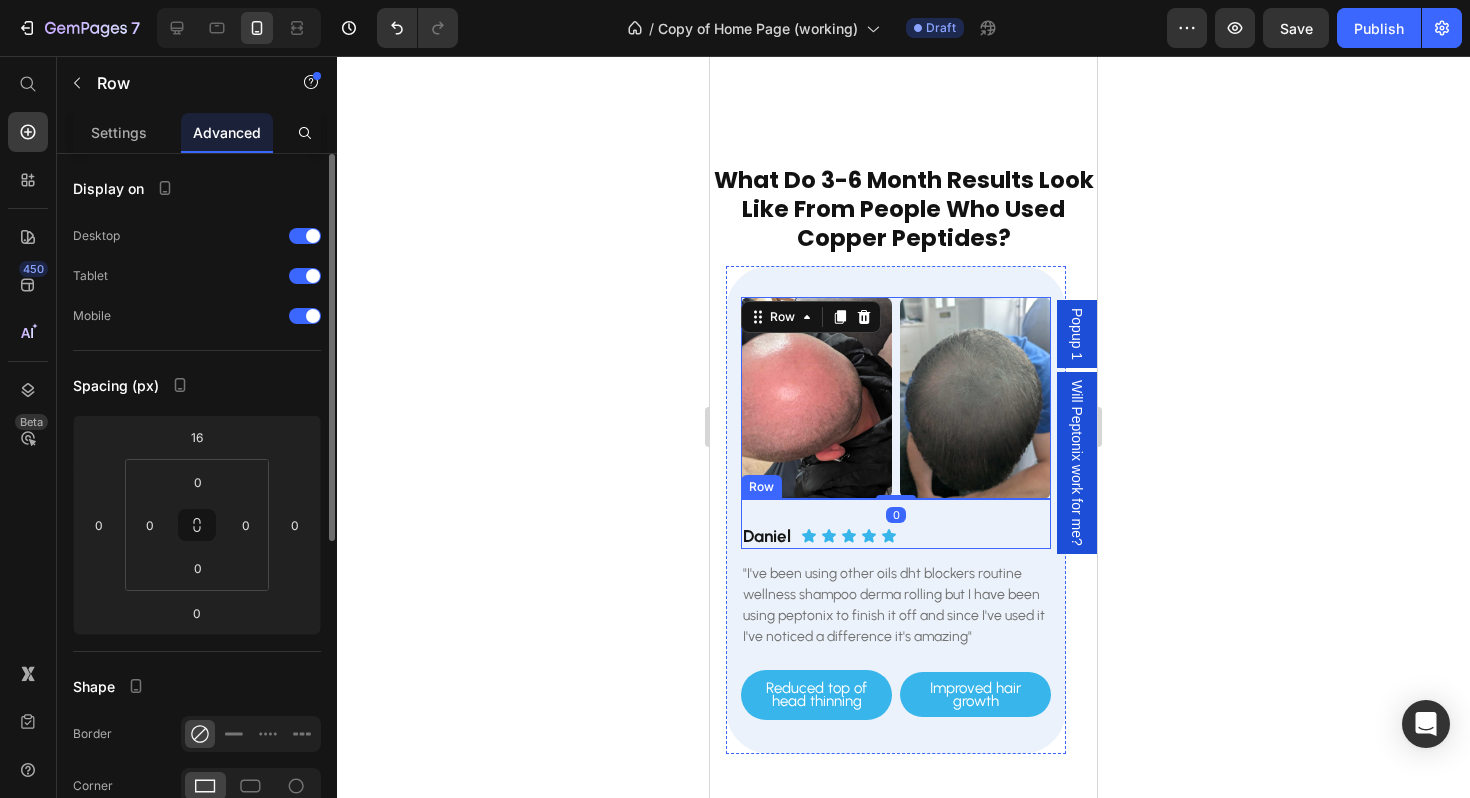 click on "Daniel Heading Icon Icon Icon Icon Icon Icon List Row" at bounding box center [896, 524] 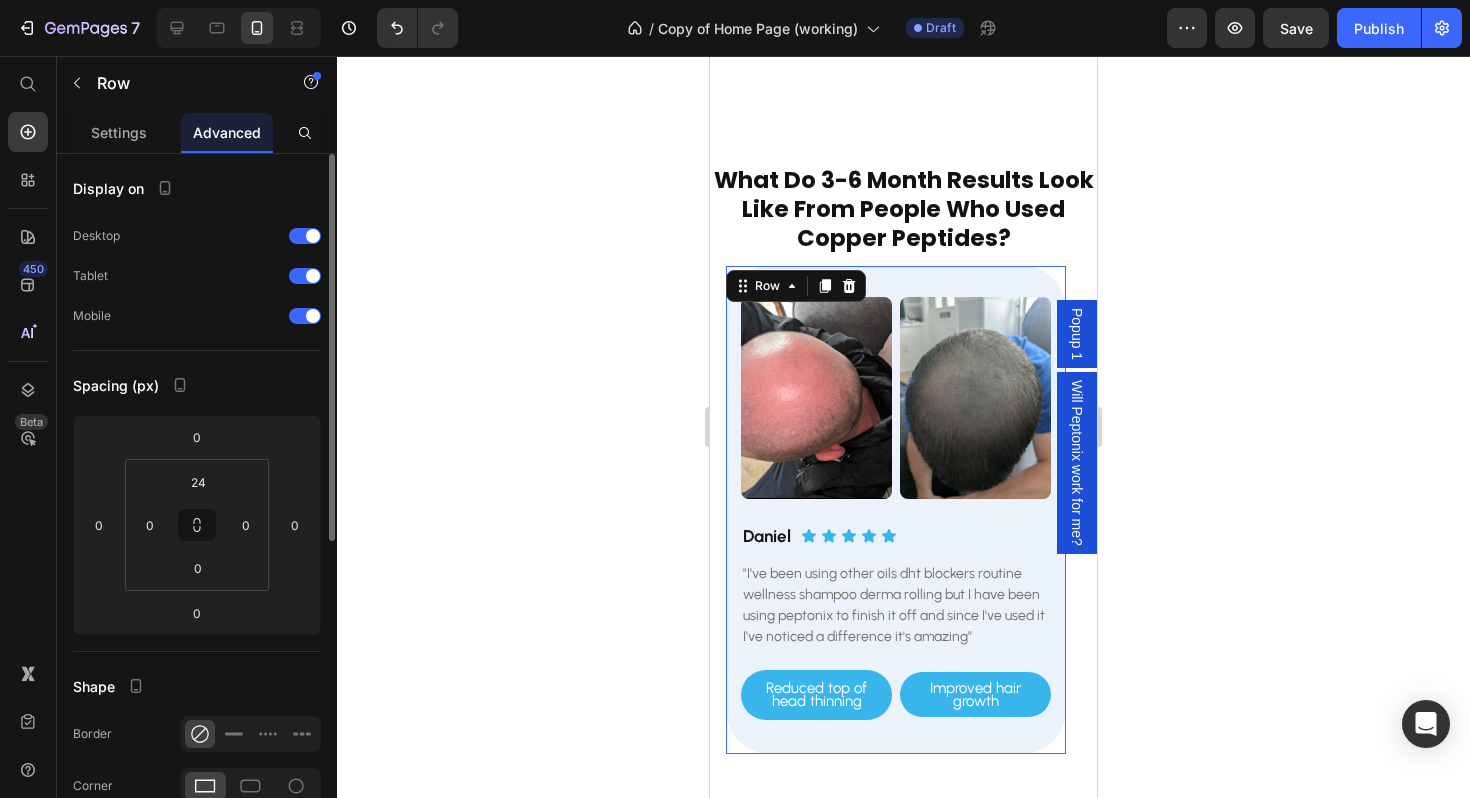 click on "Image Image Row Daniel Heading Icon Icon Icon Icon Icon Icon List Row "I've been using other oils dht blockers routine wellness shampoo derma rolling but I have been using peptonix to finish it off and since I've used it I've noticed a difference it's amazing" Text Block Reduced top of head thinning       Button Improved hair growth             Button Row Row   0" at bounding box center (896, 509) 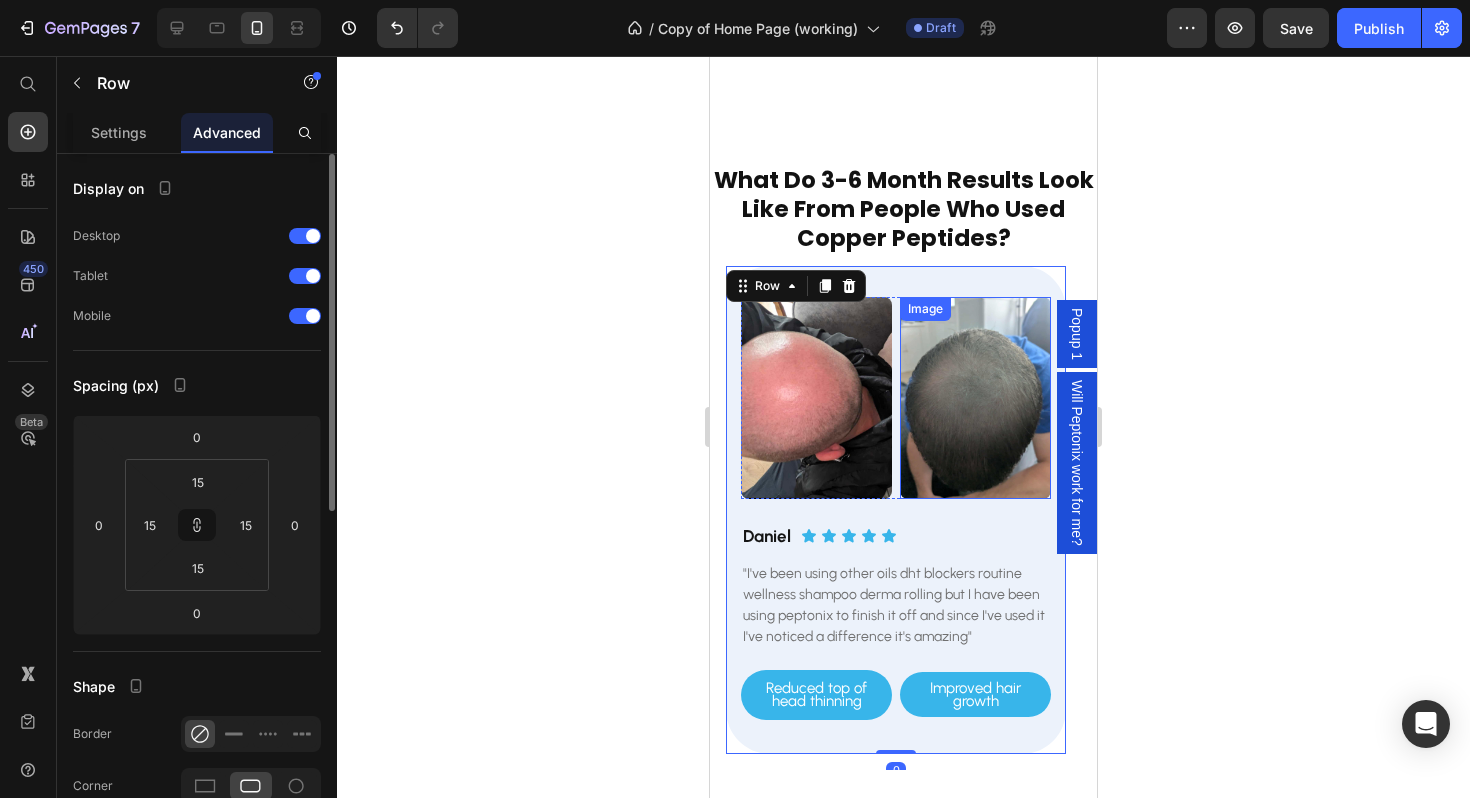 click 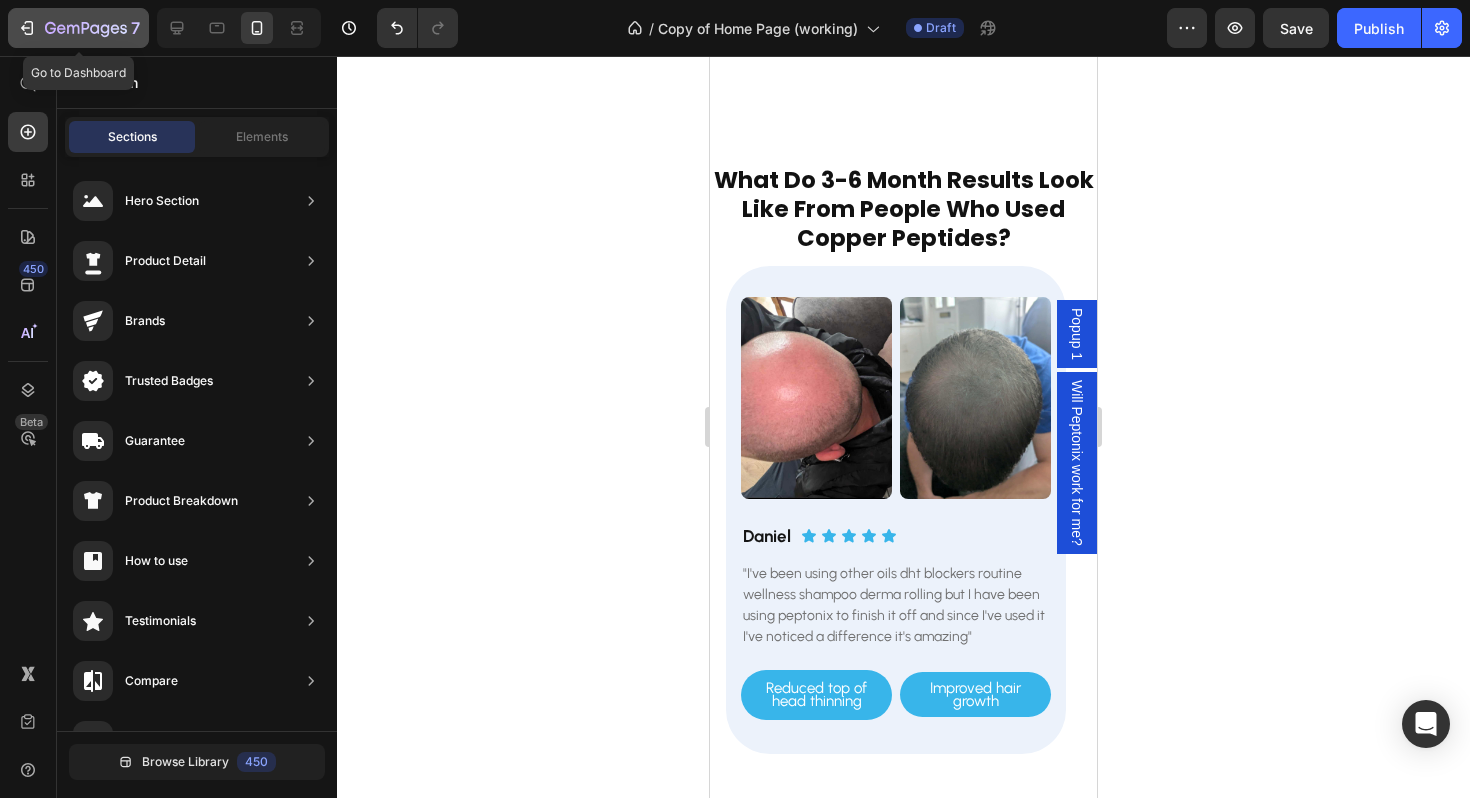 click 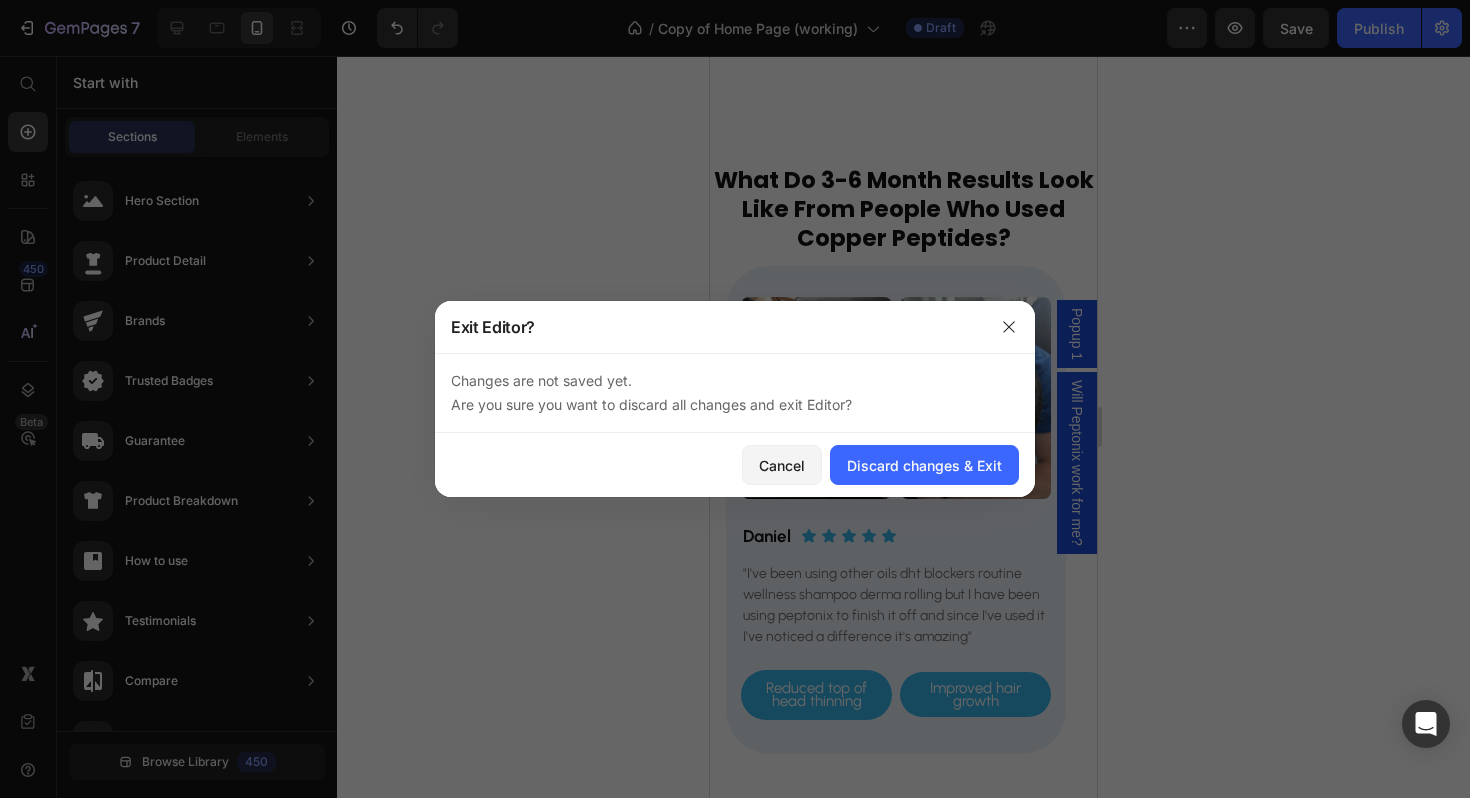 click on "Cancel Discard changes & Exit" at bounding box center [735, 465] 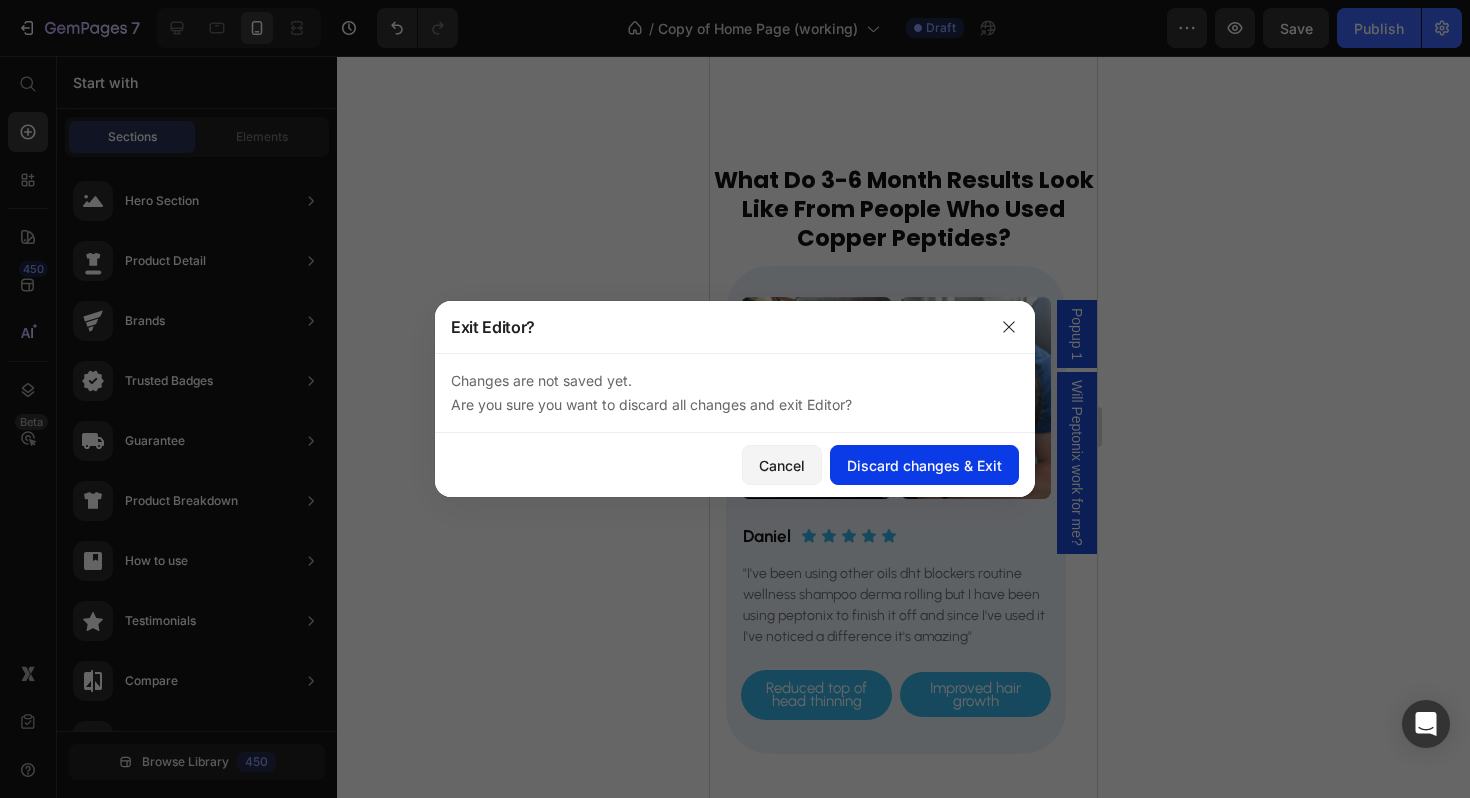 click on "Discard changes & Exit" at bounding box center [924, 465] 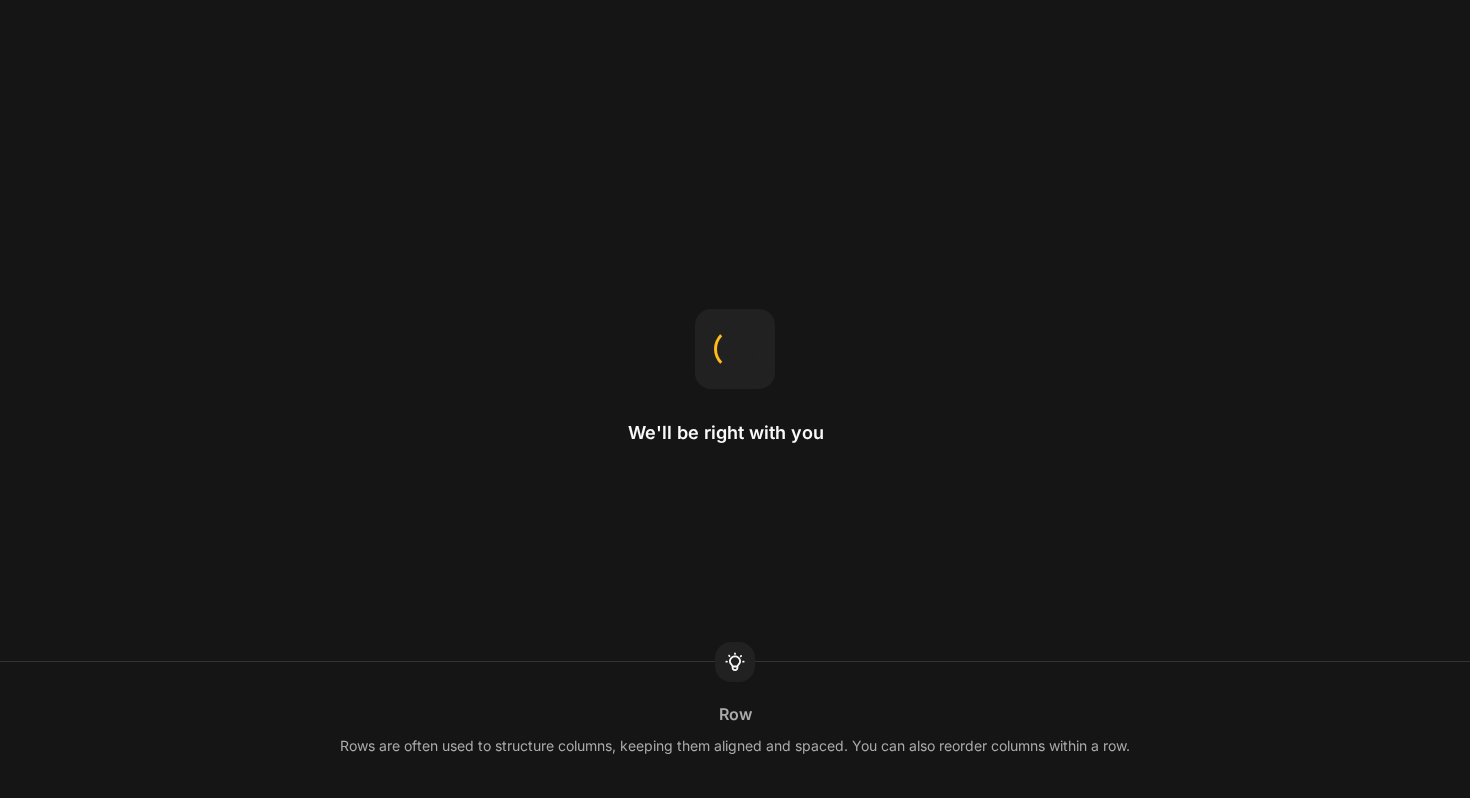 scroll, scrollTop: 0, scrollLeft: 0, axis: both 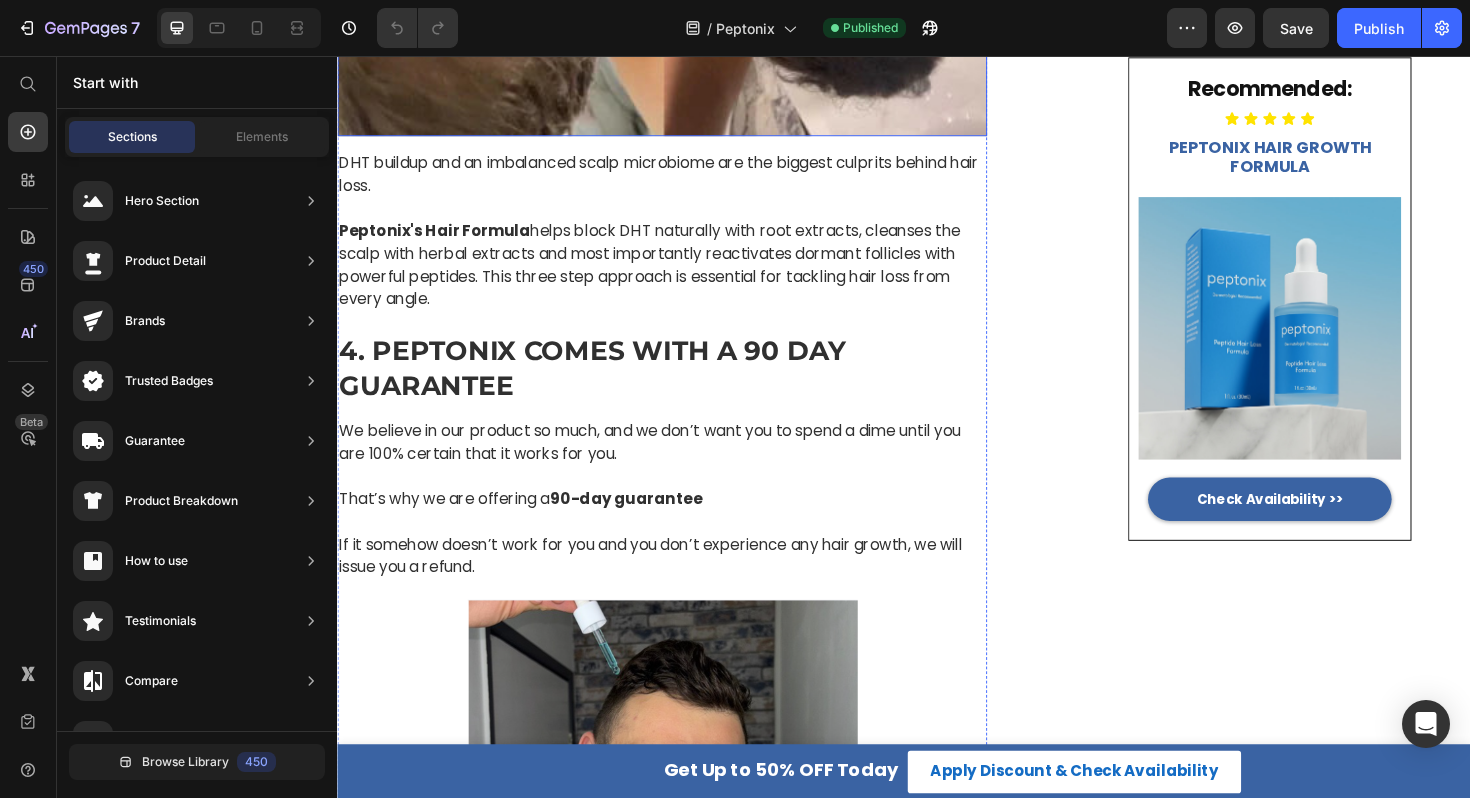 click at bounding box center (681, -50) 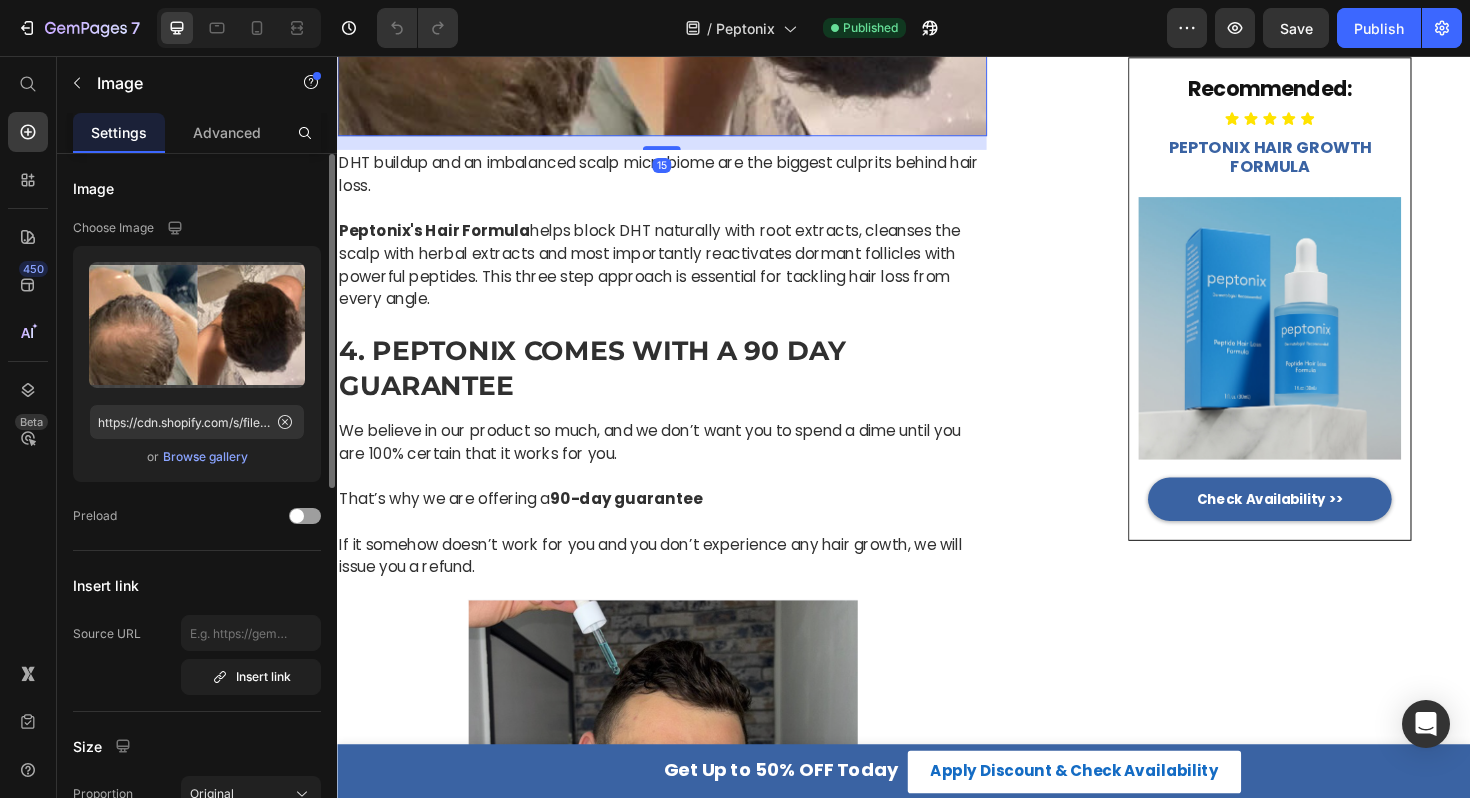 click on "Browse gallery" at bounding box center (205, 457) 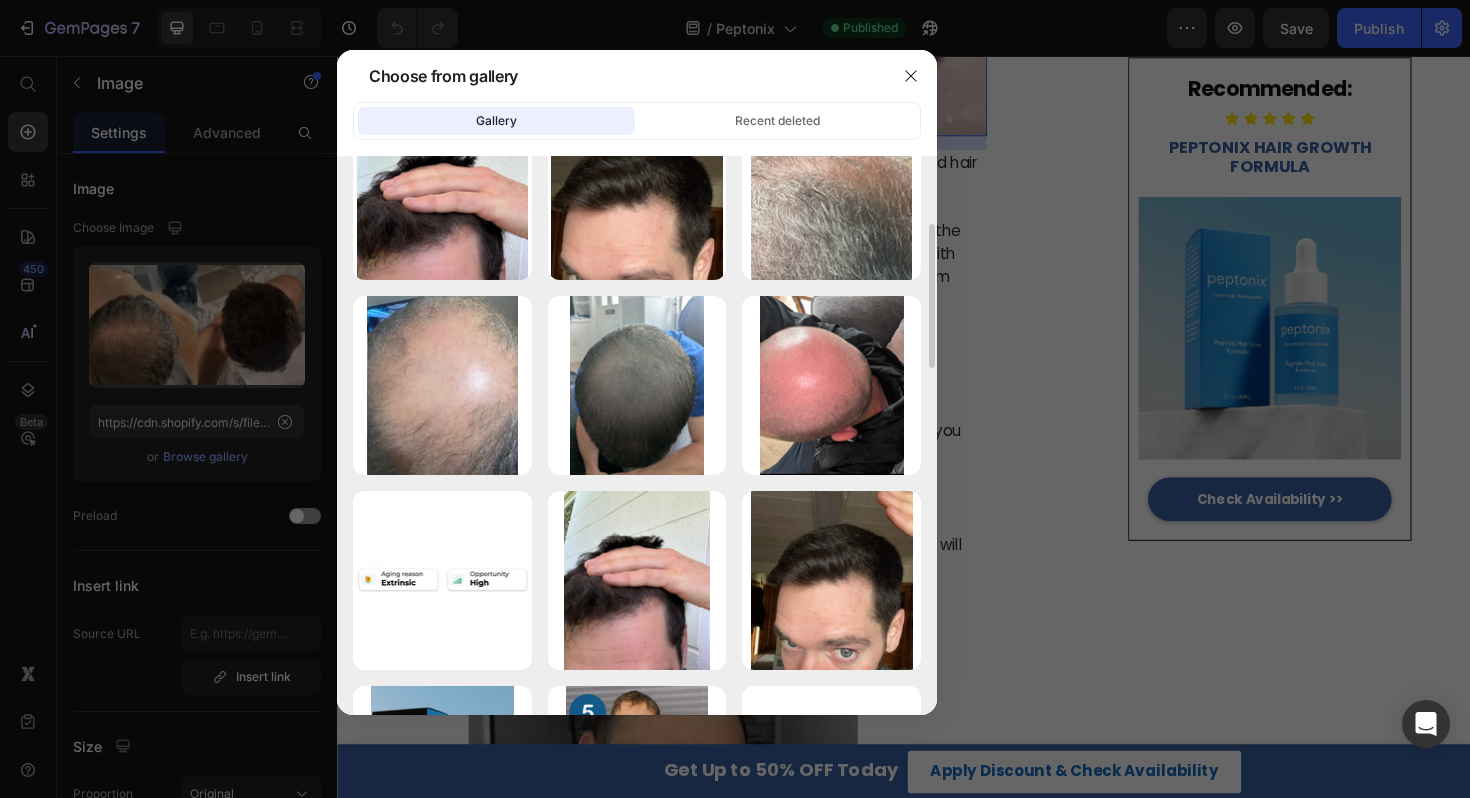 scroll, scrollTop: 0, scrollLeft: 0, axis: both 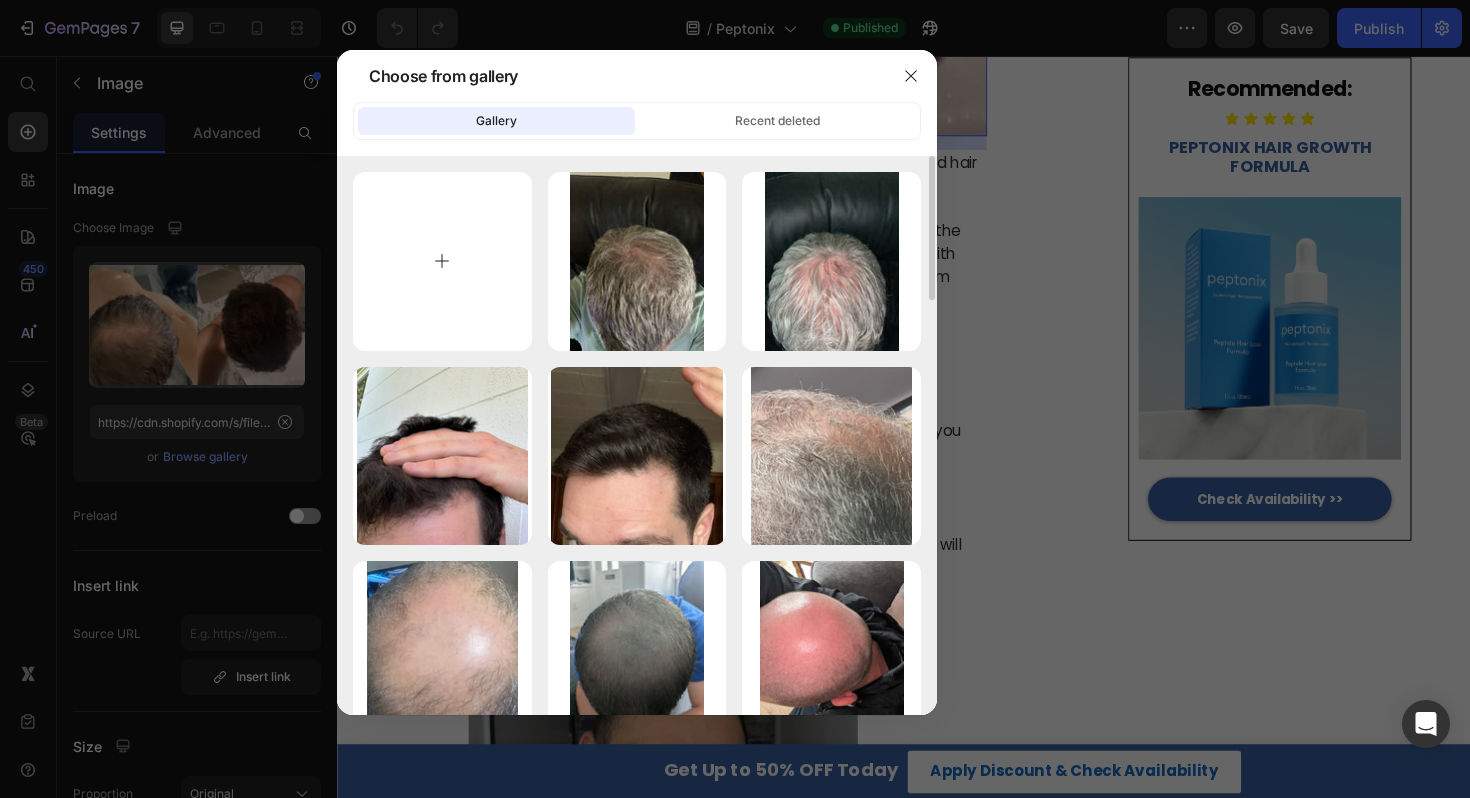 click at bounding box center [442, 261] 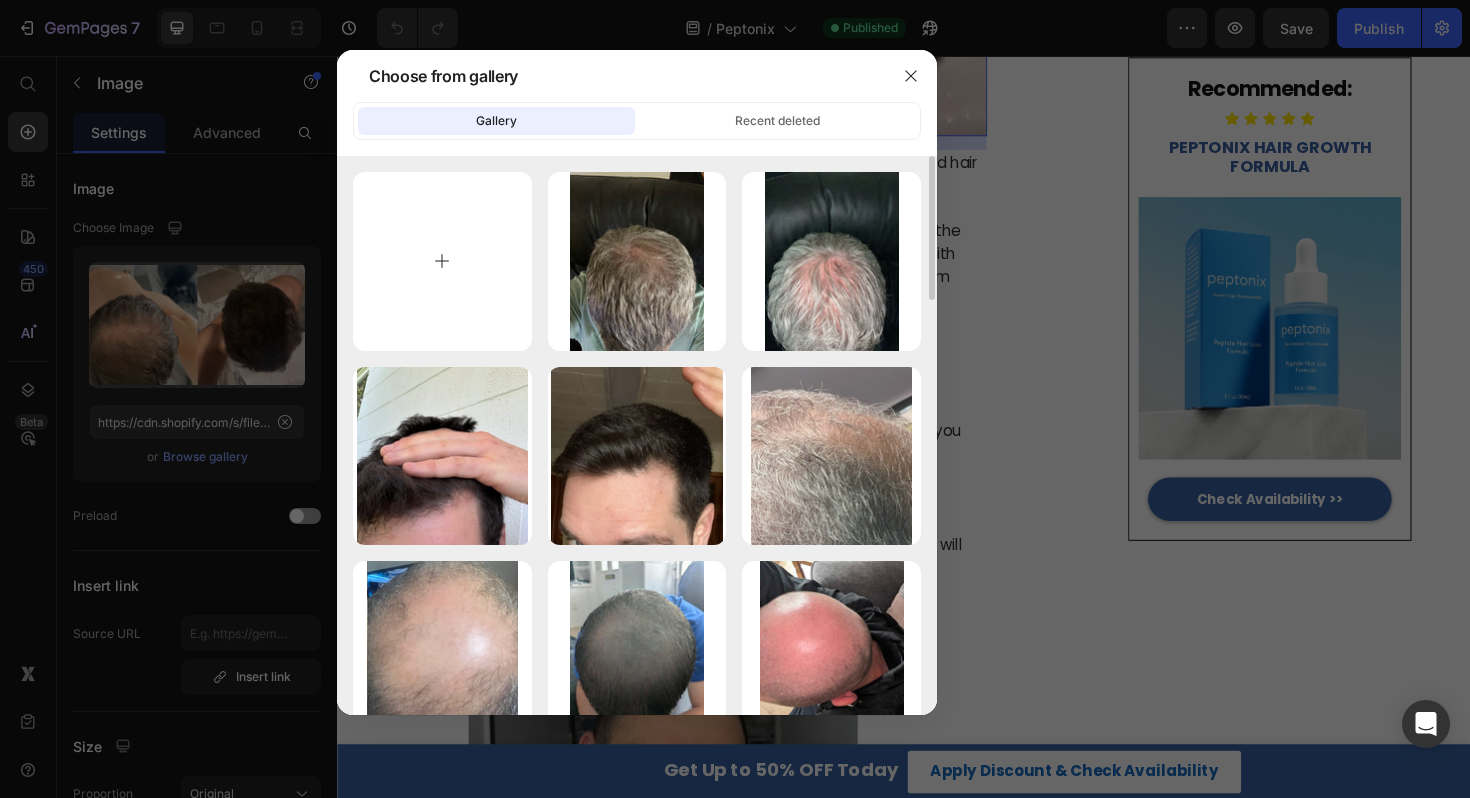 type on "C:\fakepath\Screenshot [DATE] at [TIME].png" 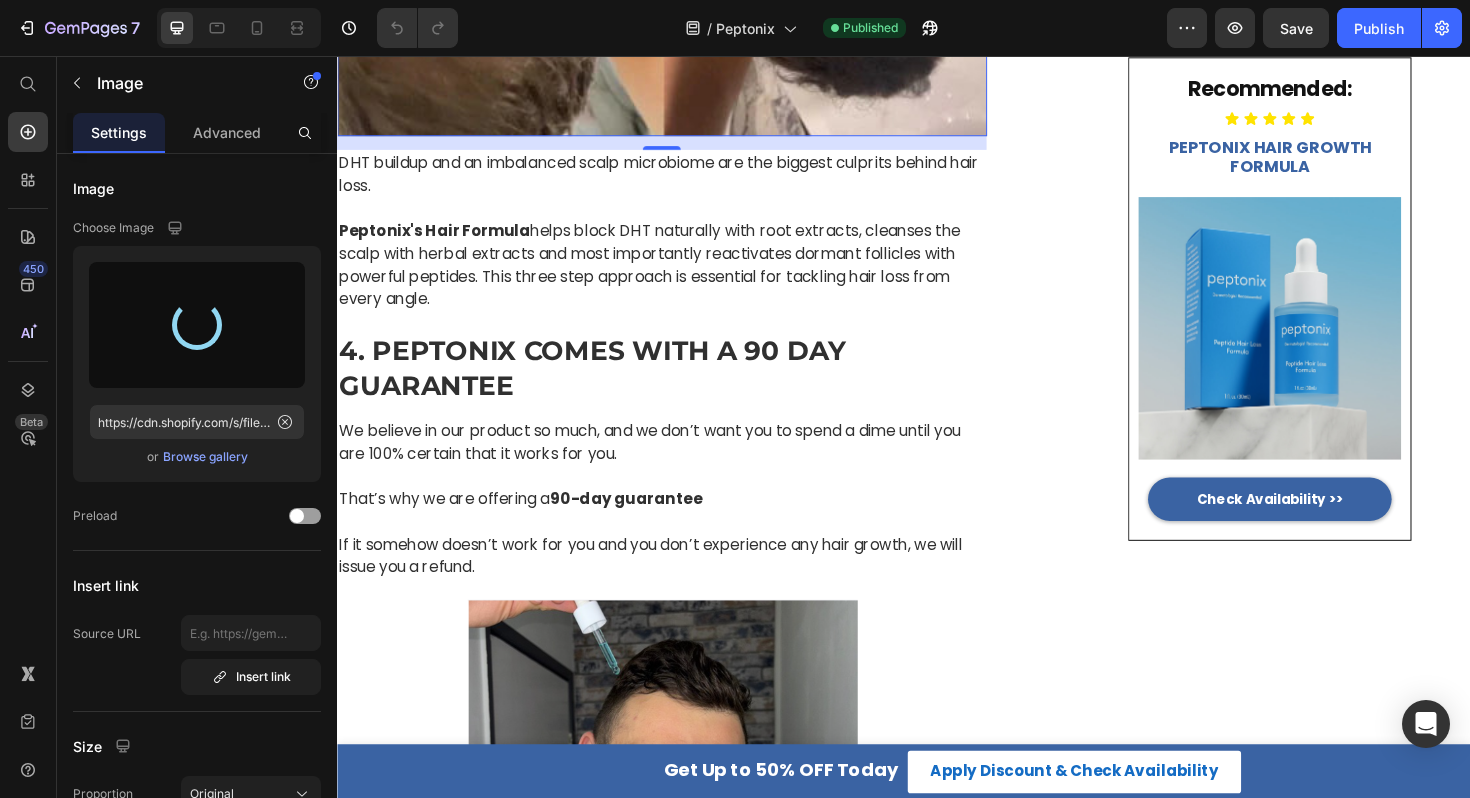 type on "https://cdn.shopify.com/s/files/1/0861/8678/7146/files/gempages_541610860959761273-[UUID].png" 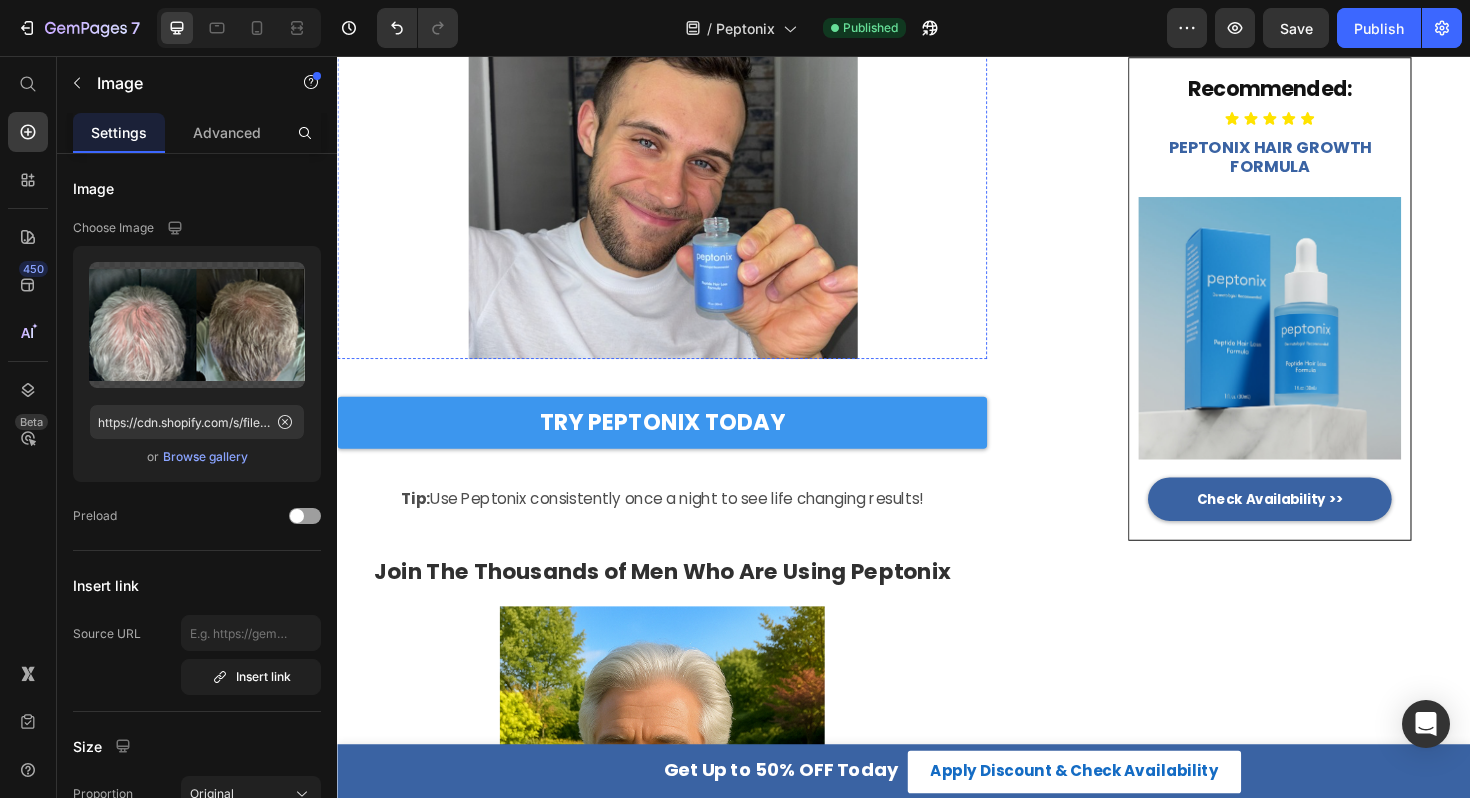 scroll, scrollTop: 2479, scrollLeft: 0, axis: vertical 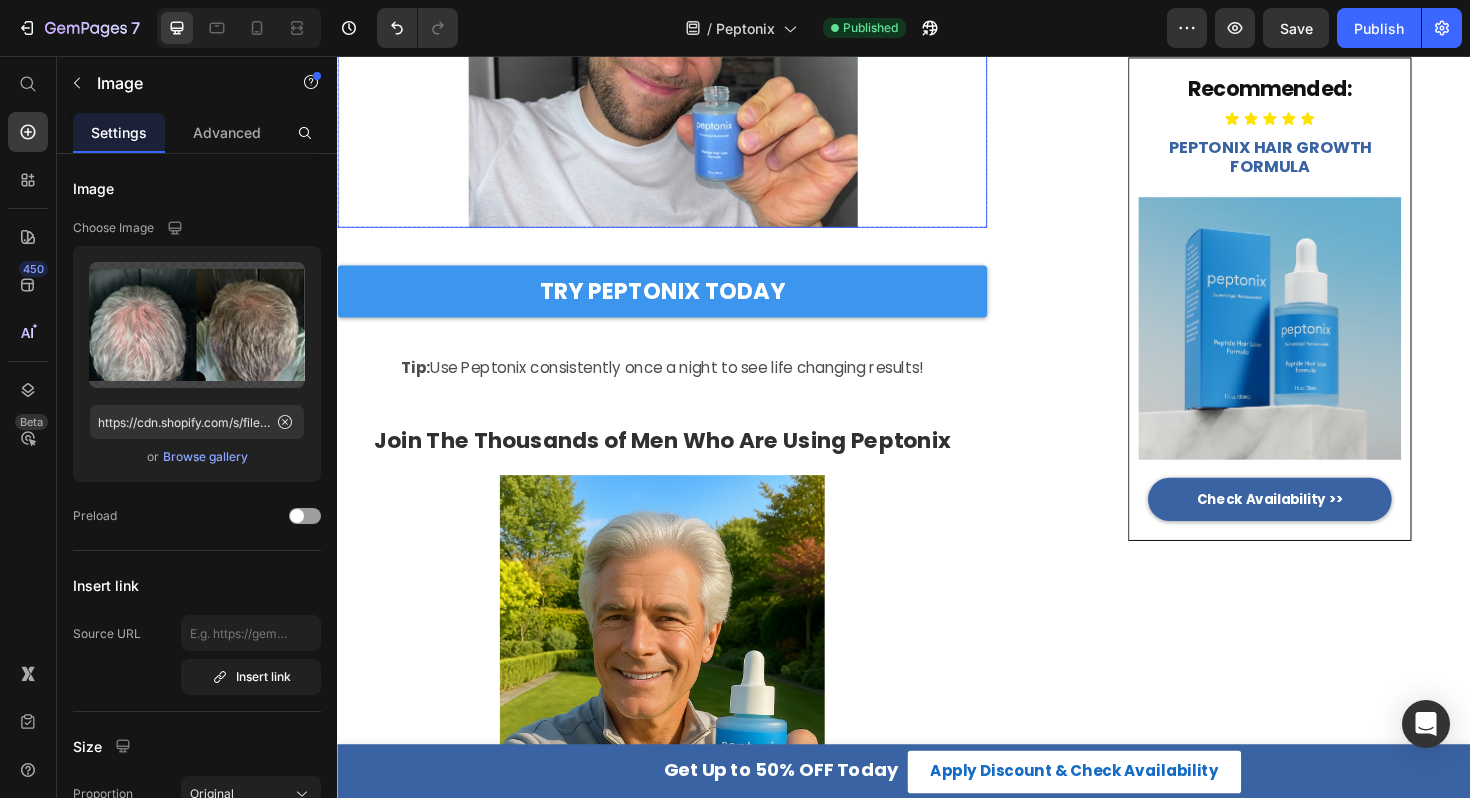 click at bounding box center [681, 31] 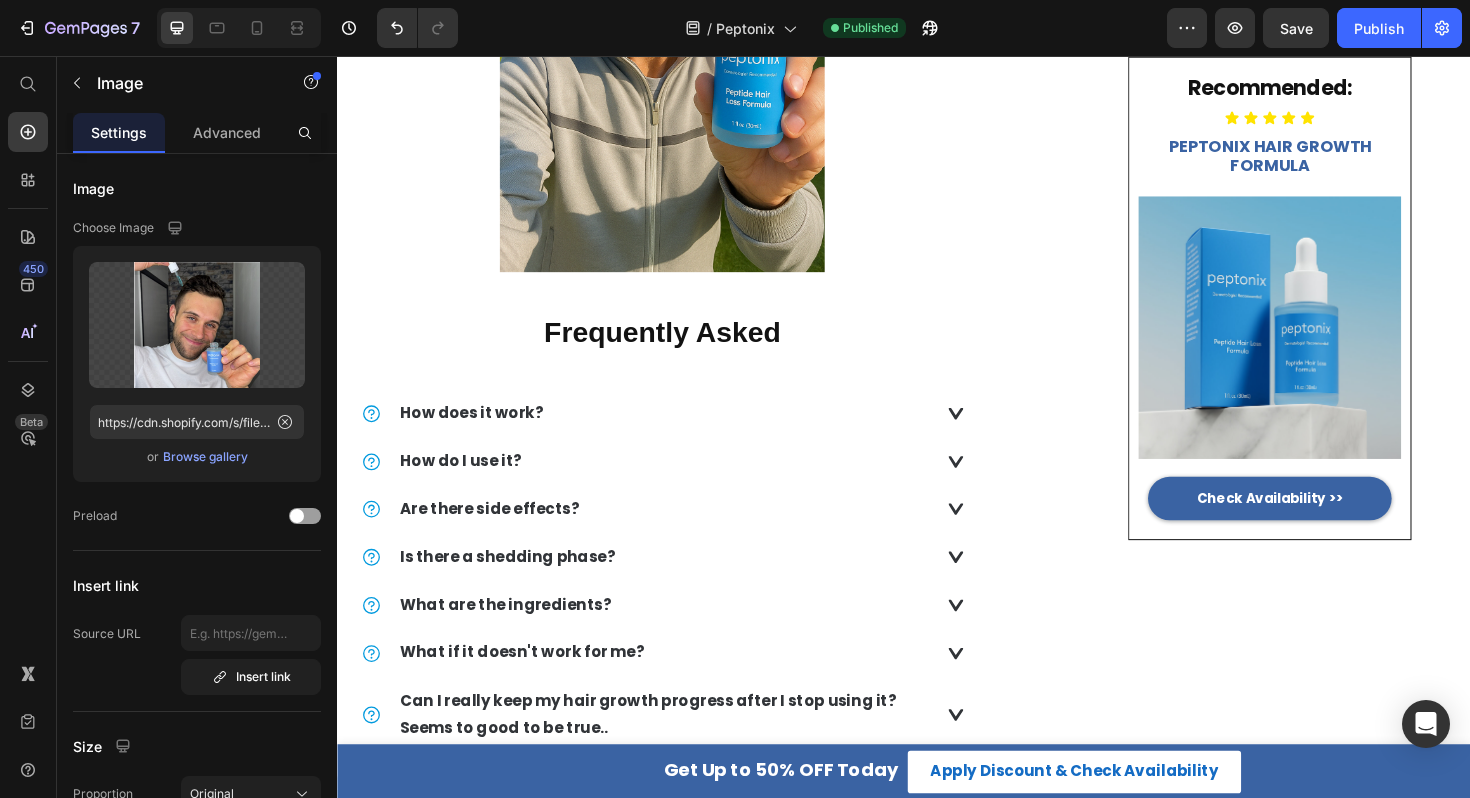 scroll, scrollTop: 3237, scrollLeft: 0, axis: vertical 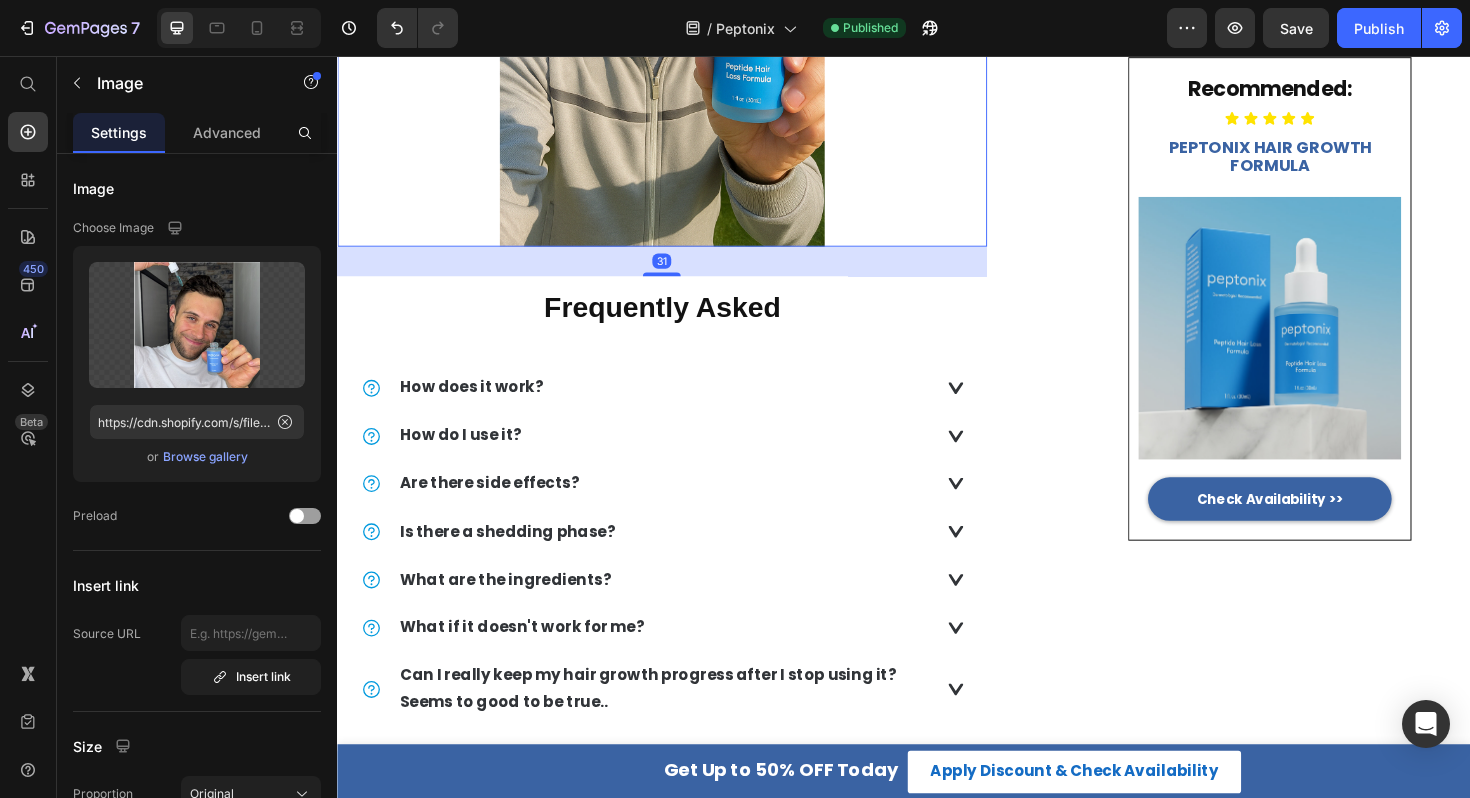 click at bounding box center (681, 0) 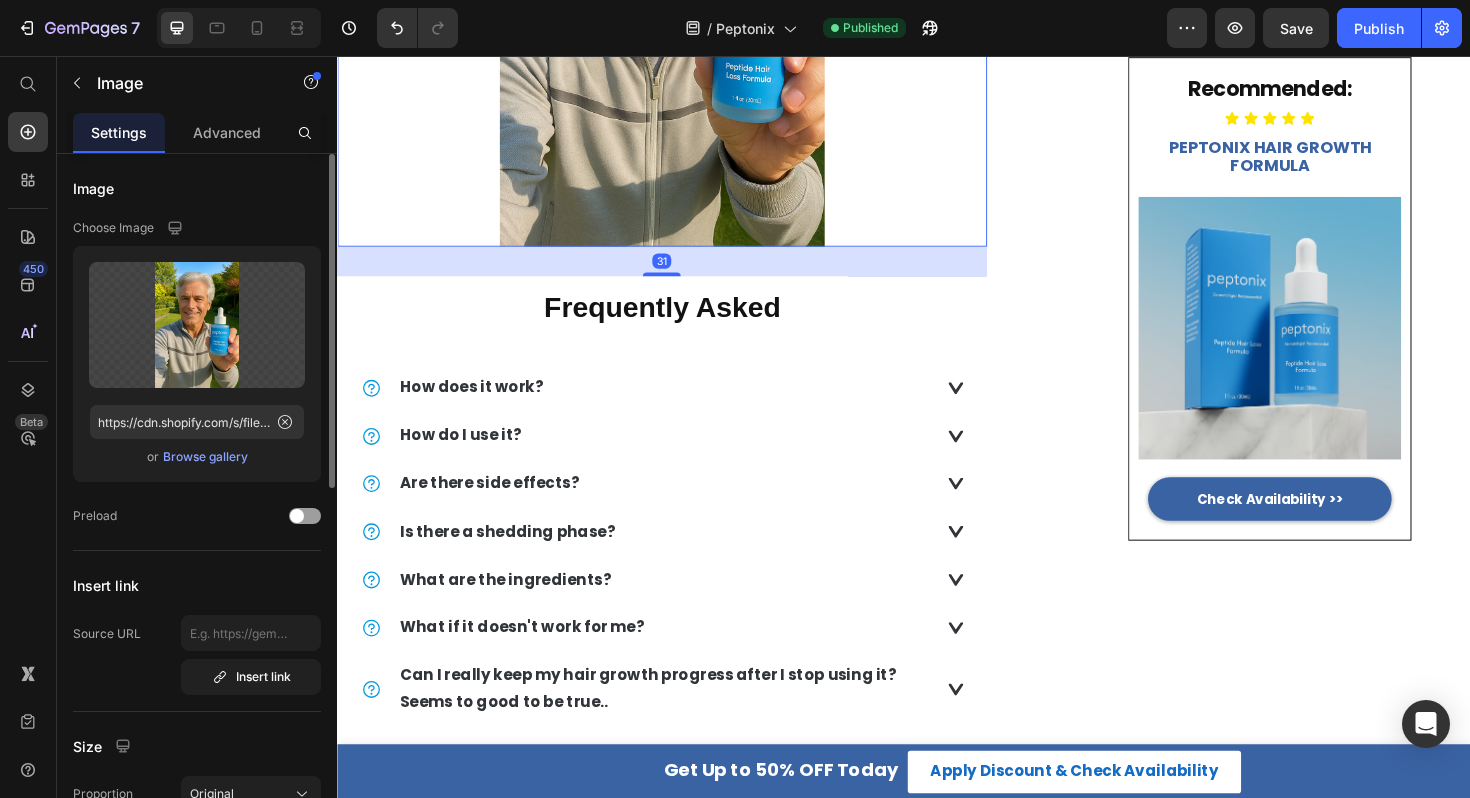 click on "Browse gallery" at bounding box center (205, 457) 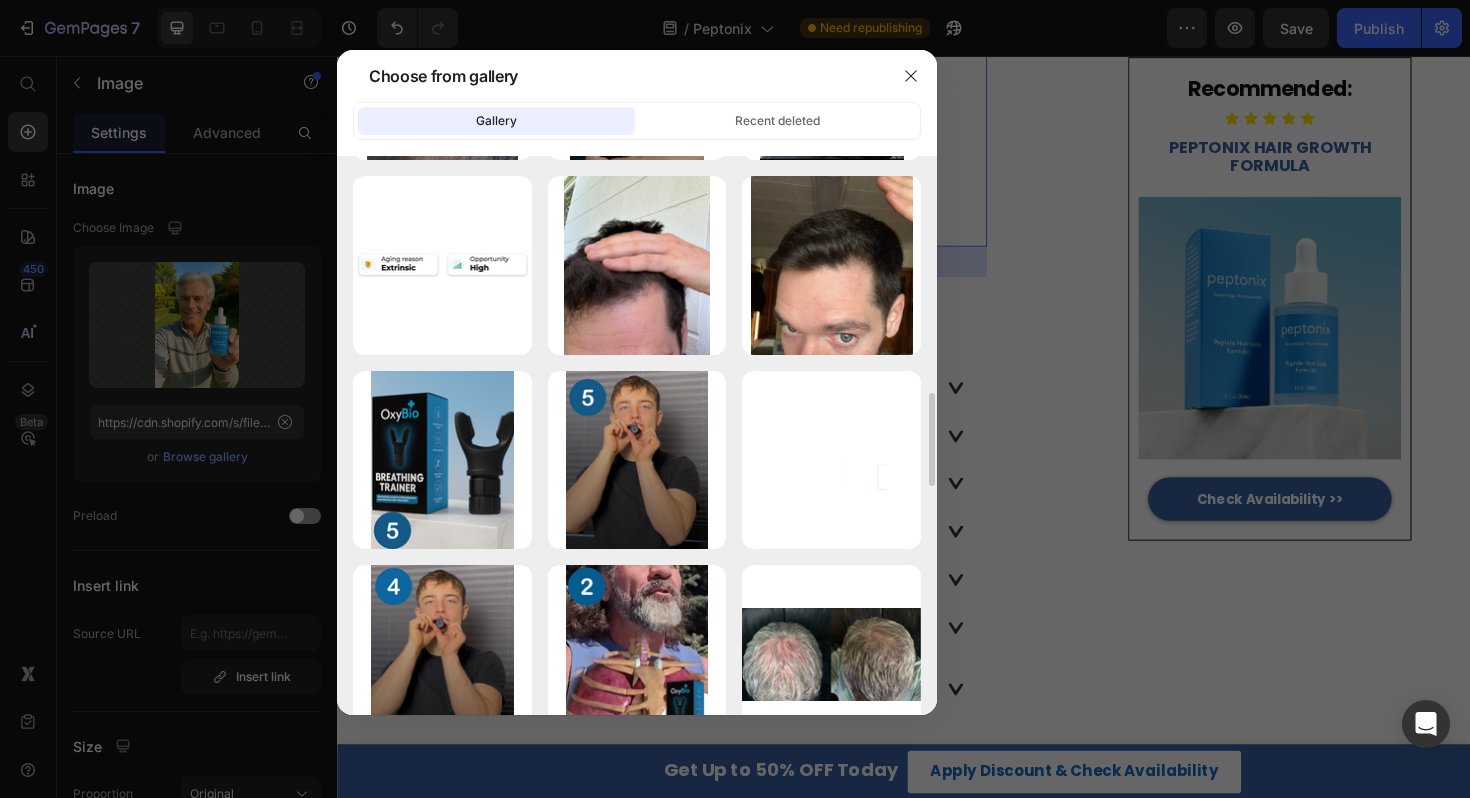 scroll, scrollTop: 0, scrollLeft: 0, axis: both 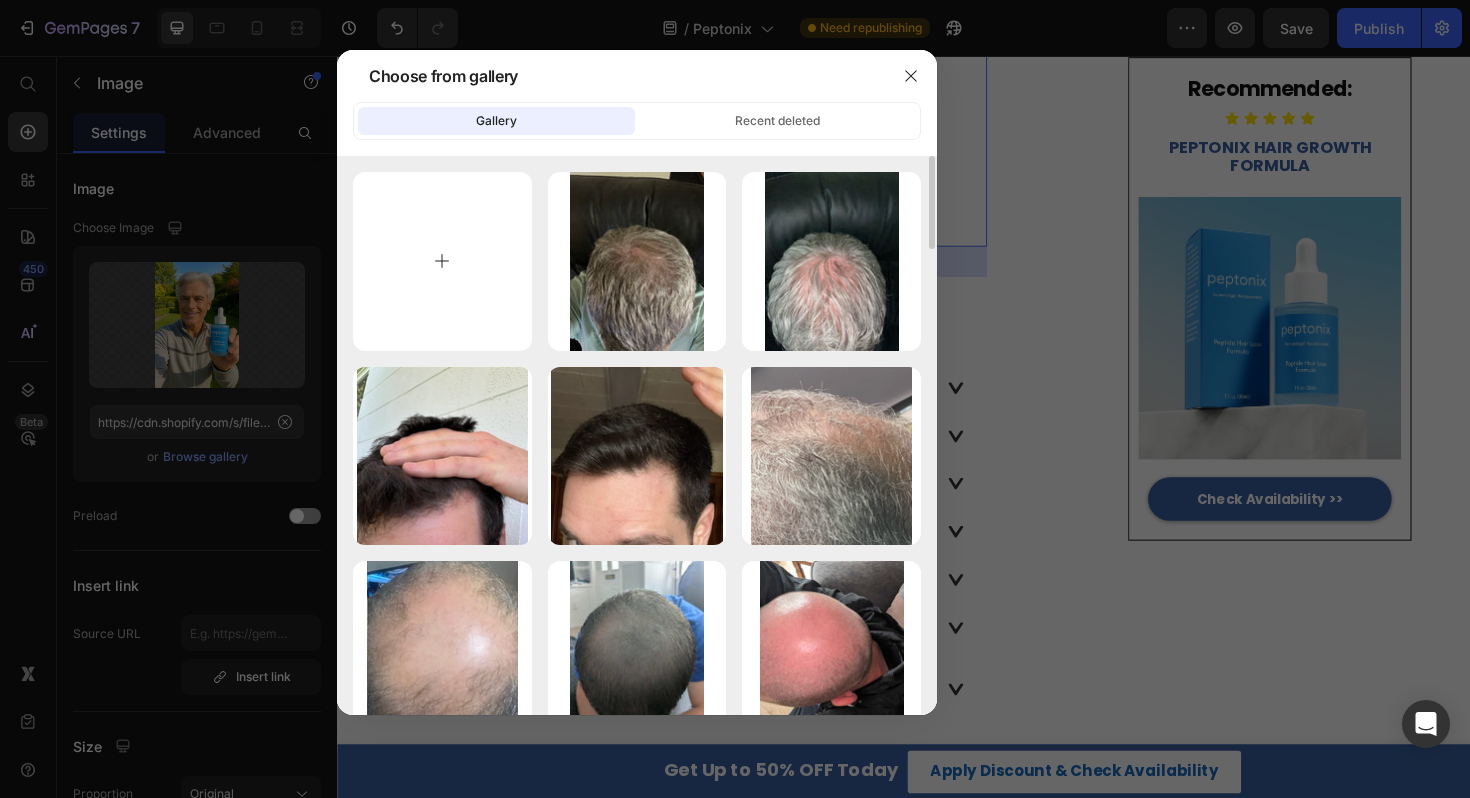 click at bounding box center [442, 261] 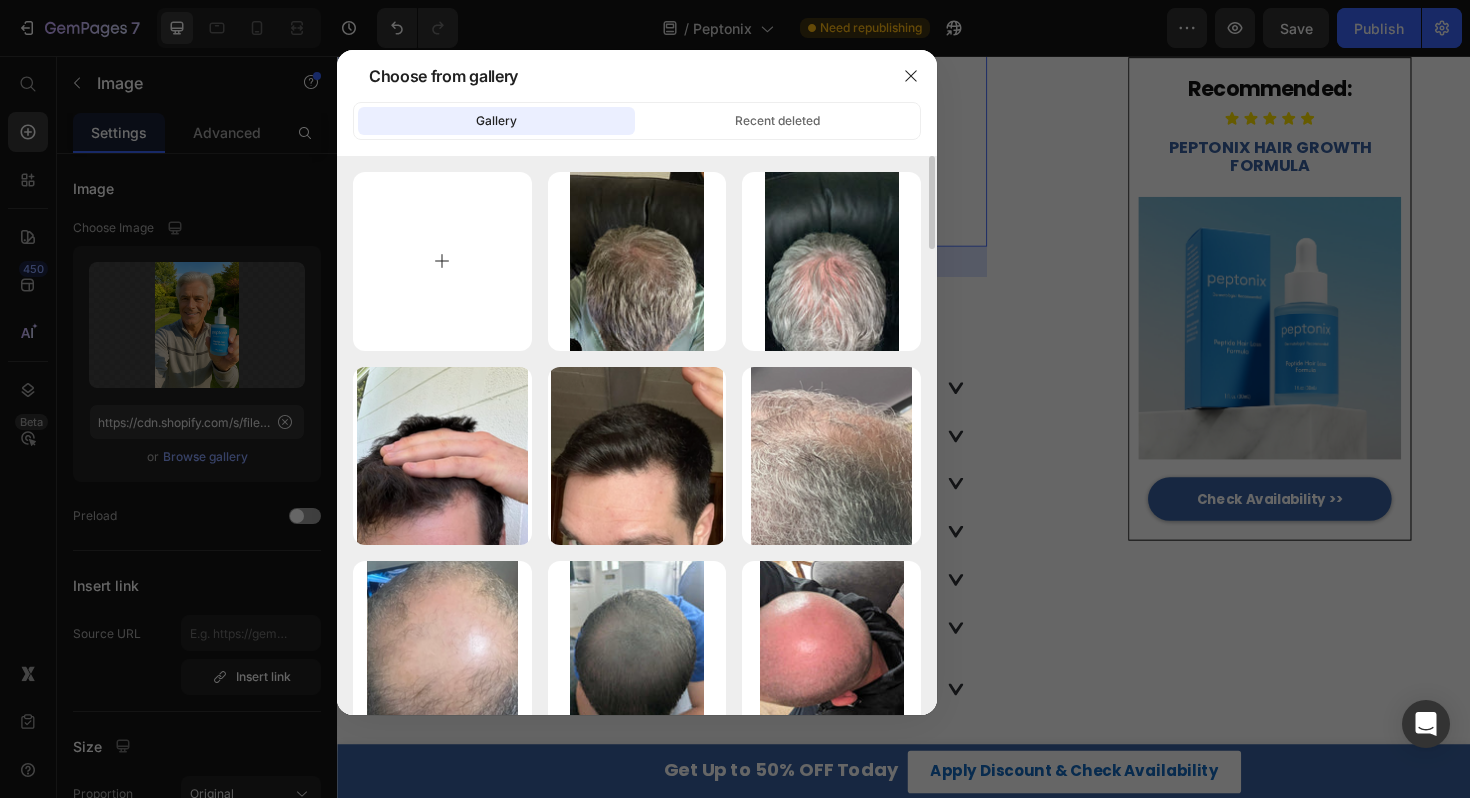 type on "C:\fakepath\[FILENAME].jpg" 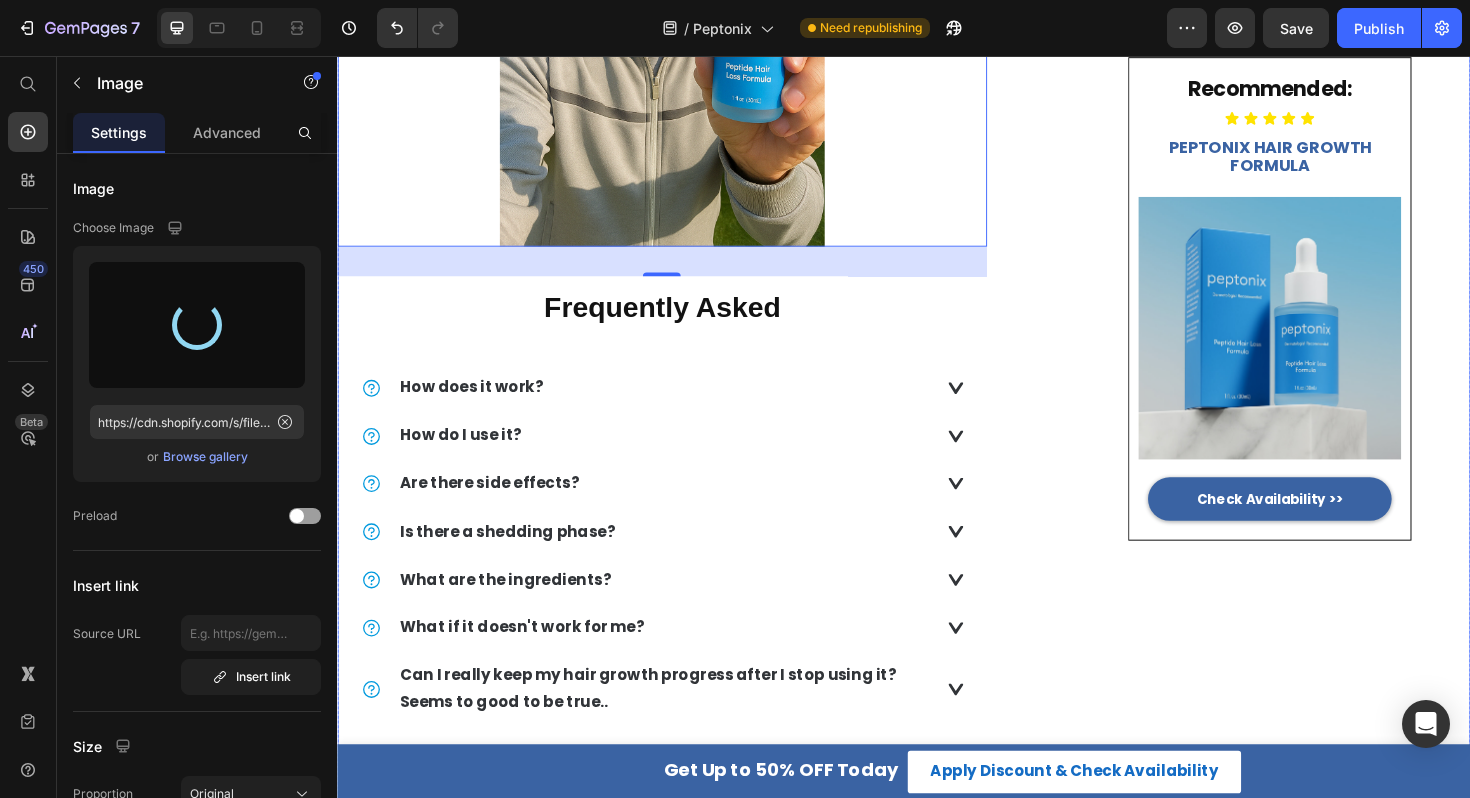 type on "https://cdn.shopify.com/s/files/1/0861/8678/7146/files/gempages_541610860959761273-[UUID].jpg" 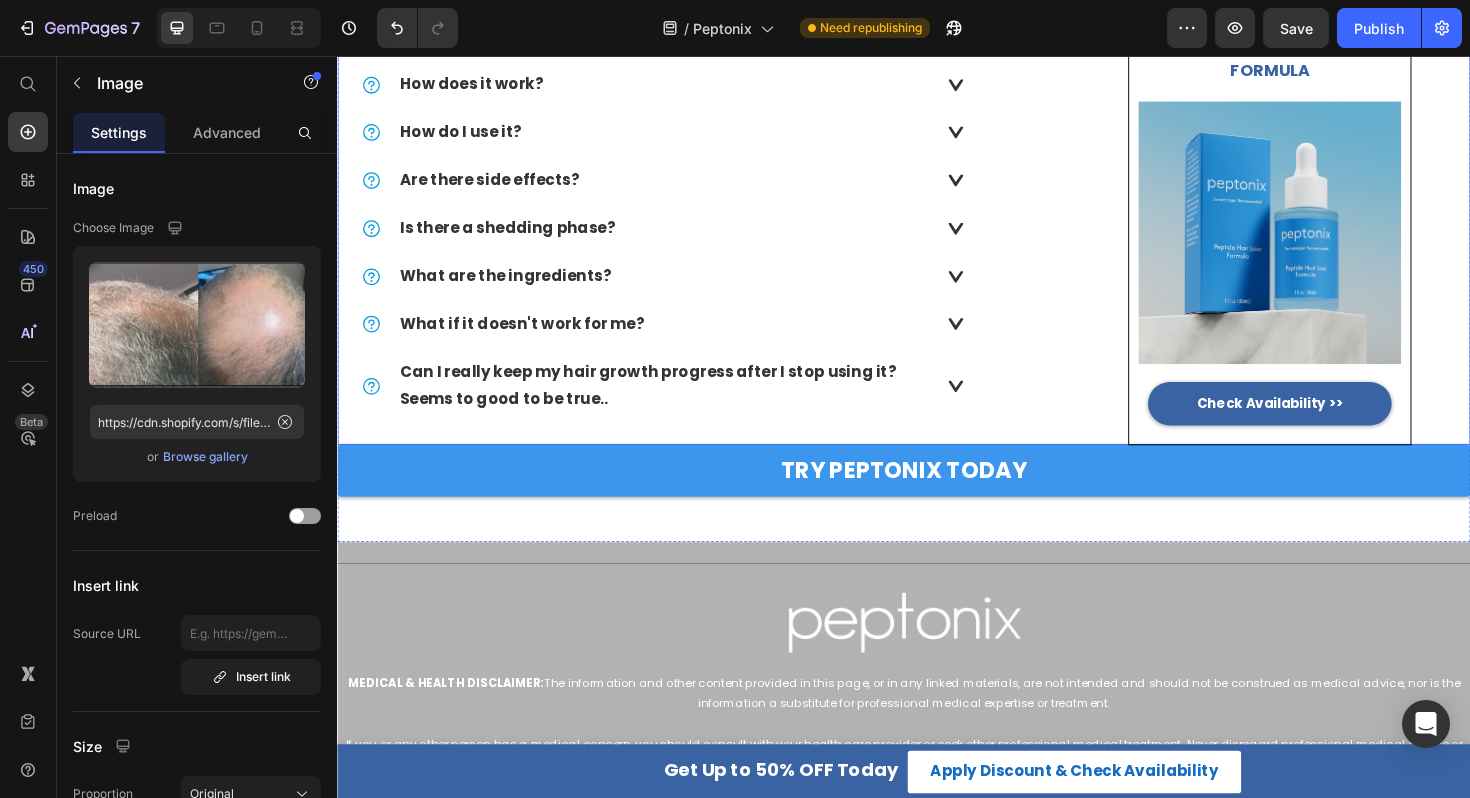 click on "Frequently Asked Heading
How does it work? Accordion
How do I use it? Accordion
Are there side effects? Accordion
Is there a shedding phase? Accordion
What are the ingredients? Accordion
What if it doesn't work for me? Accordion
Can I really keep my hair growth progress after I stop using it? Seems to good to be true.. Accordion TRY PEPTONIX TODAY Button Recommended: Heading Icon Icon Icon Icon
Icon Icon List PEPTONIX HAIR GROWTH FORMULA Text Block Image Check Availability >> Button Row Recommended: Heading Icon Icon Icon Icon
Icon Icon List PEPTONIX HAIR GROWTH FORMULA Text Block Image Check Availability >> Button Row" at bounding box center [1291, -1200] 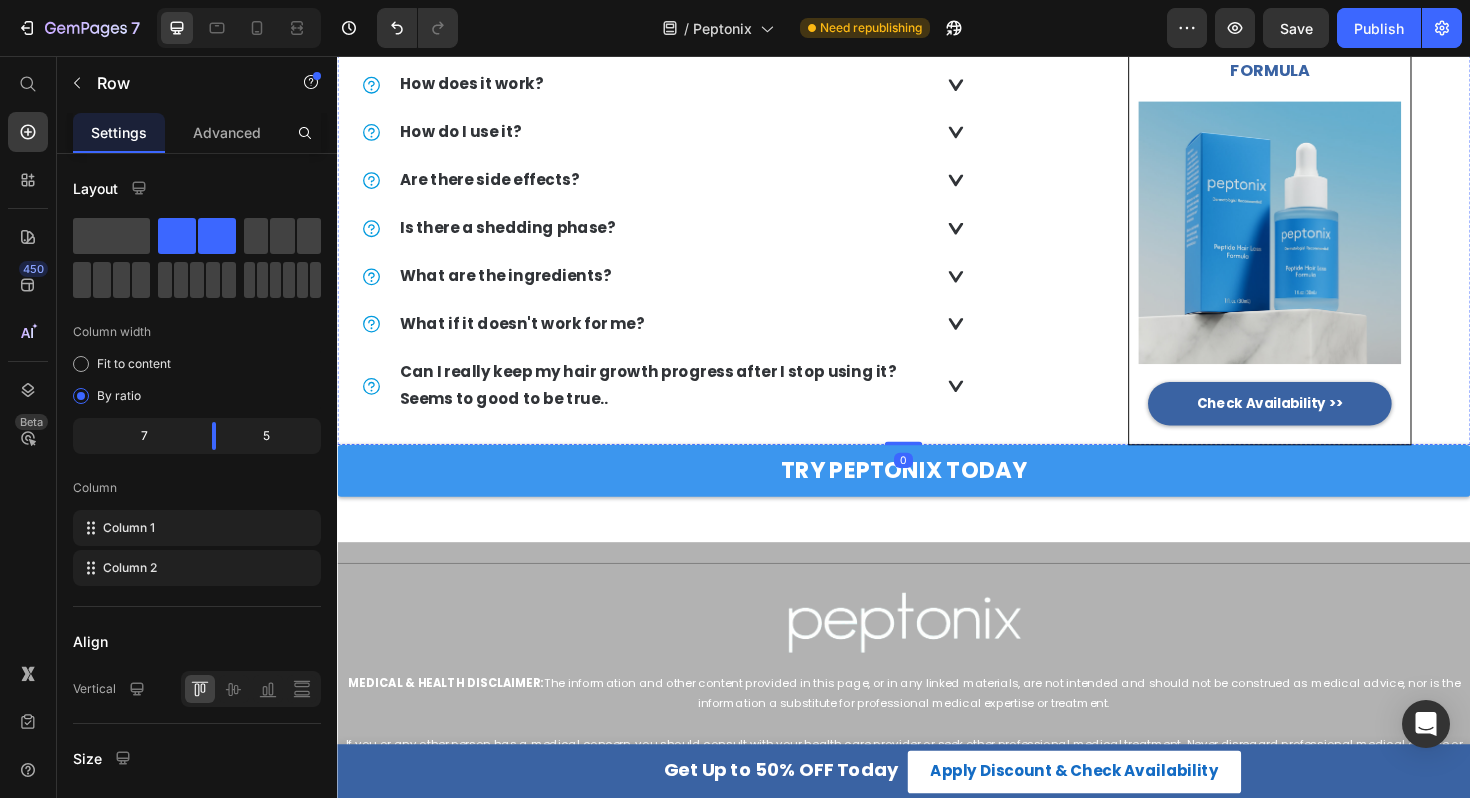click at bounding box center [681, -161] 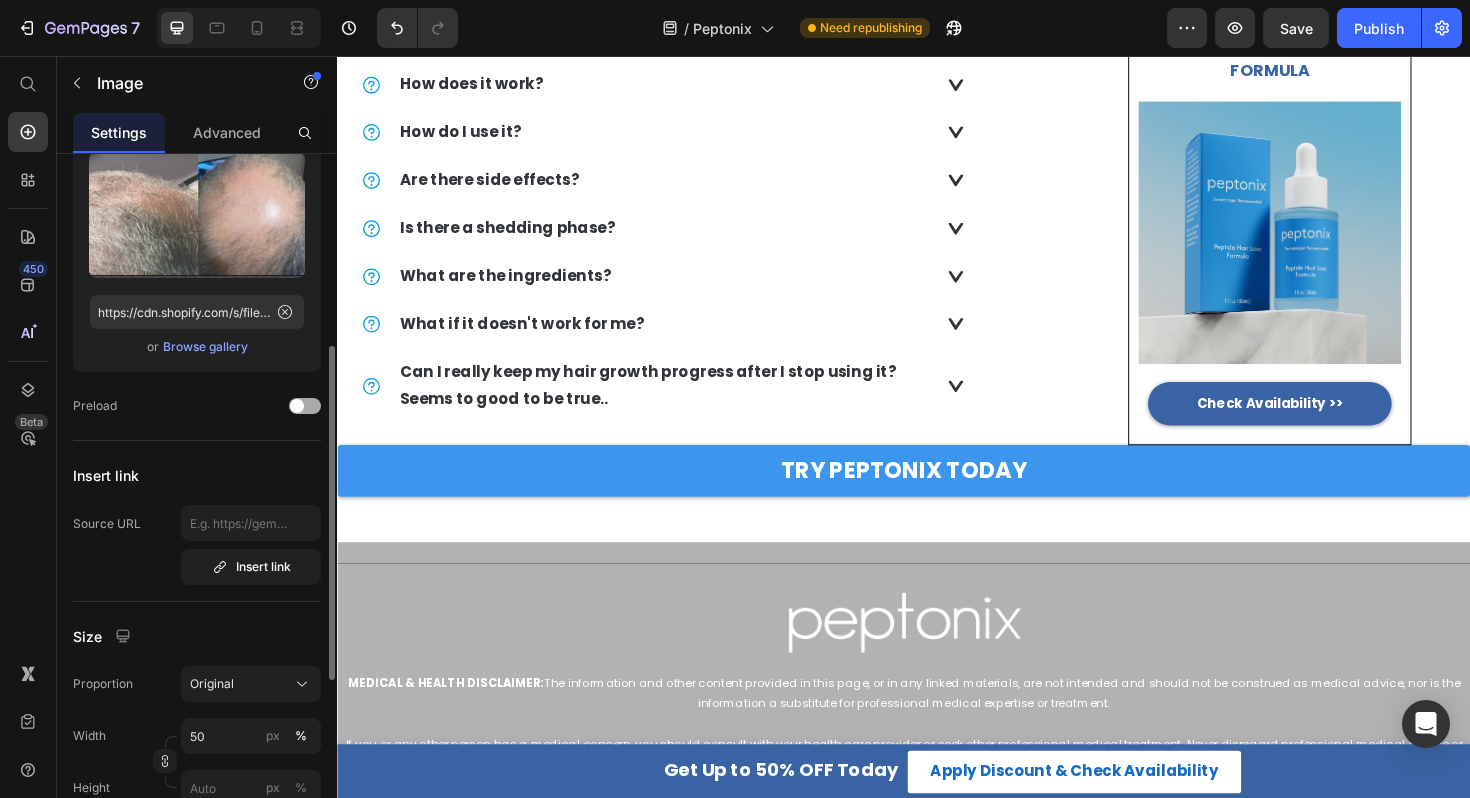 scroll, scrollTop: 205, scrollLeft: 0, axis: vertical 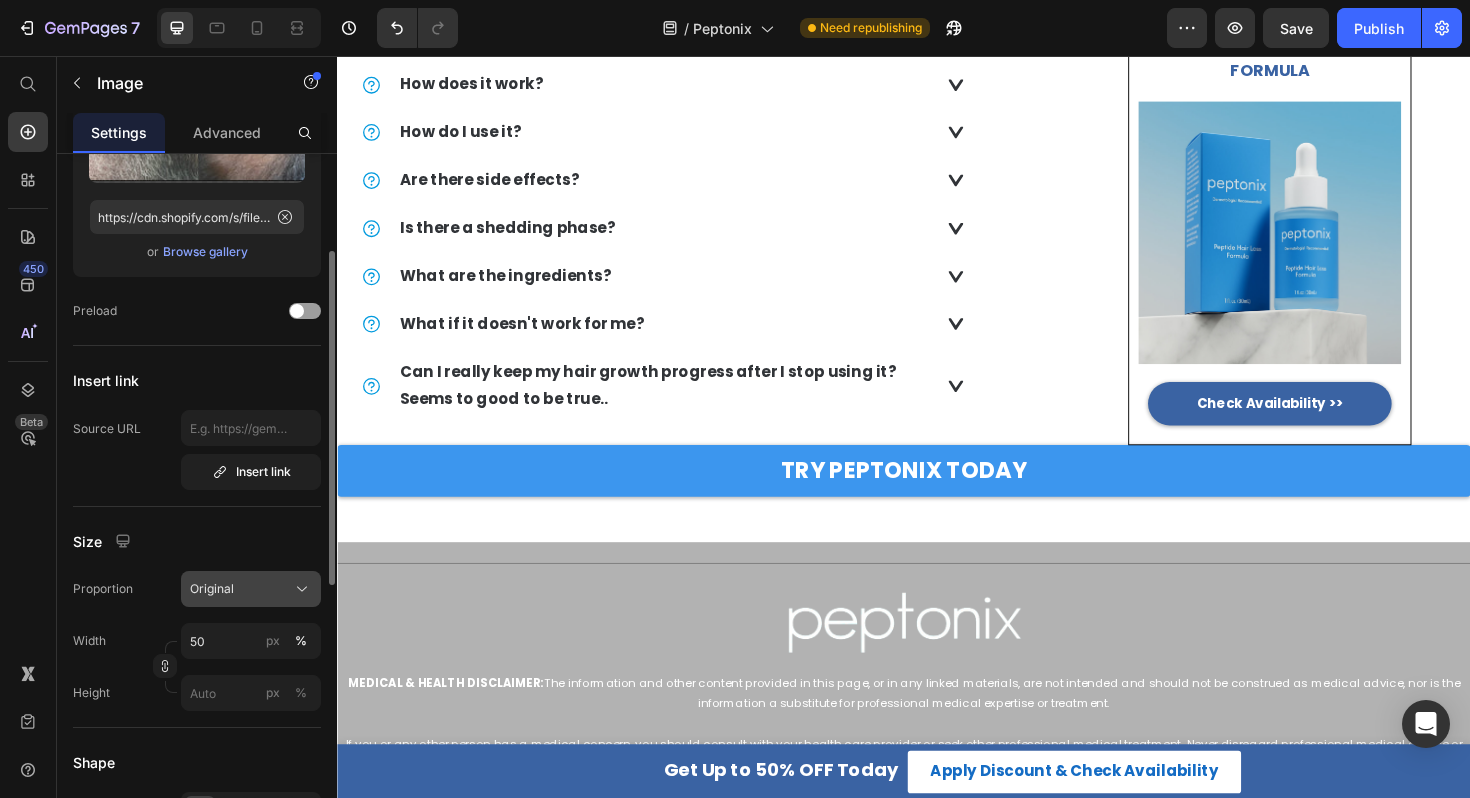 click on "Original" at bounding box center (251, 589) 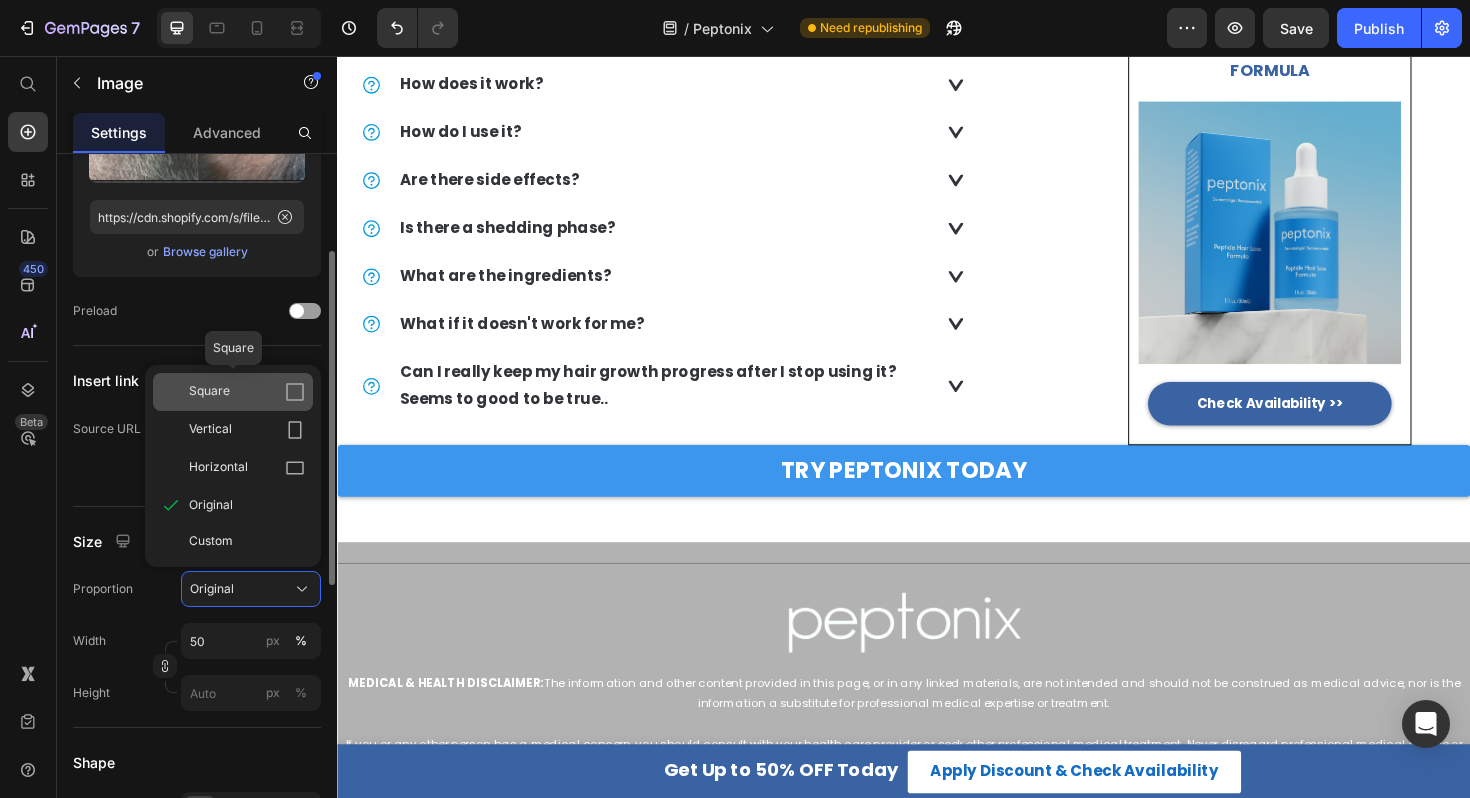 click on "Square" 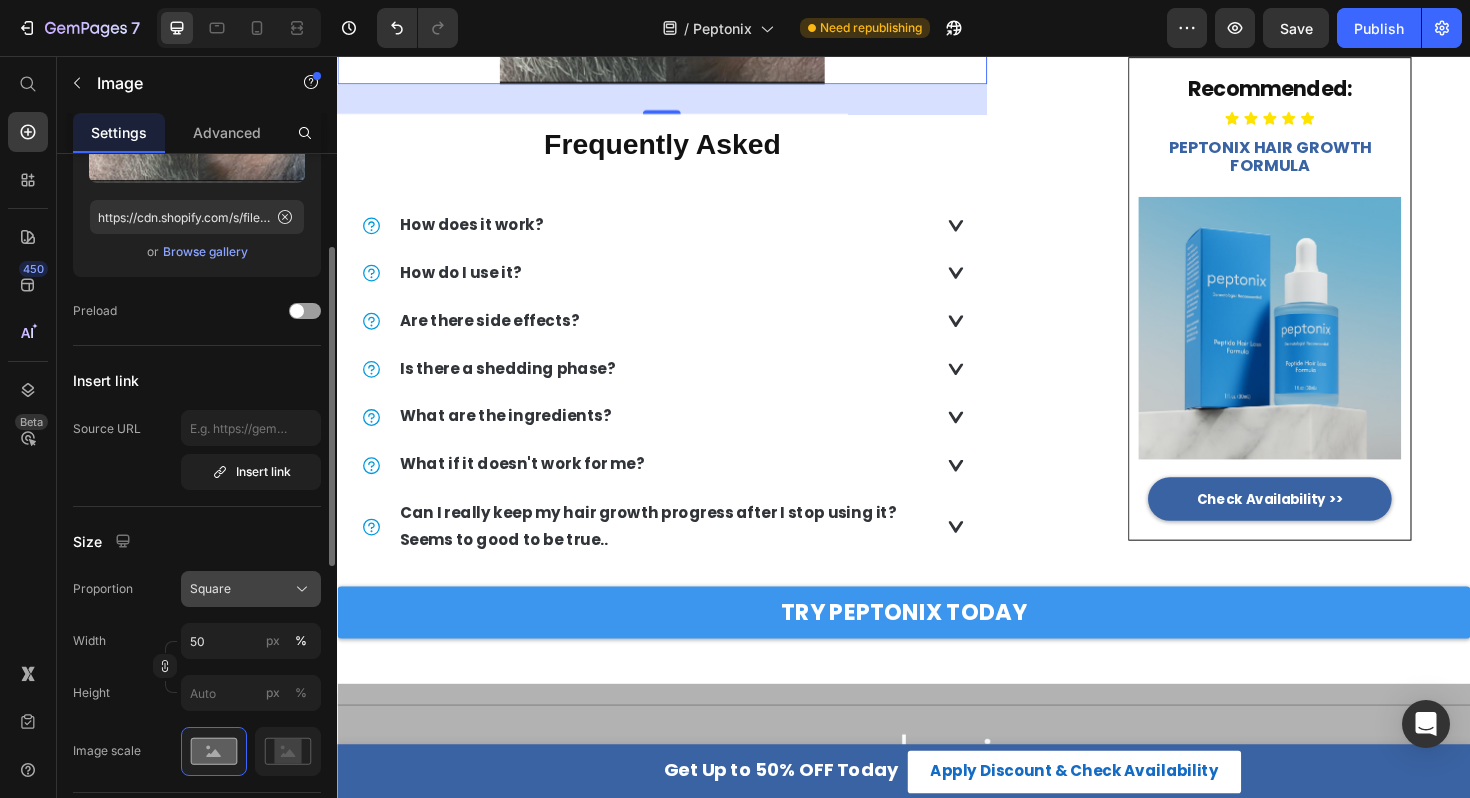 click on "Square" 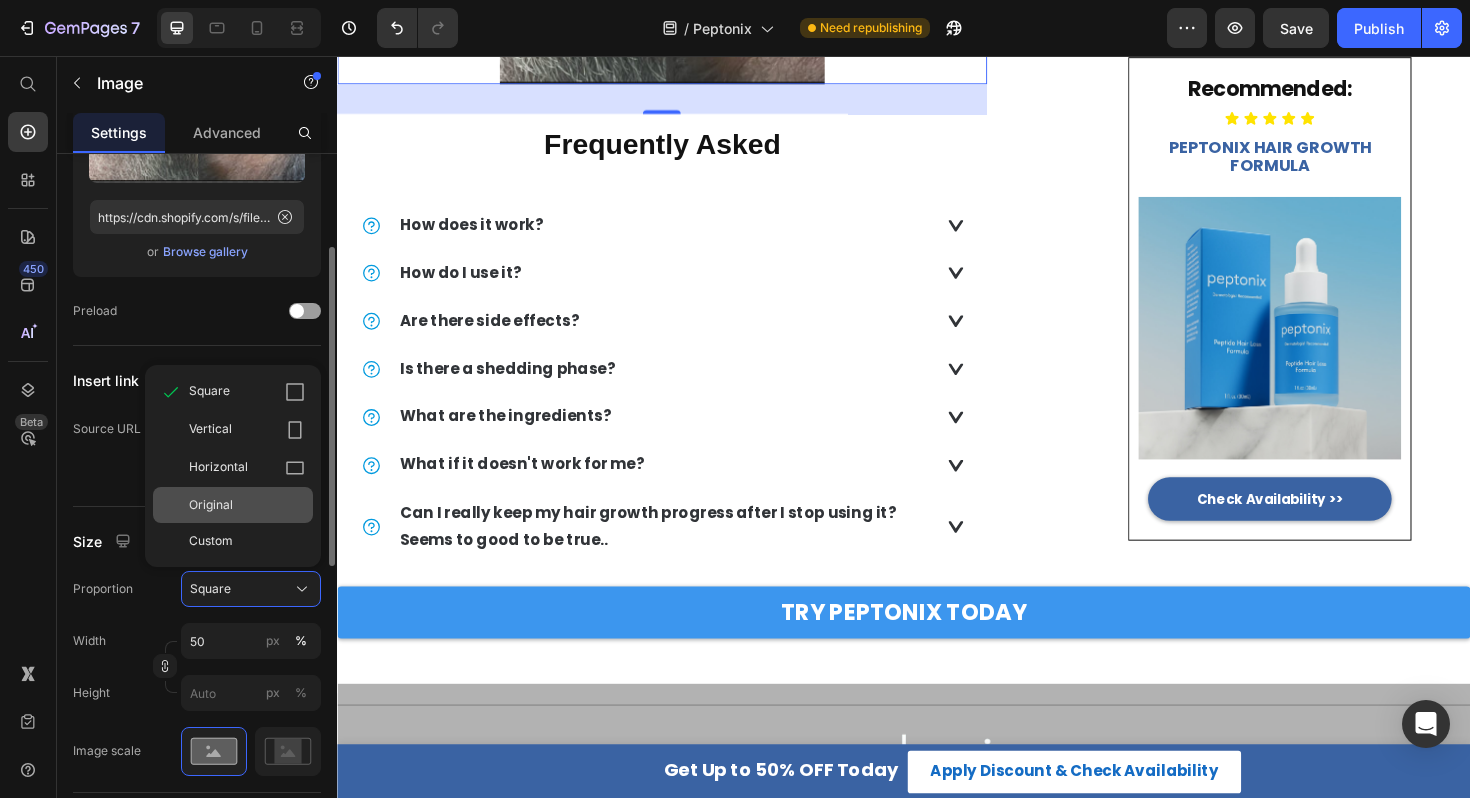 click on "Original" at bounding box center (211, 505) 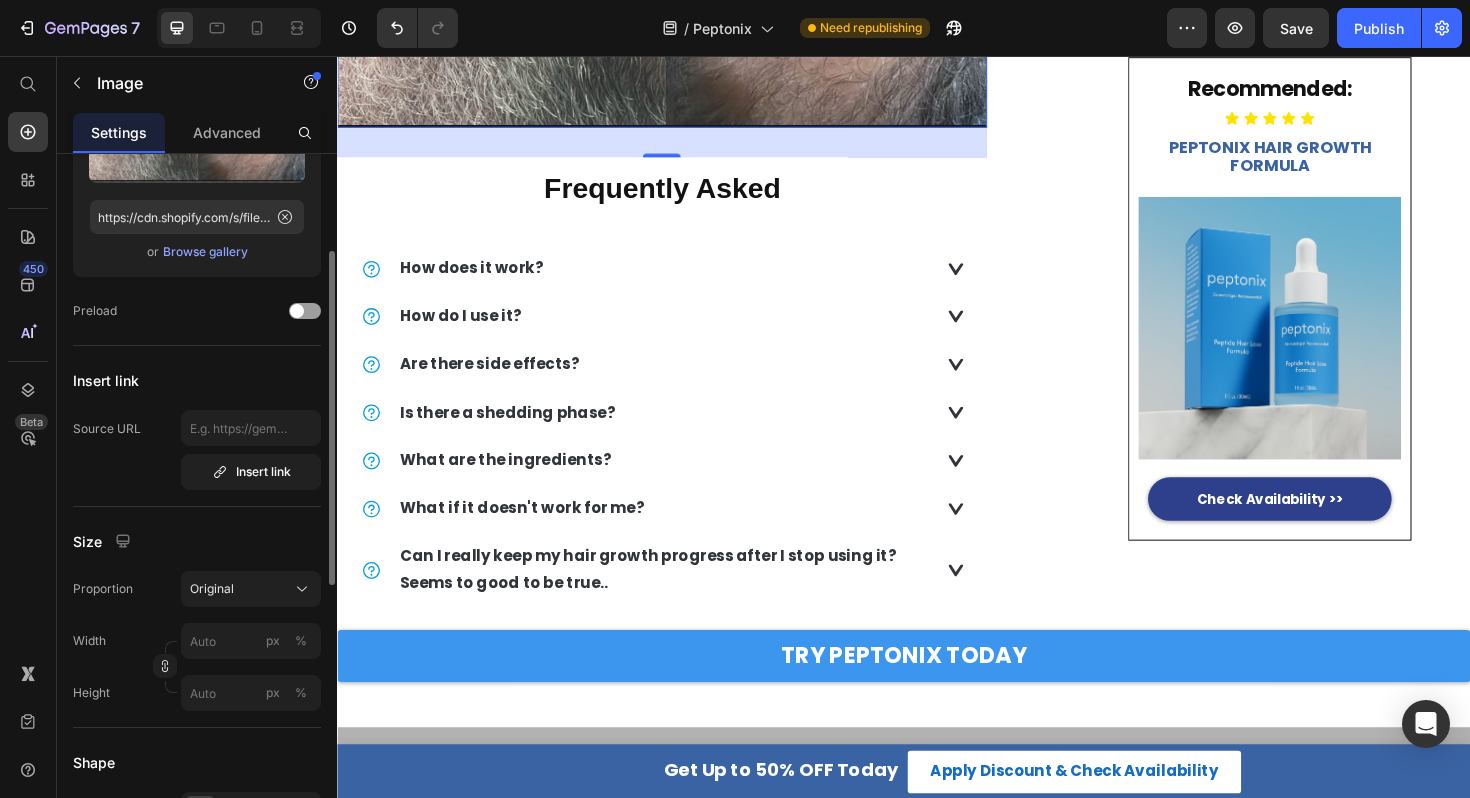 click on "Check Availability >>" at bounding box center (1325, 525) 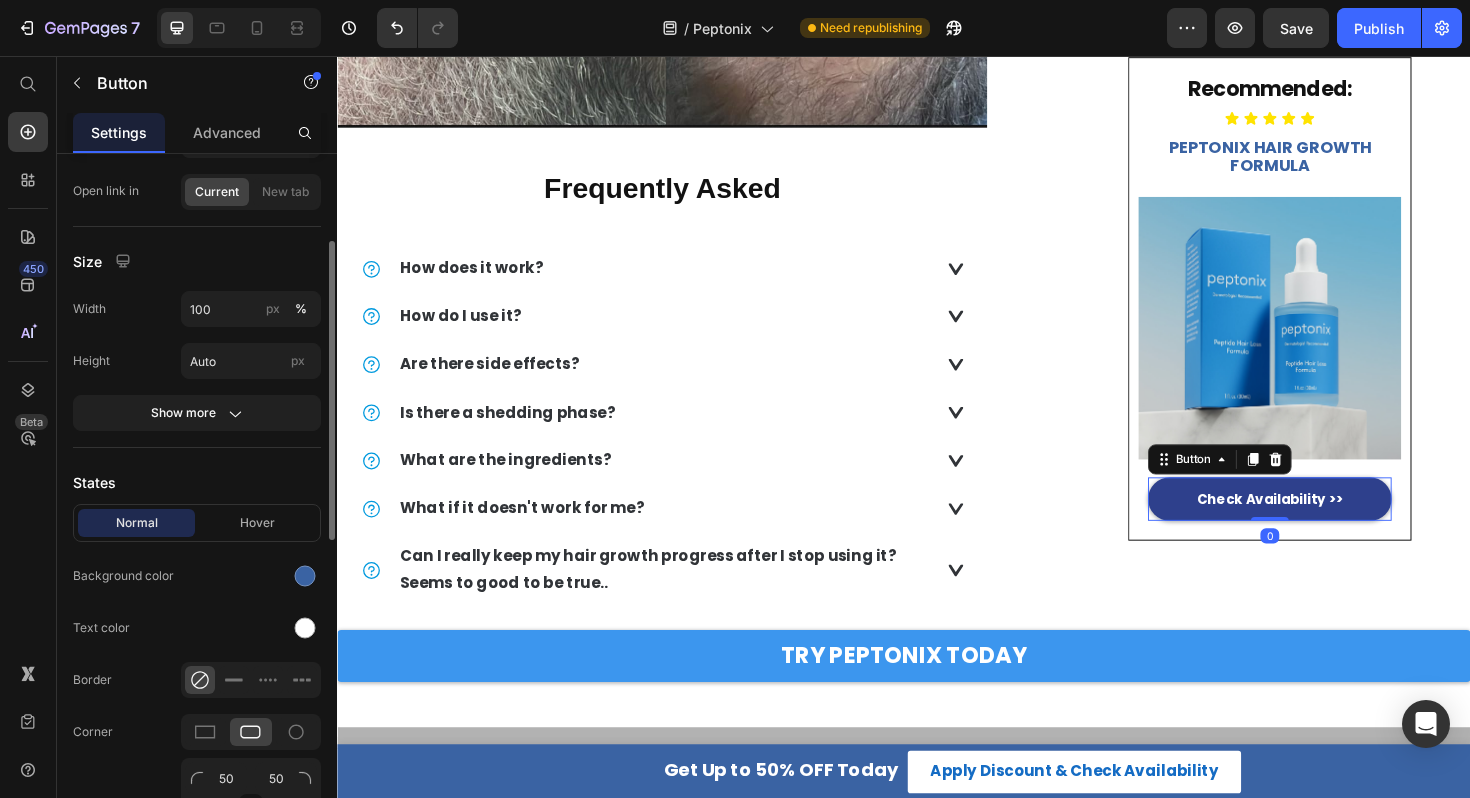 scroll, scrollTop: 0, scrollLeft: 0, axis: both 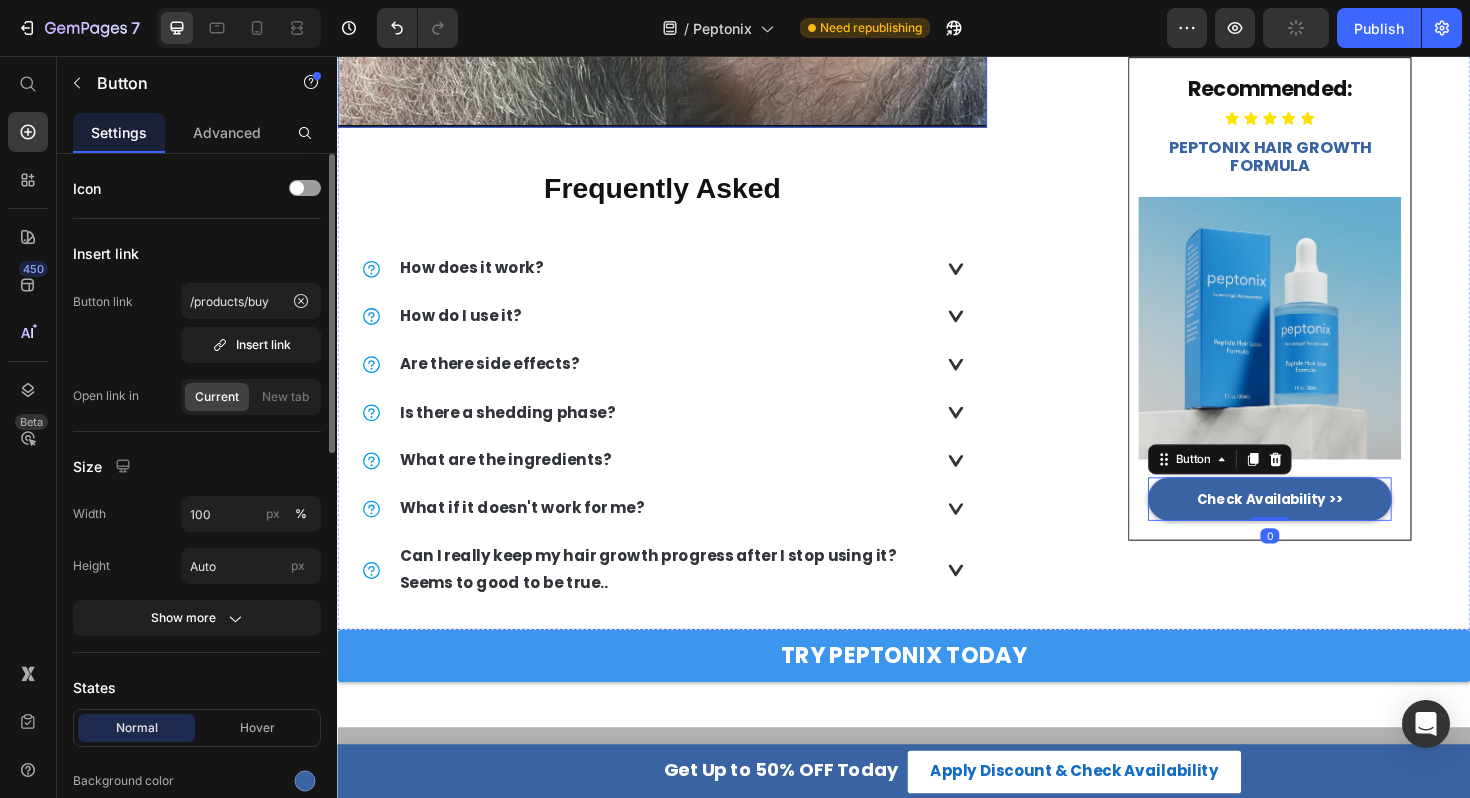 click on "Frequently Asked" at bounding box center (681, 194) 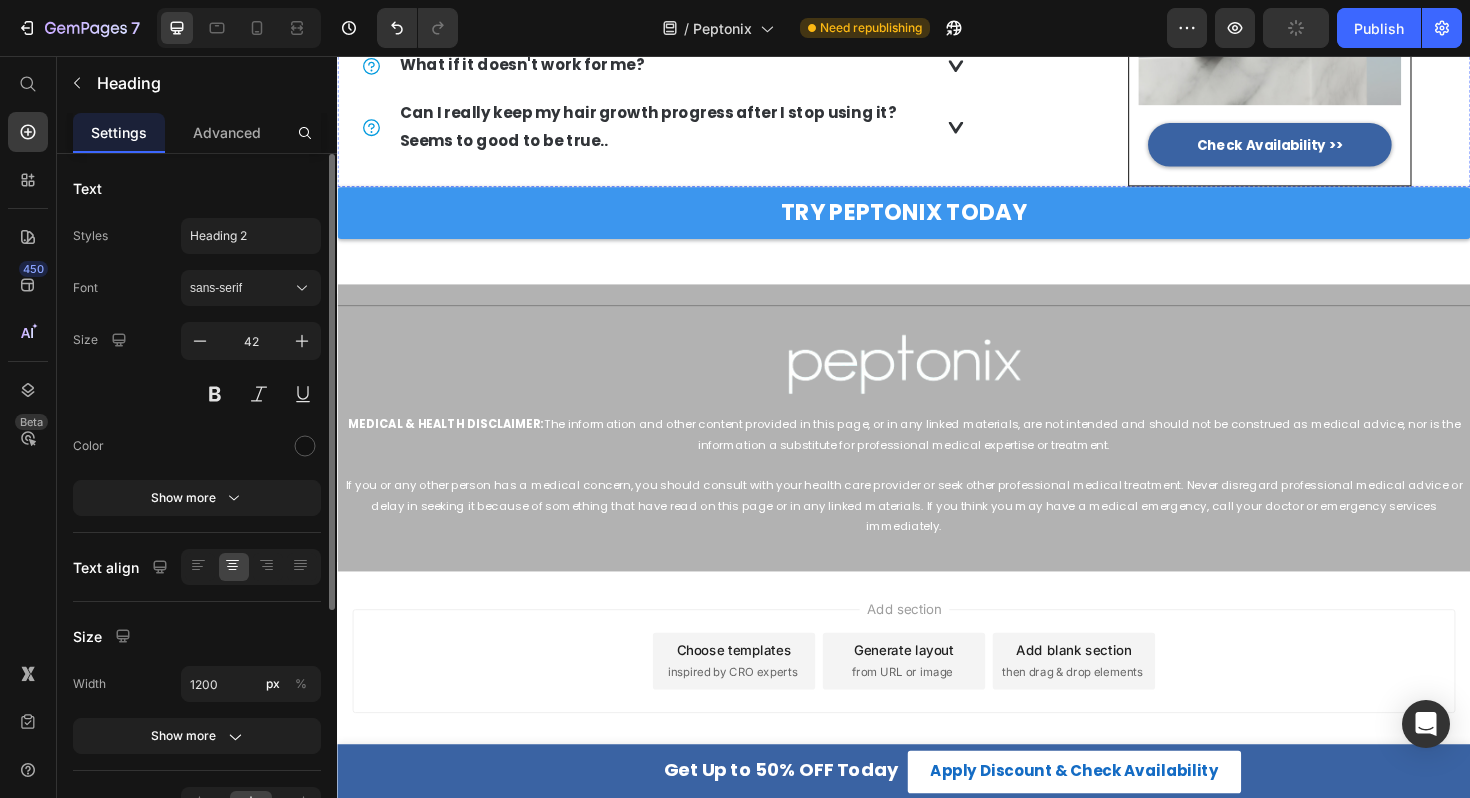 scroll, scrollTop: 4105, scrollLeft: 0, axis: vertical 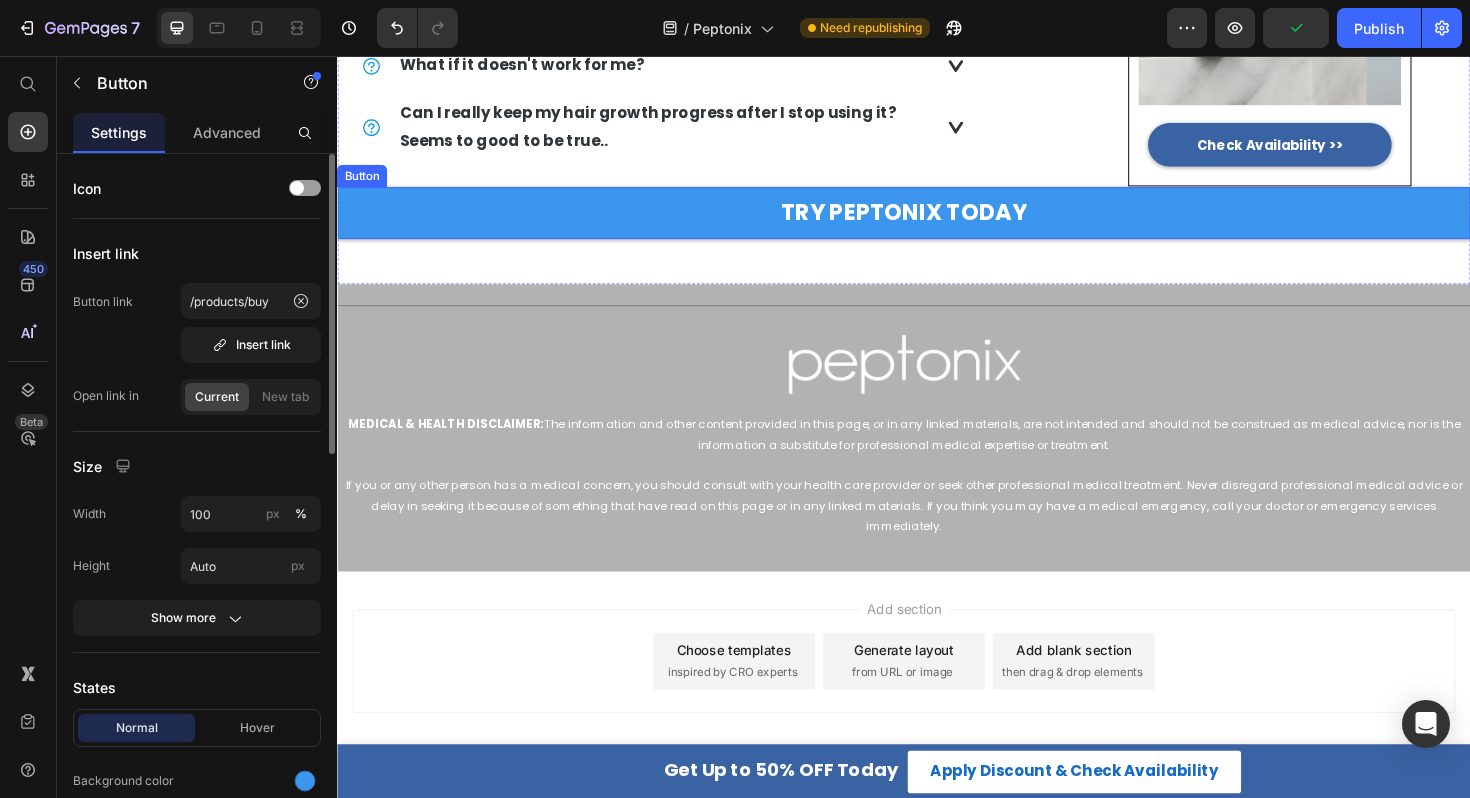 click on "TRY PEPTONIX TODAY" at bounding box center (937, 222) 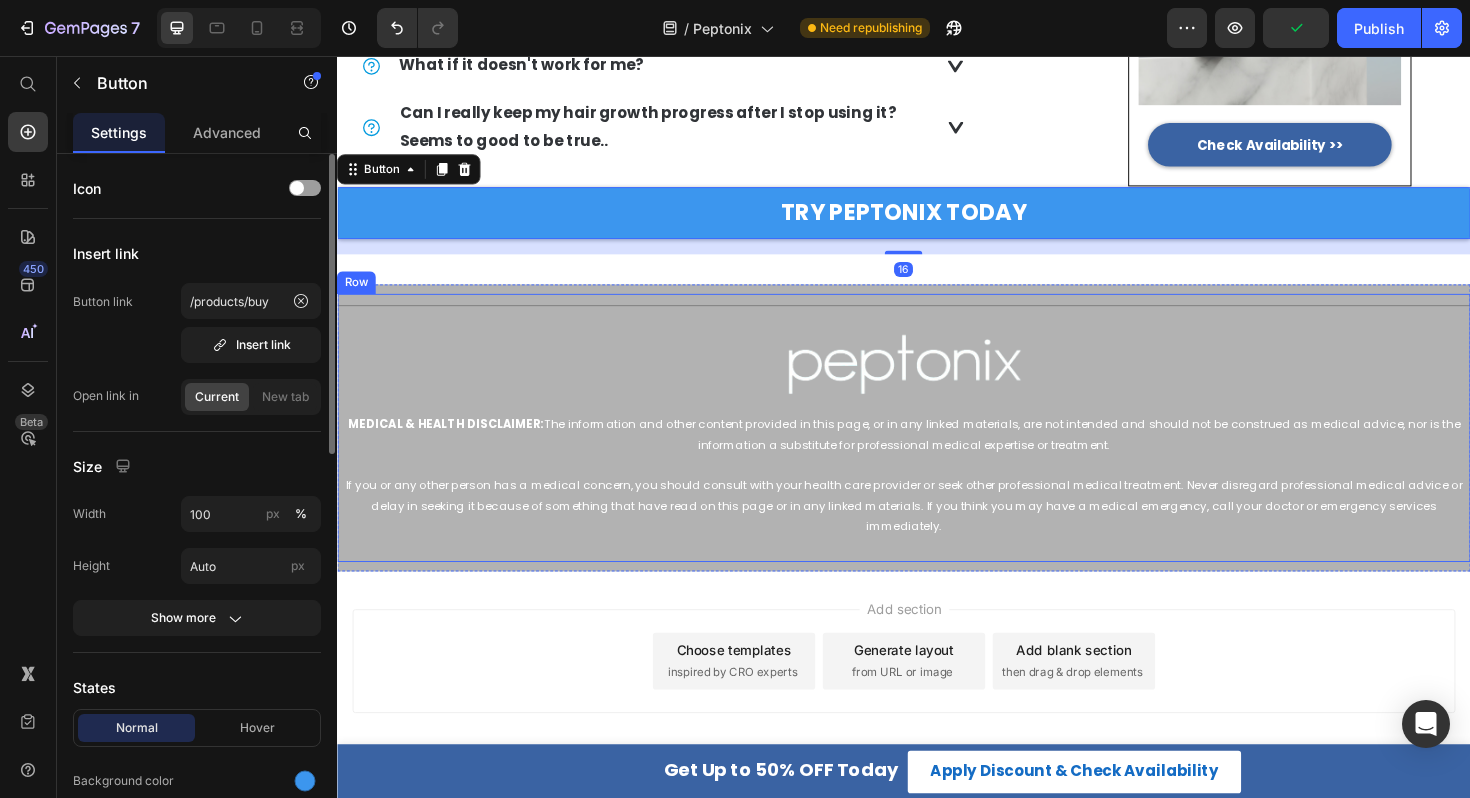 scroll, scrollTop: 3540, scrollLeft: 0, axis: vertical 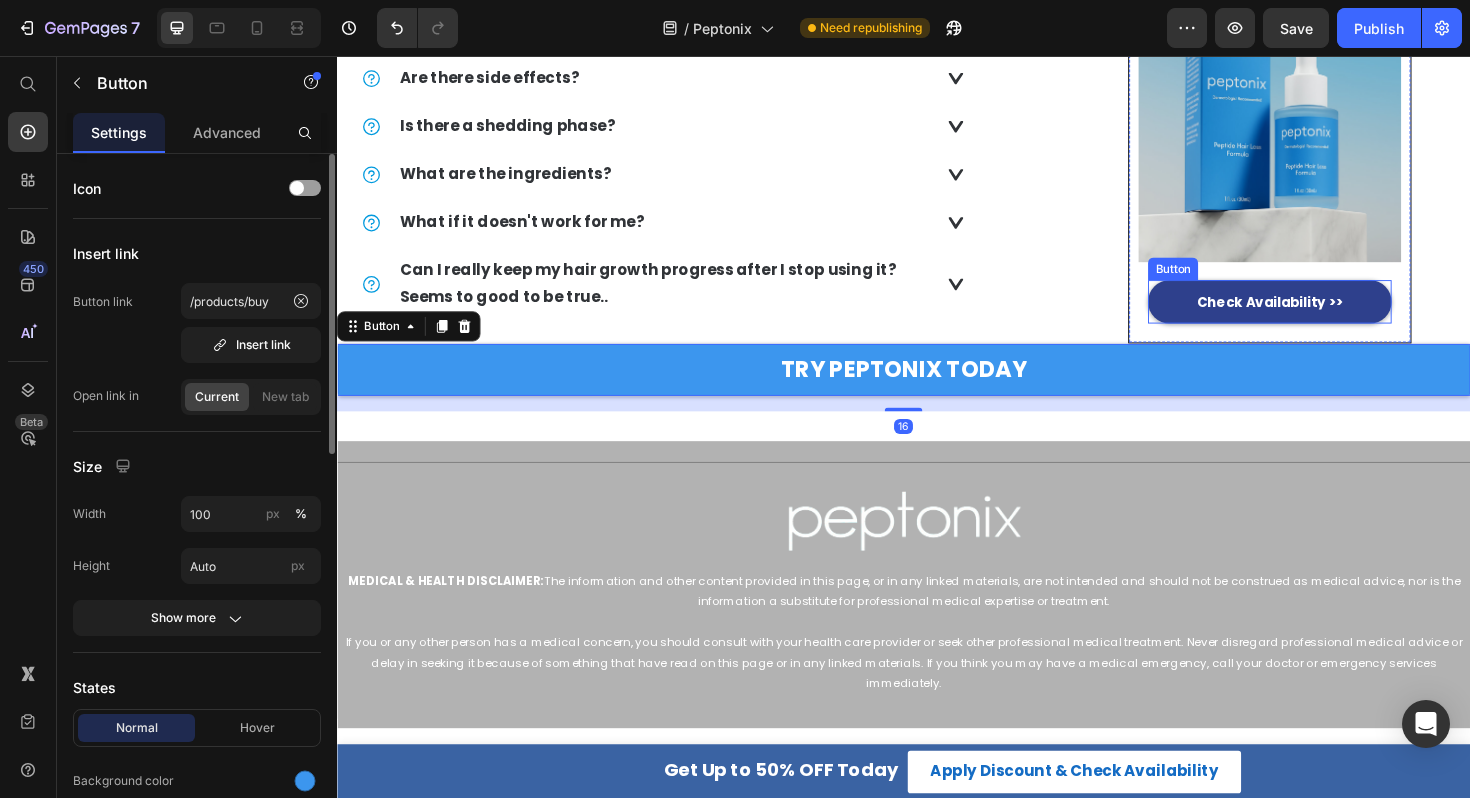 click on "Check Availability >>" at bounding box center [1325, 316] 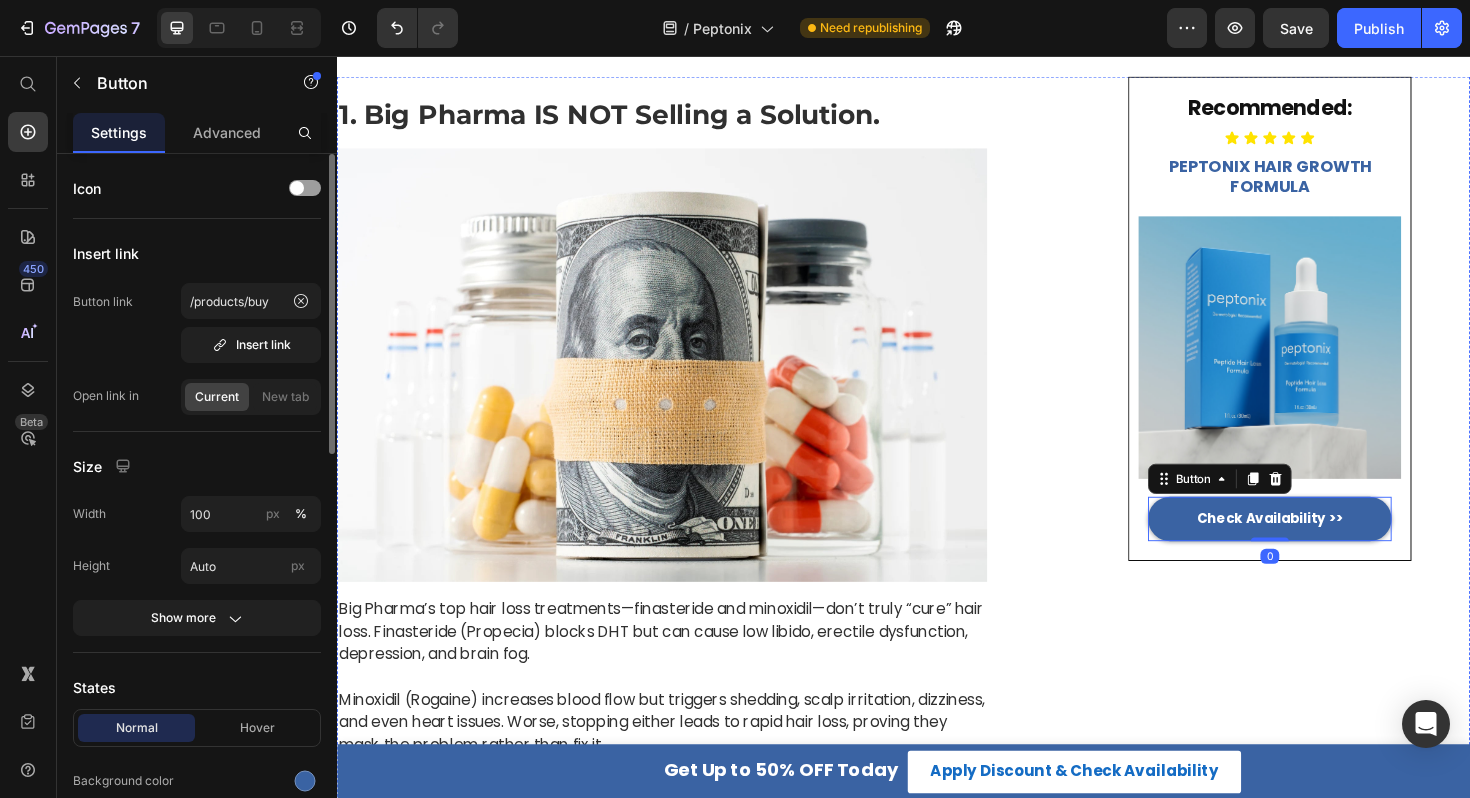 scroll, scrollTop: 0, scrollLeft: 0, axis: both 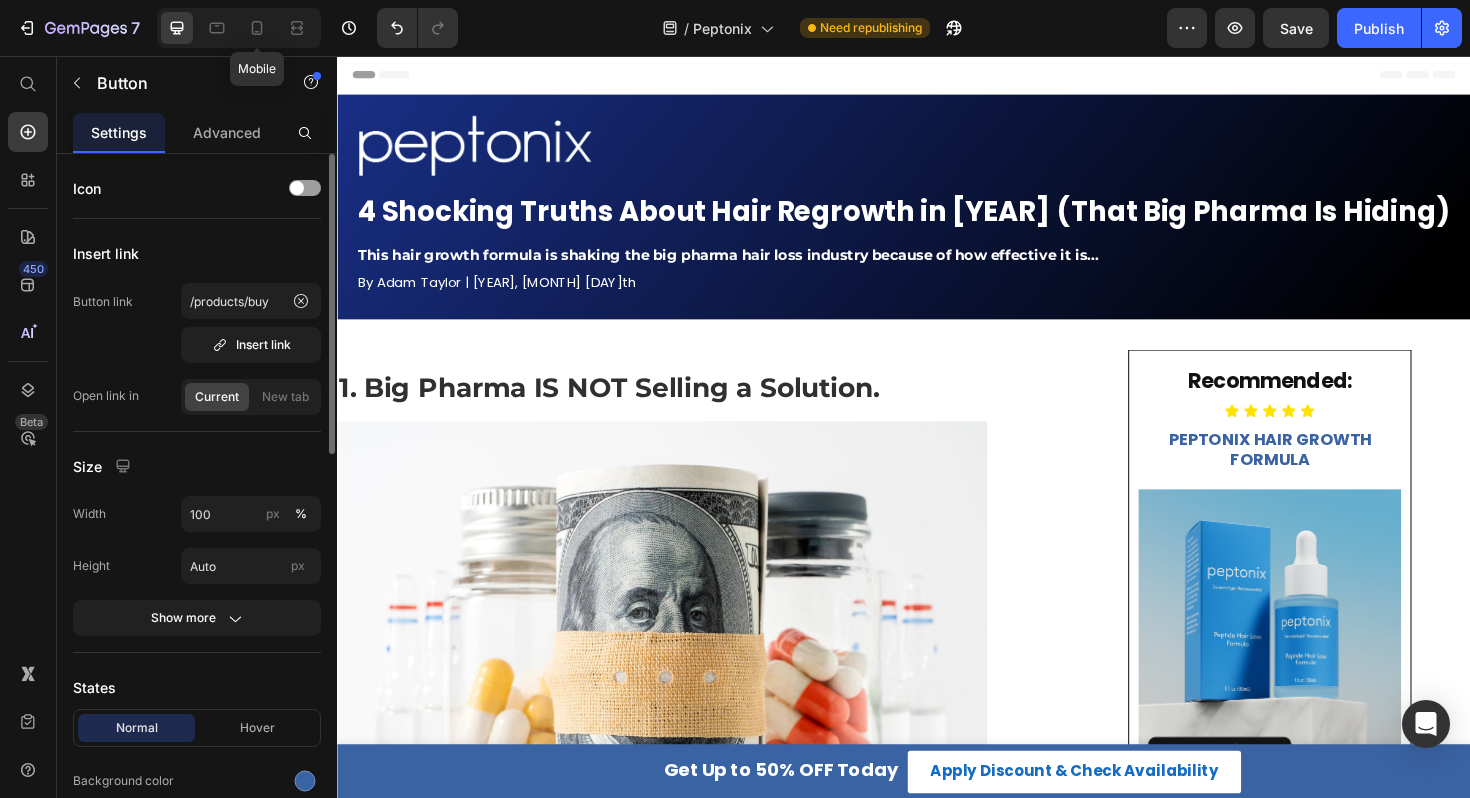 click 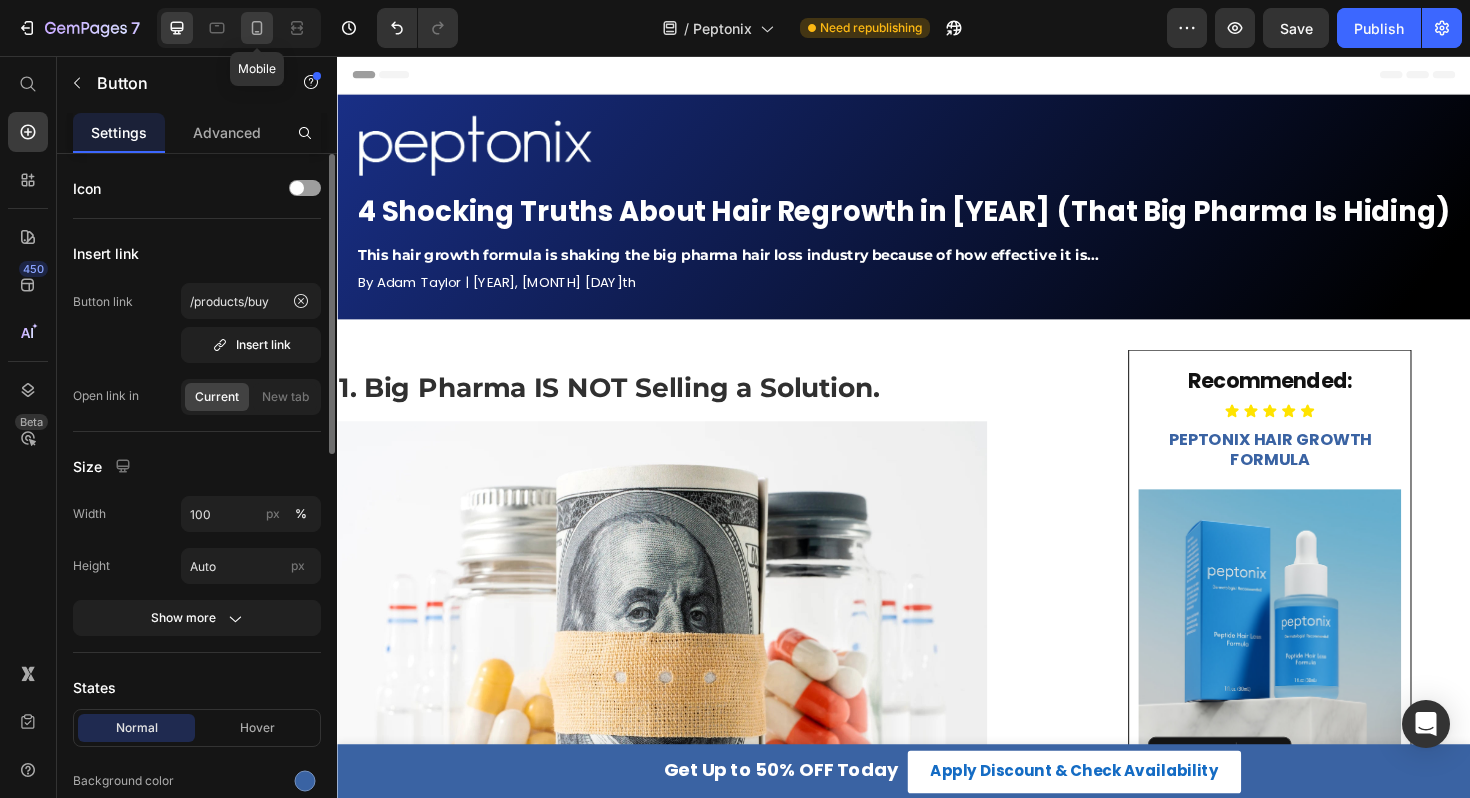 click 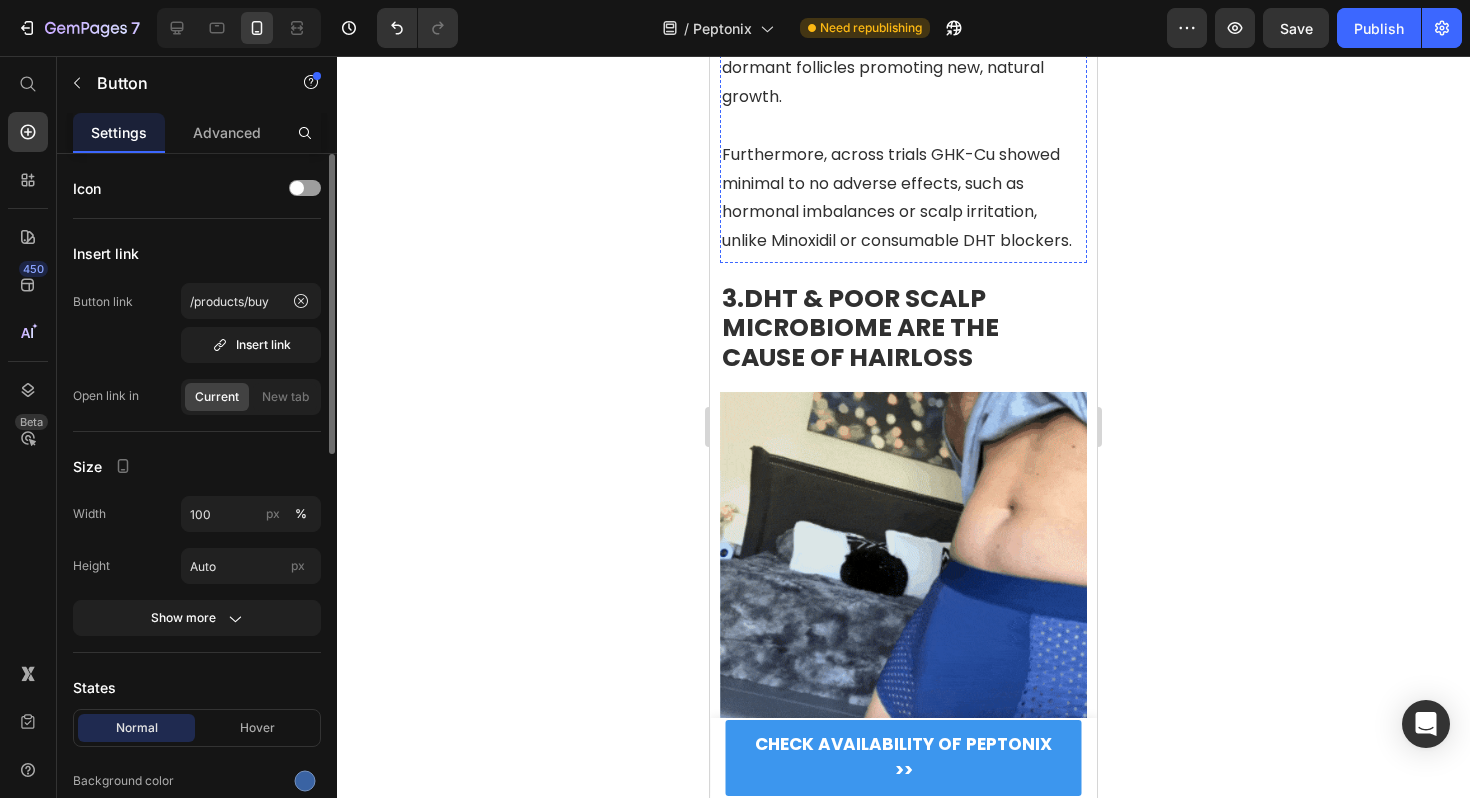 scroll, scrollTop: 1728, scrollLeft: 0, axis: vertical 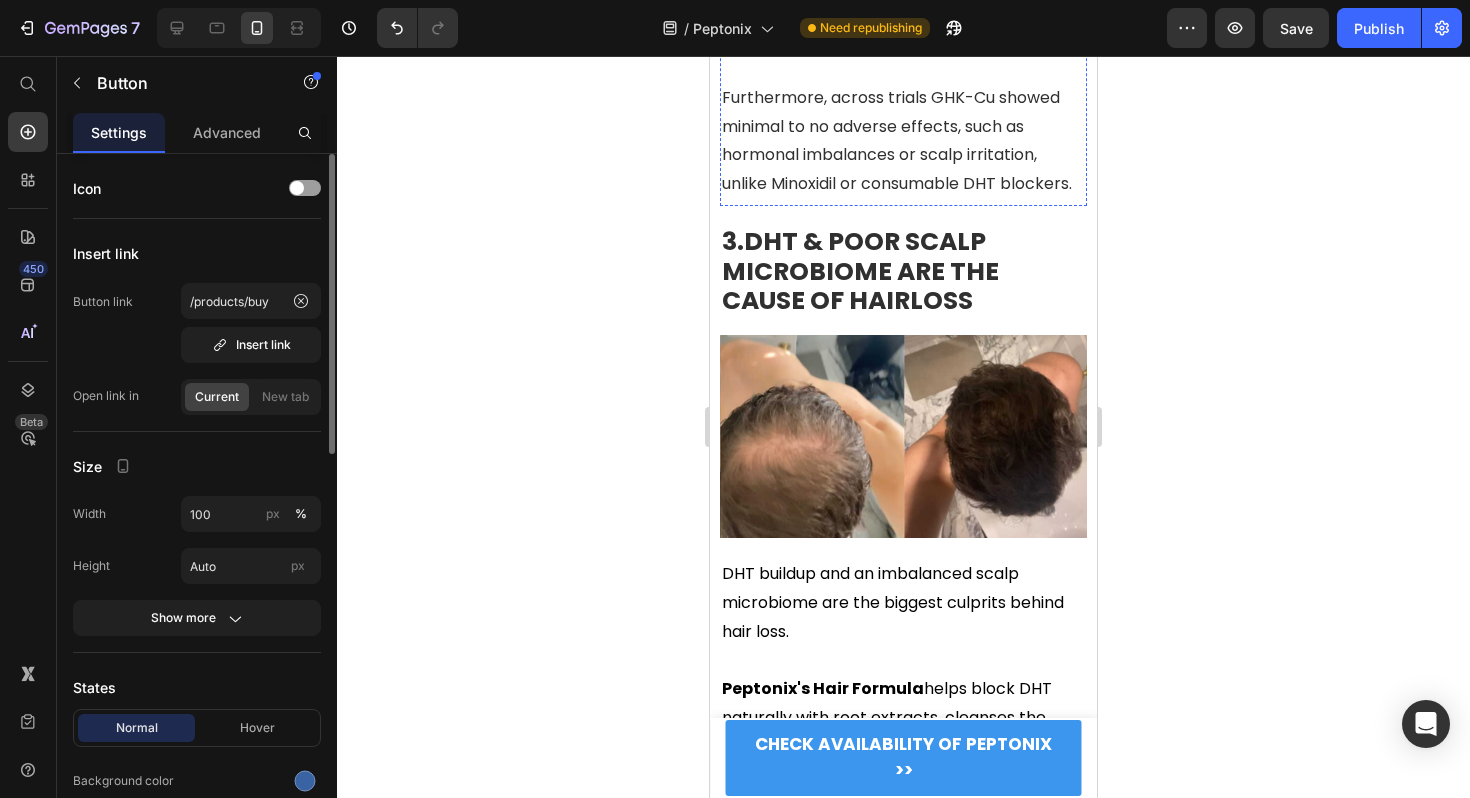 click at bounding box center (903, 436) 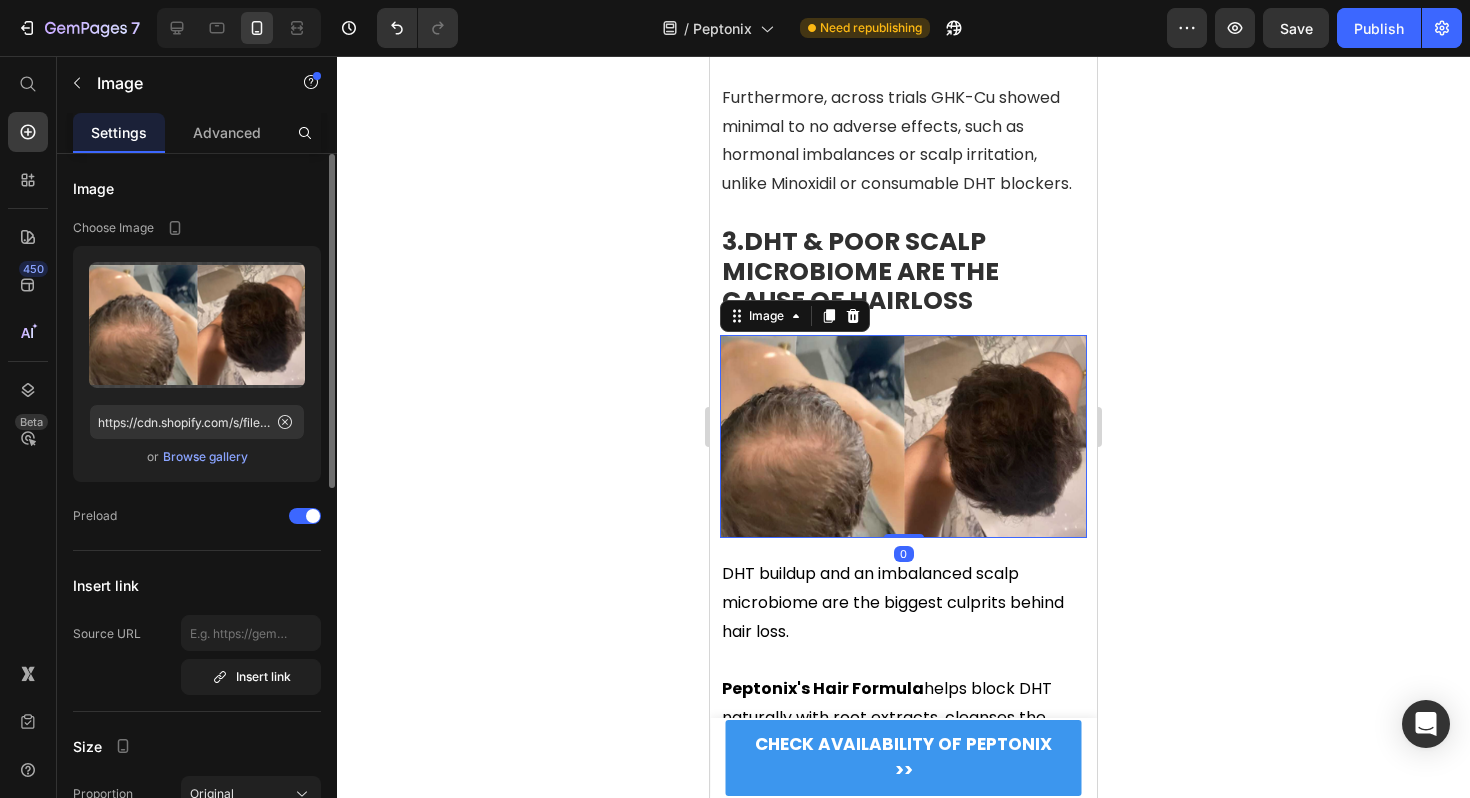 click on "Browse gallery" at bounding box center (205, 457) 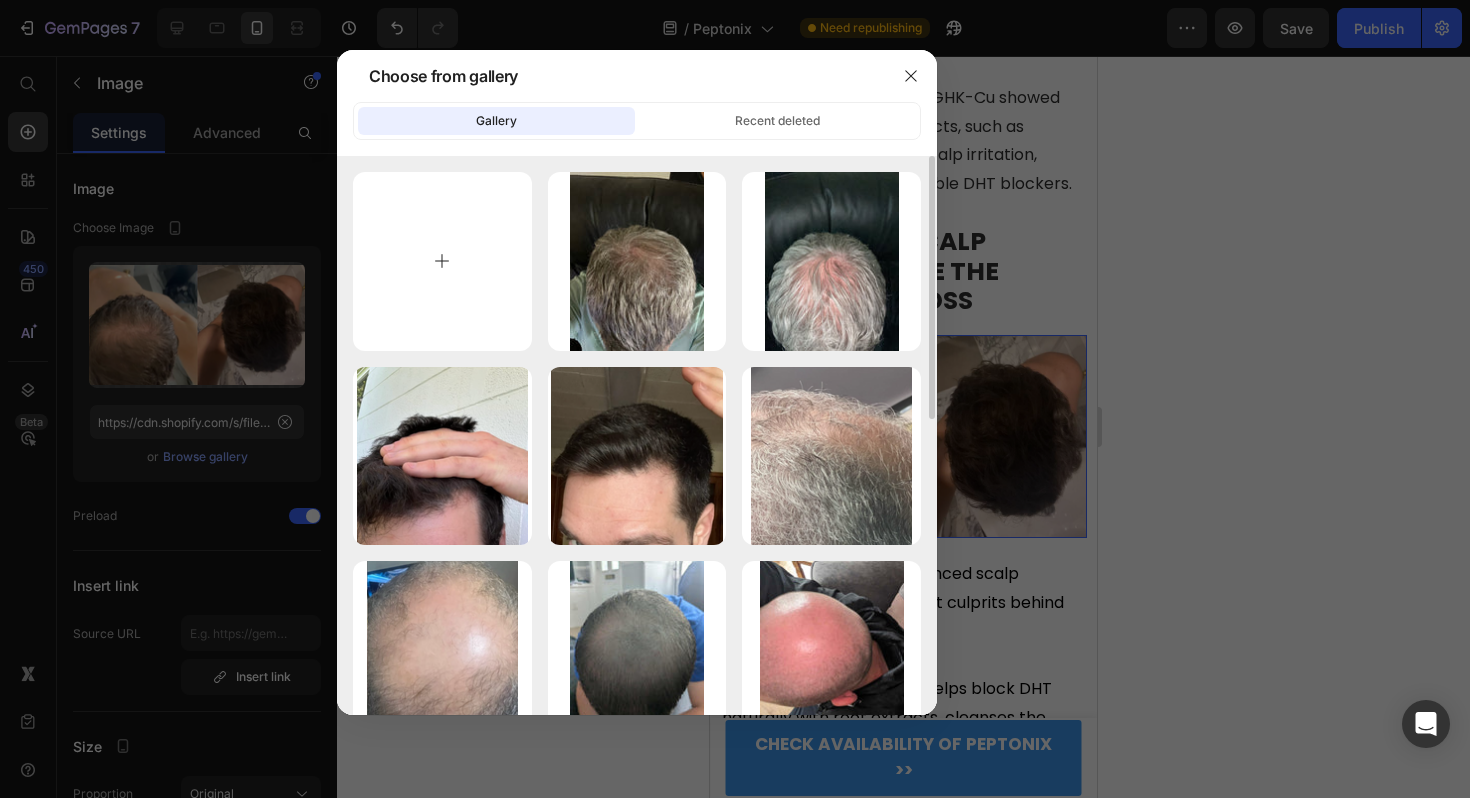 click at bounding box center (442, 261) 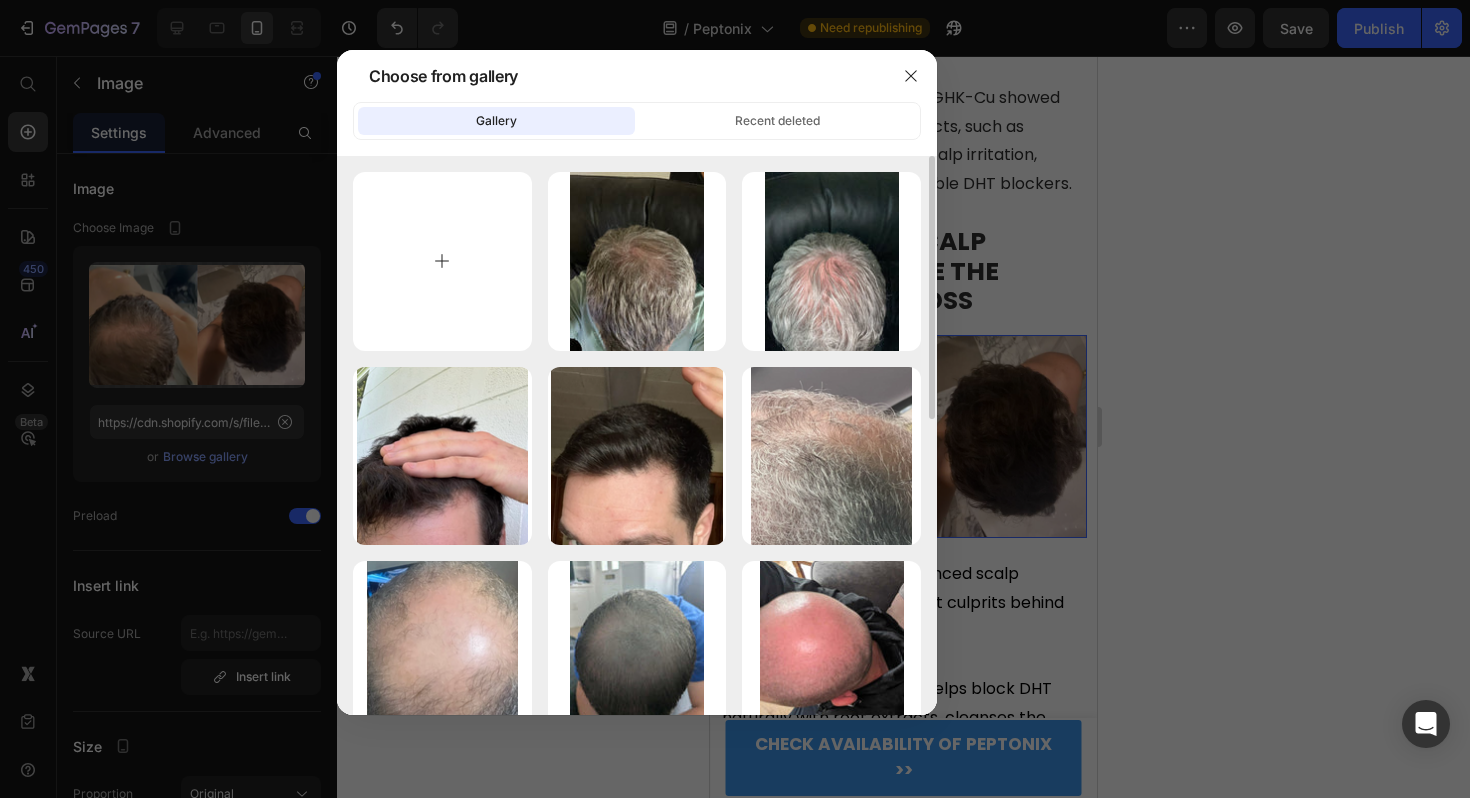 type on "C:\fakepath\Screenshot [DATE] at [TIME].png" 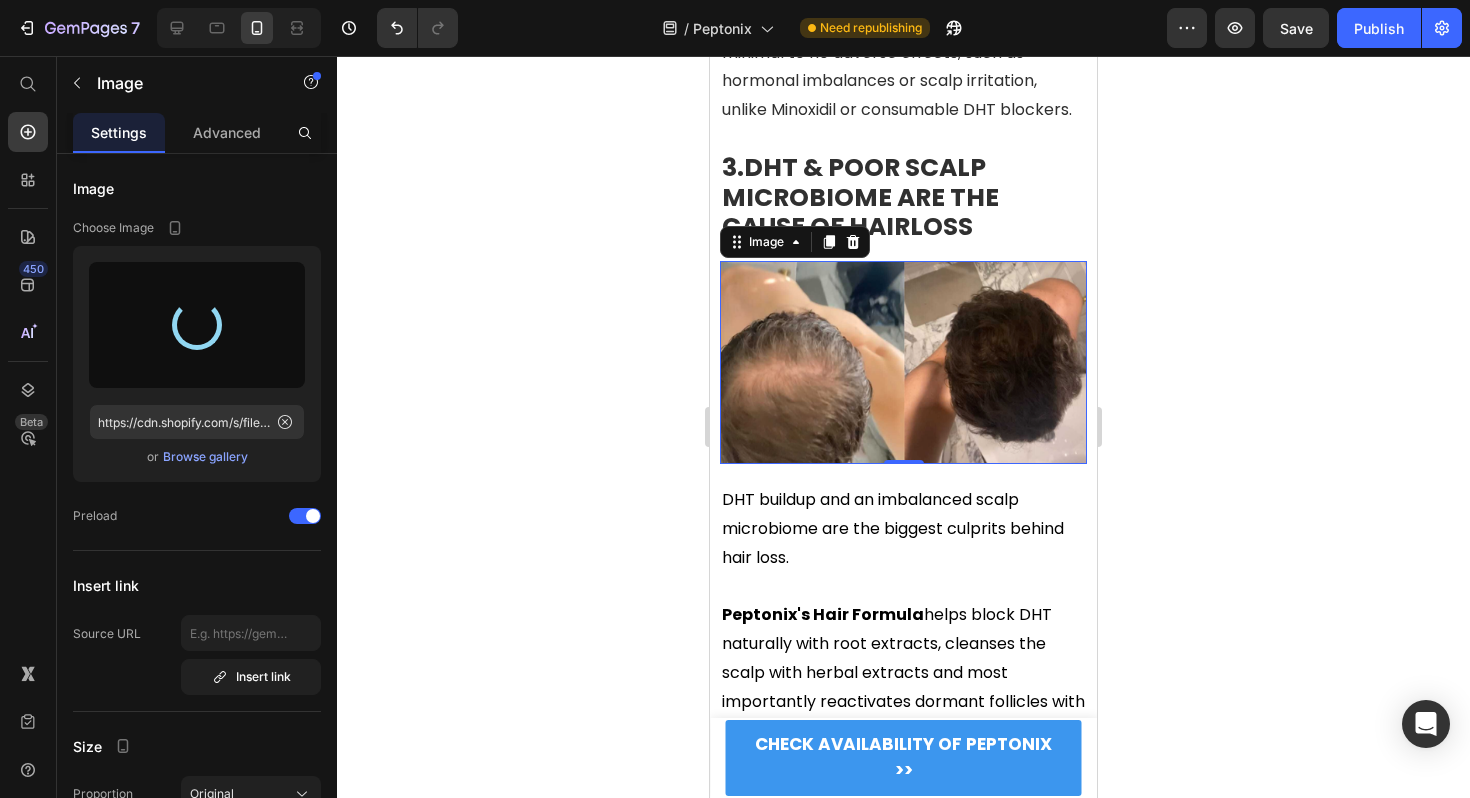 type on "https://cdn.shopify.com/s/files/1/0861/8678/7146/files/gempages_541610860959761273-[UUID].png" 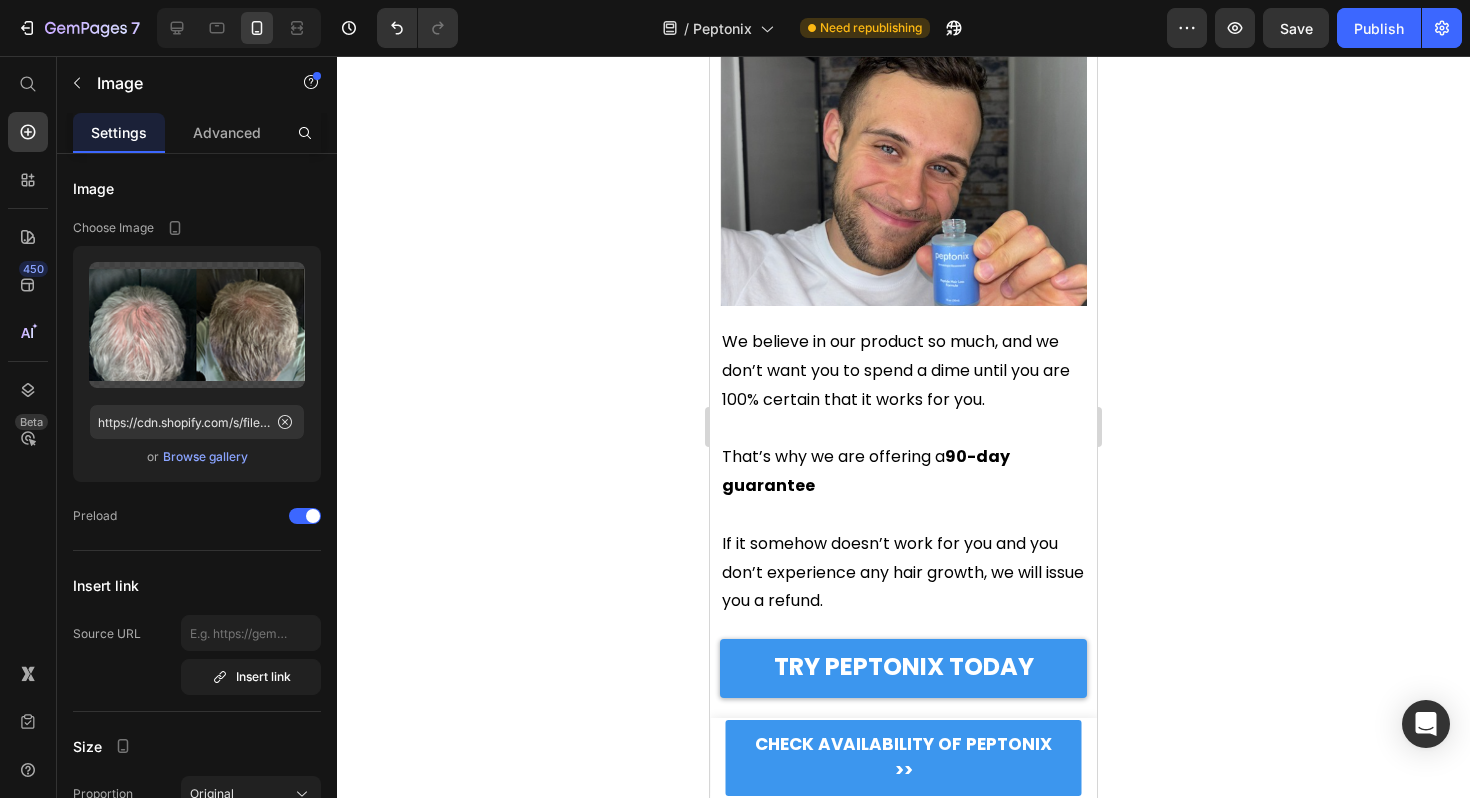 scroll, scrollTop: 3215, scrollLeft: 0, axis: vertical 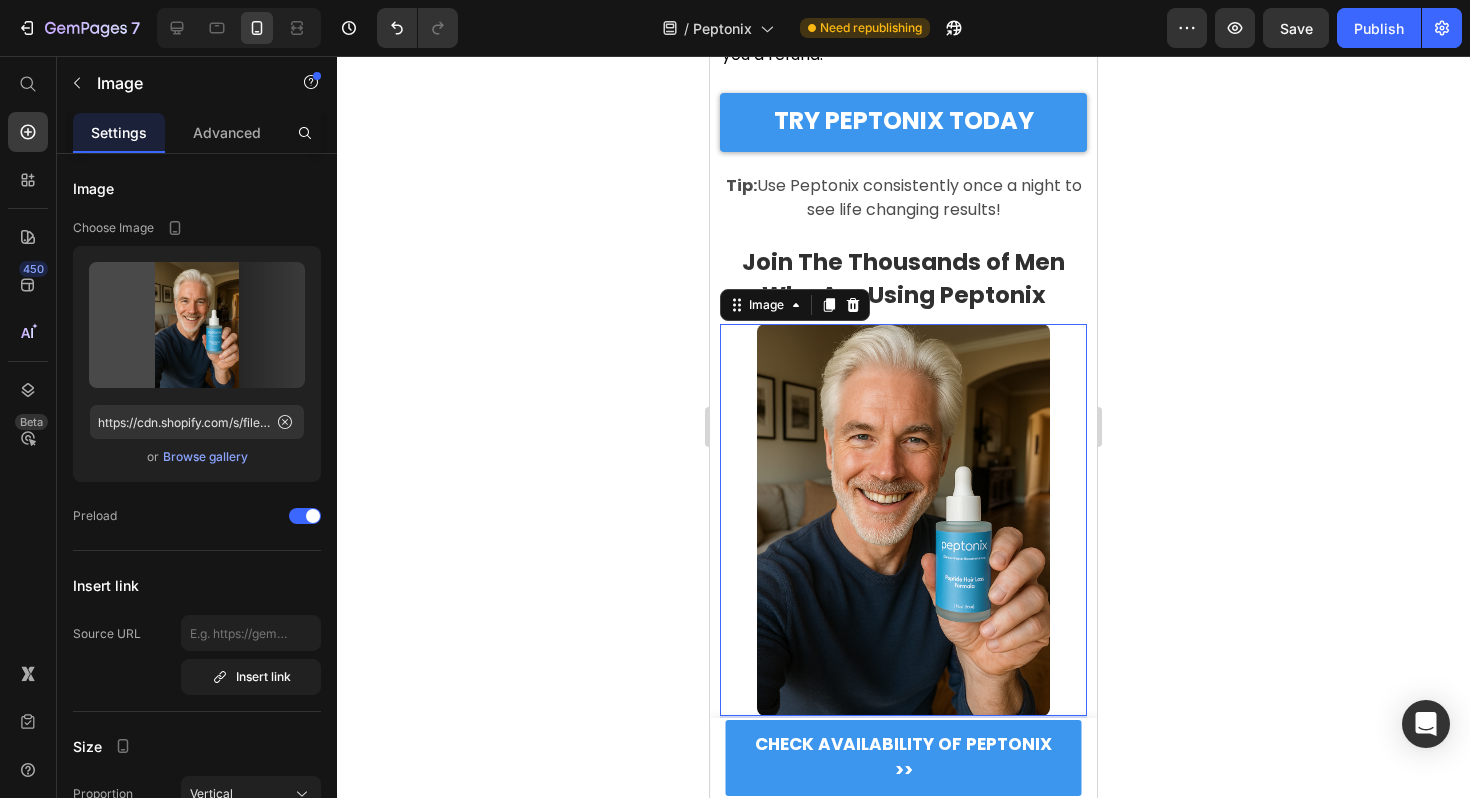click at bounding box center [903, 519] 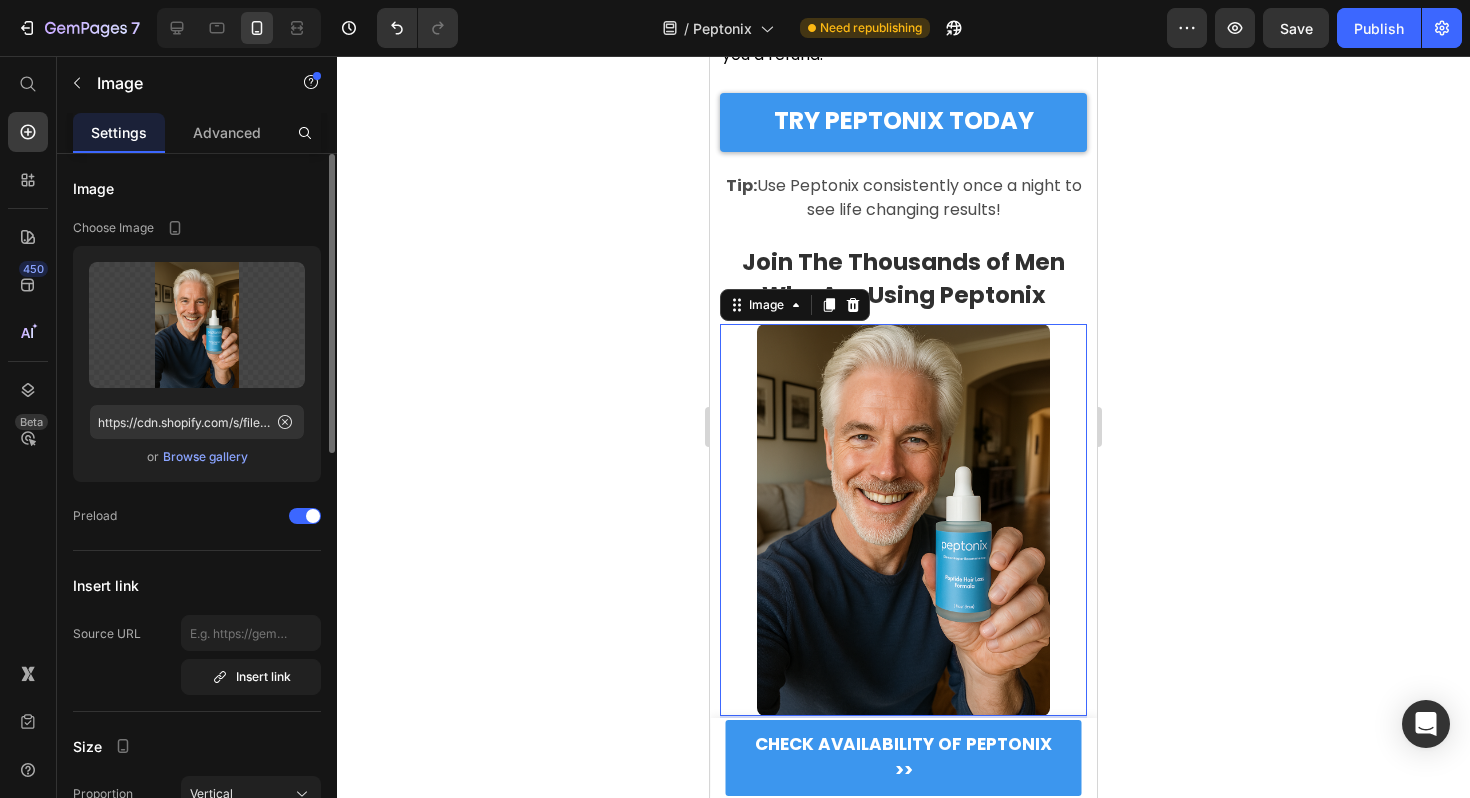 click on "Browse gallery" at bounding box center (205, 457) 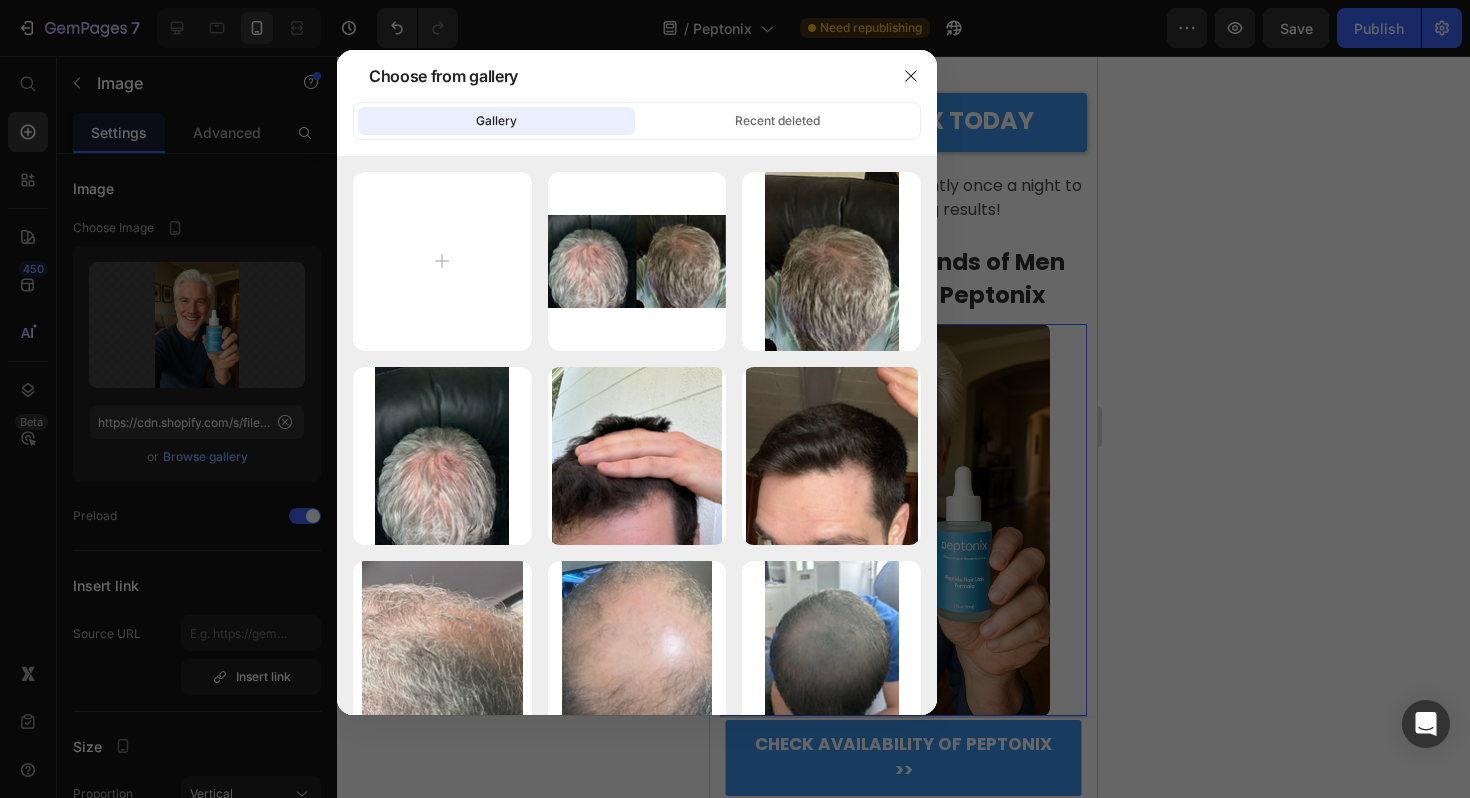 click at bounding box center (735, 399) 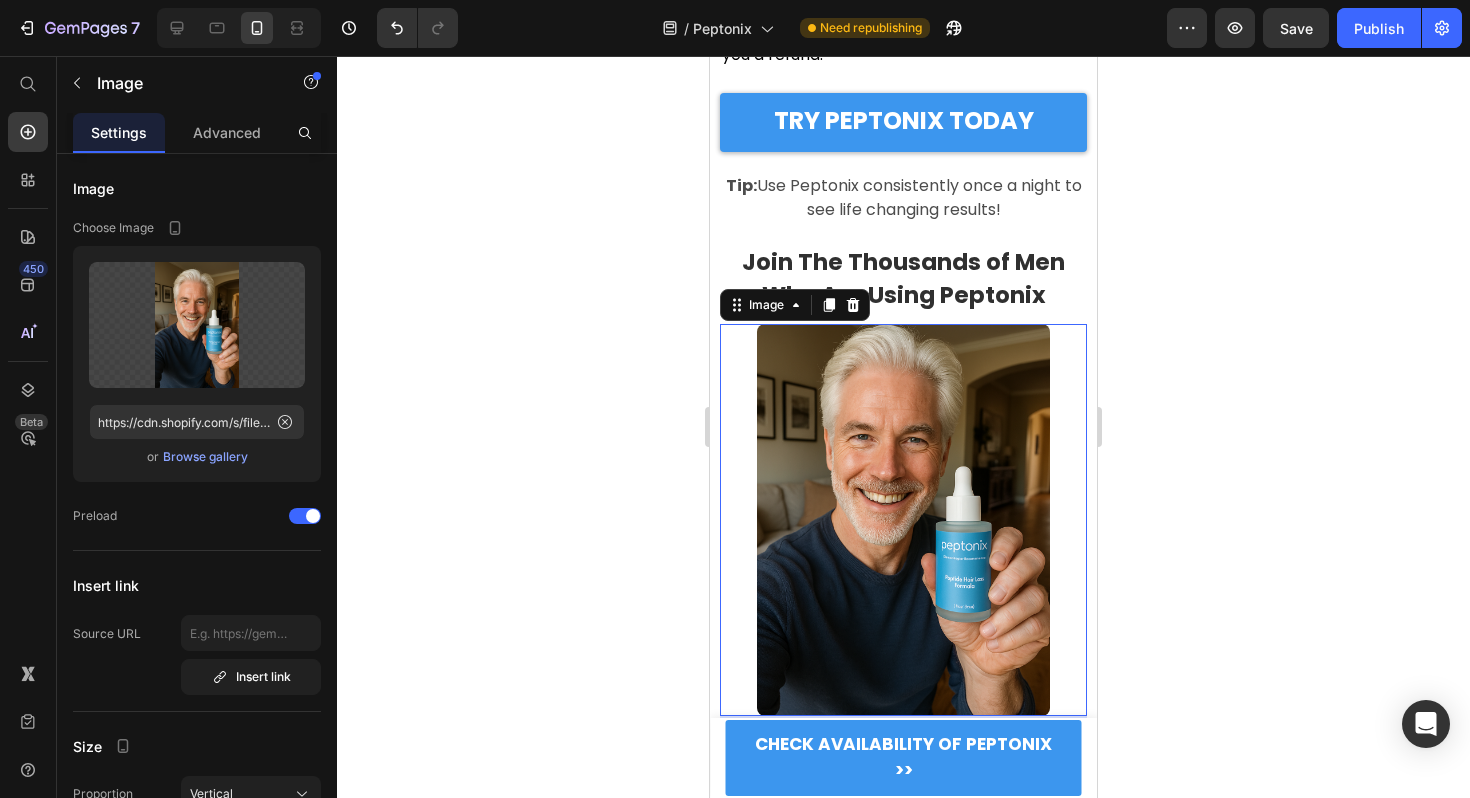 scroll, scrollTop: 3404, scrollLeft: 0, axis: vertical 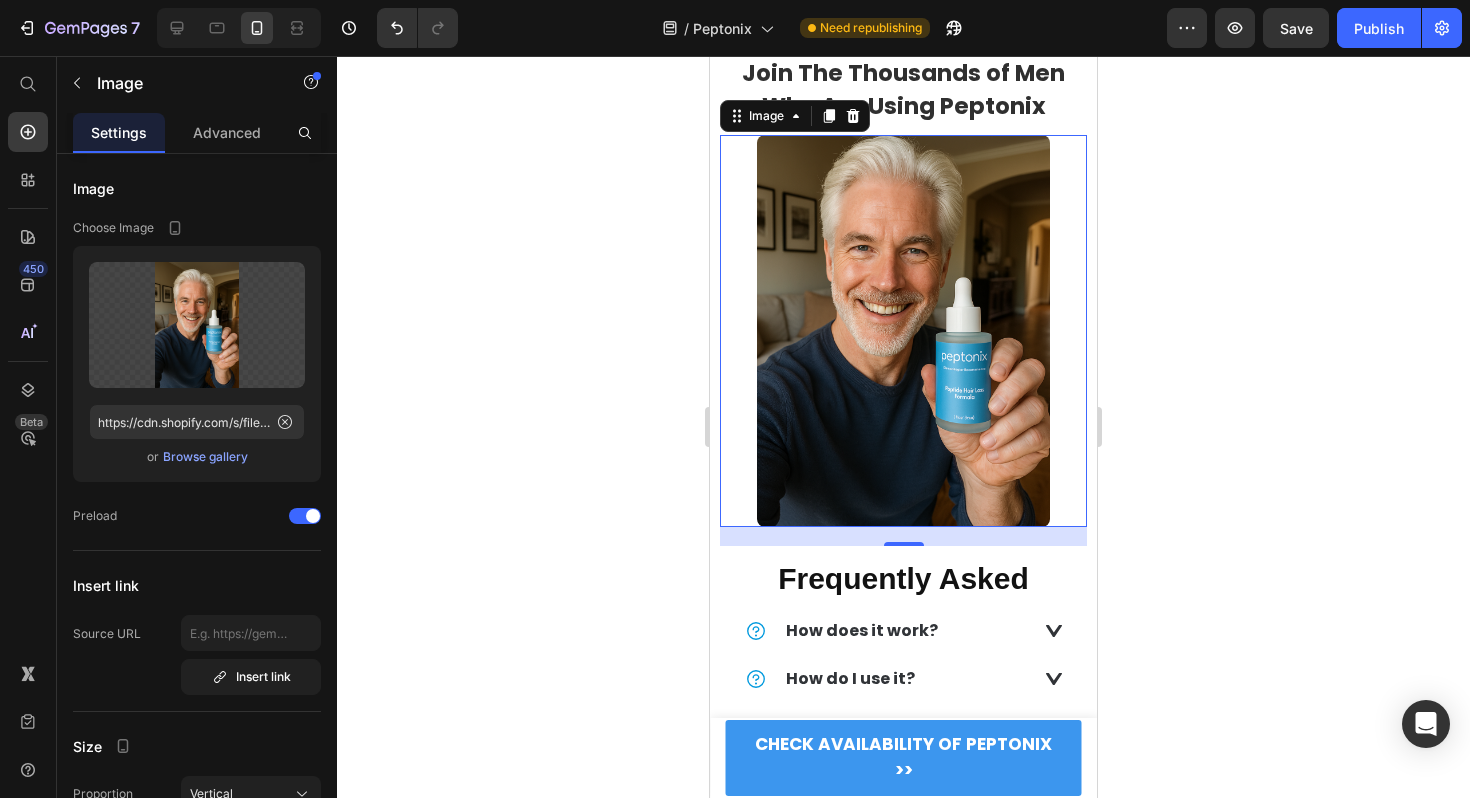 click 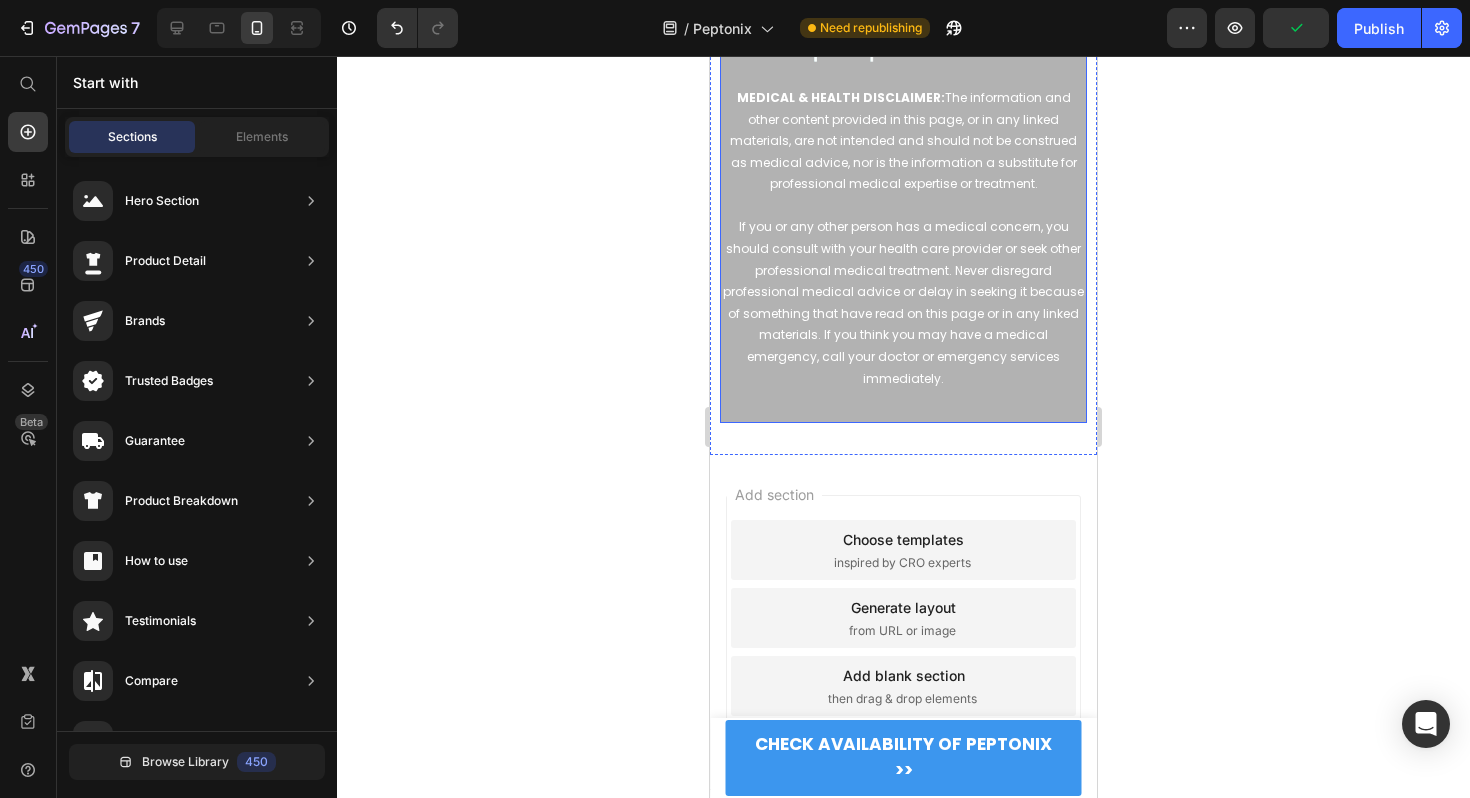 scroll, scrollTop: 4626, scrollLeft: 0, axis: vertical 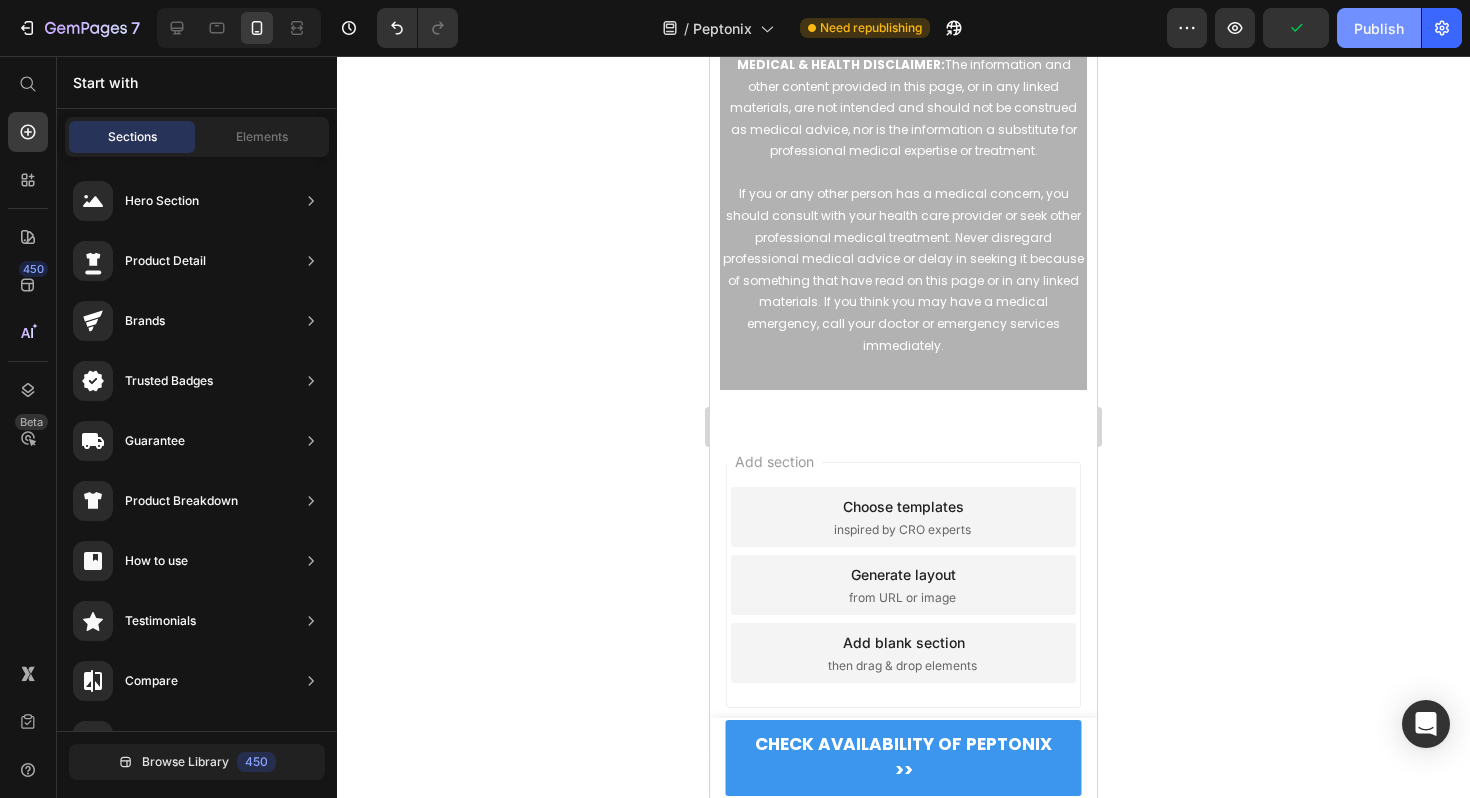 click on "Publish" at bounding box center (1379, 28) 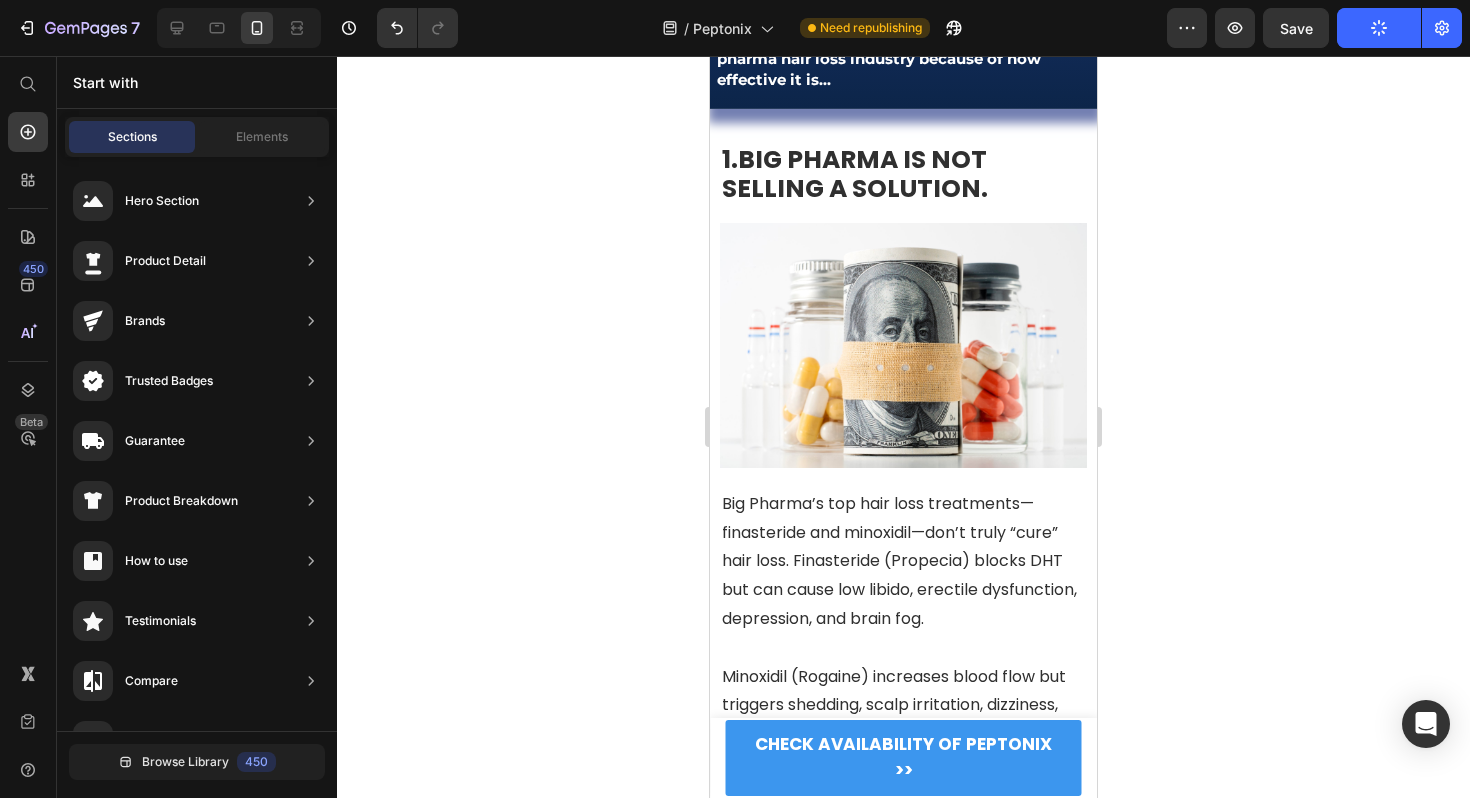 scroll, scrollTop: 0, scrollLeft: 0, axis: both 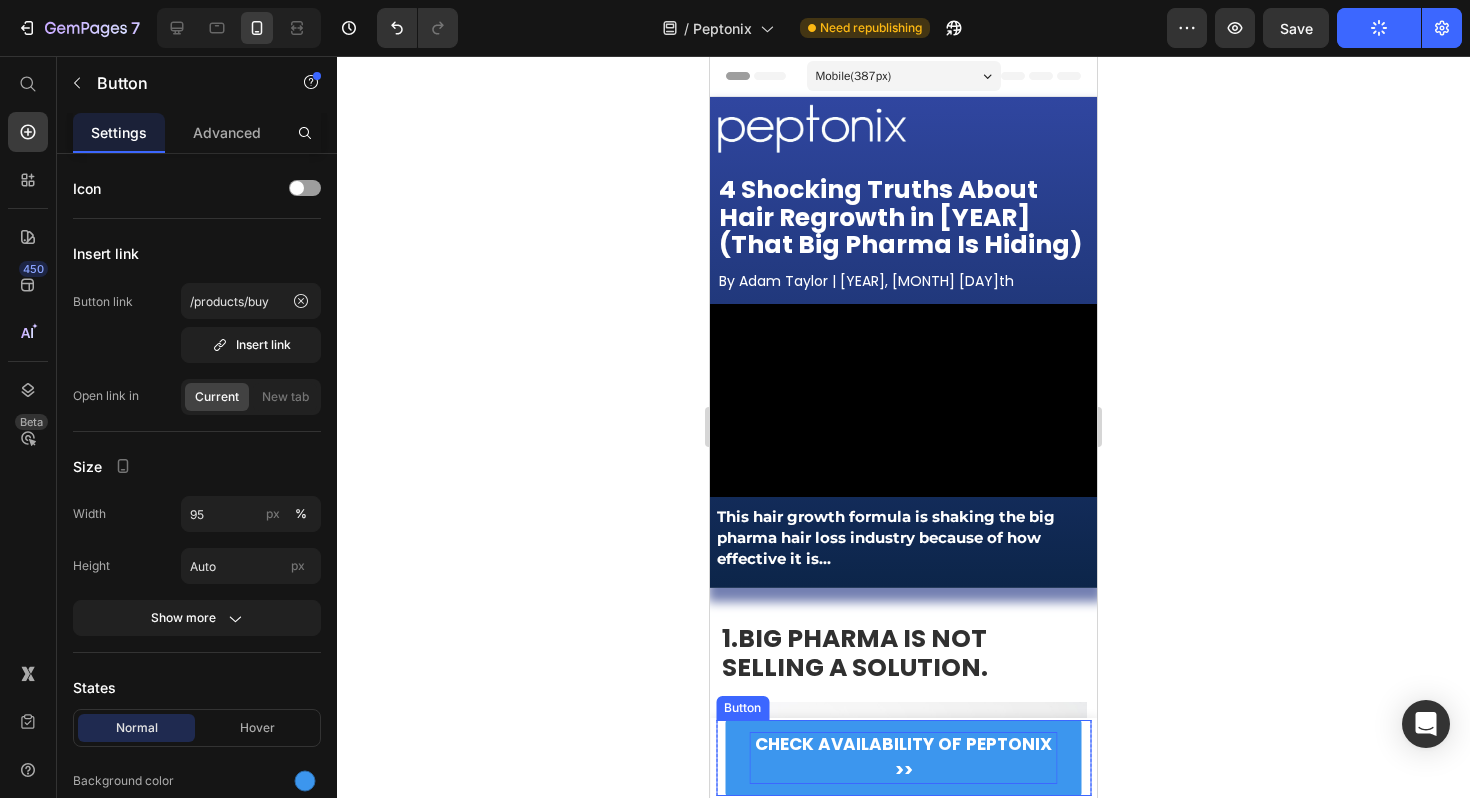 click on "Check Availability OF PEPTONIX >>" at bounding box center (903, 757) 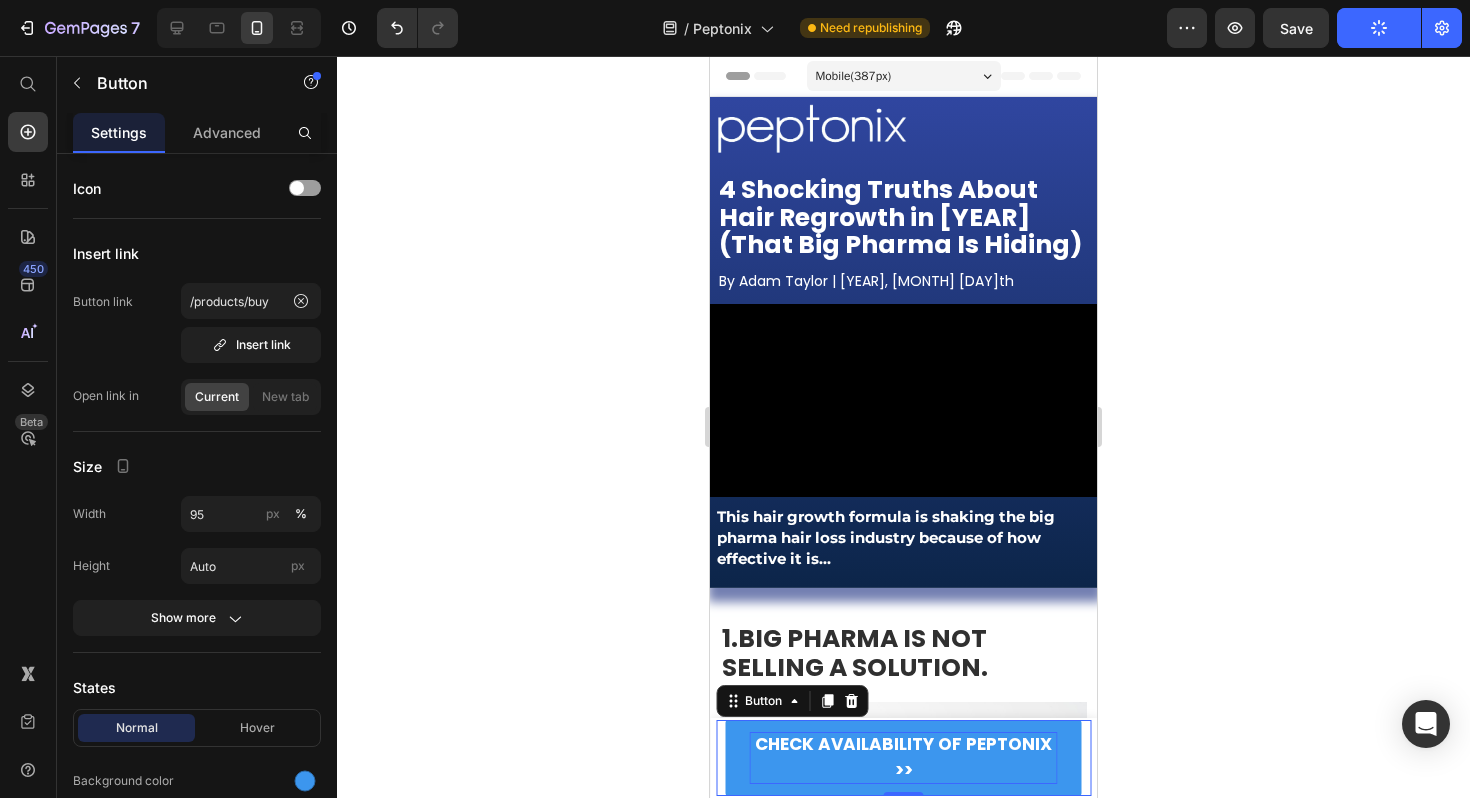 click on "Check Availability OF PEPTONIX >>" at bounding box center [903, 758] 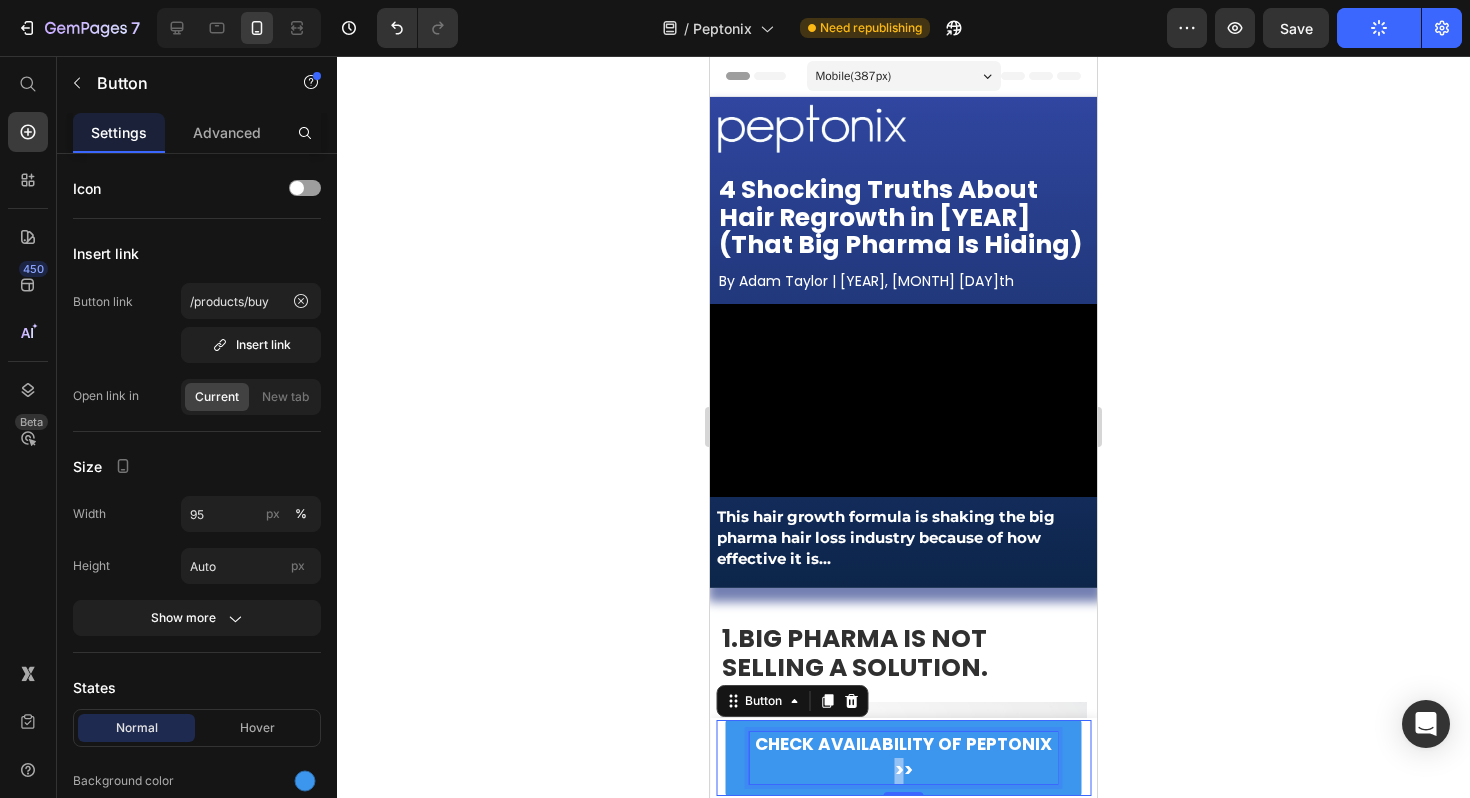 click on "Check Availability OF PEPTONIX >>" at bounding box center [903, 758] 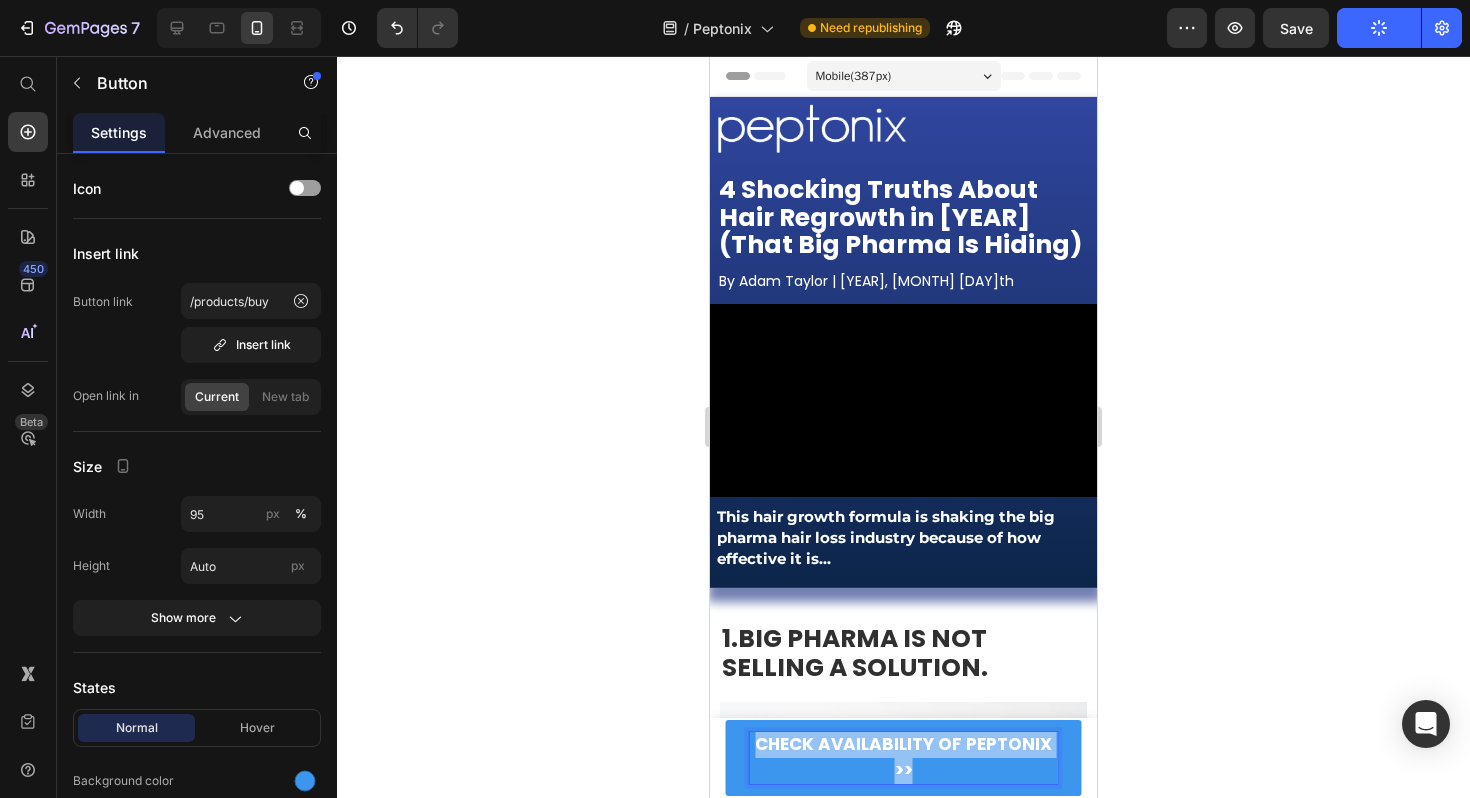 click on "Check Availability OF PEPTONIX >>" at bounding box center (903, 758) 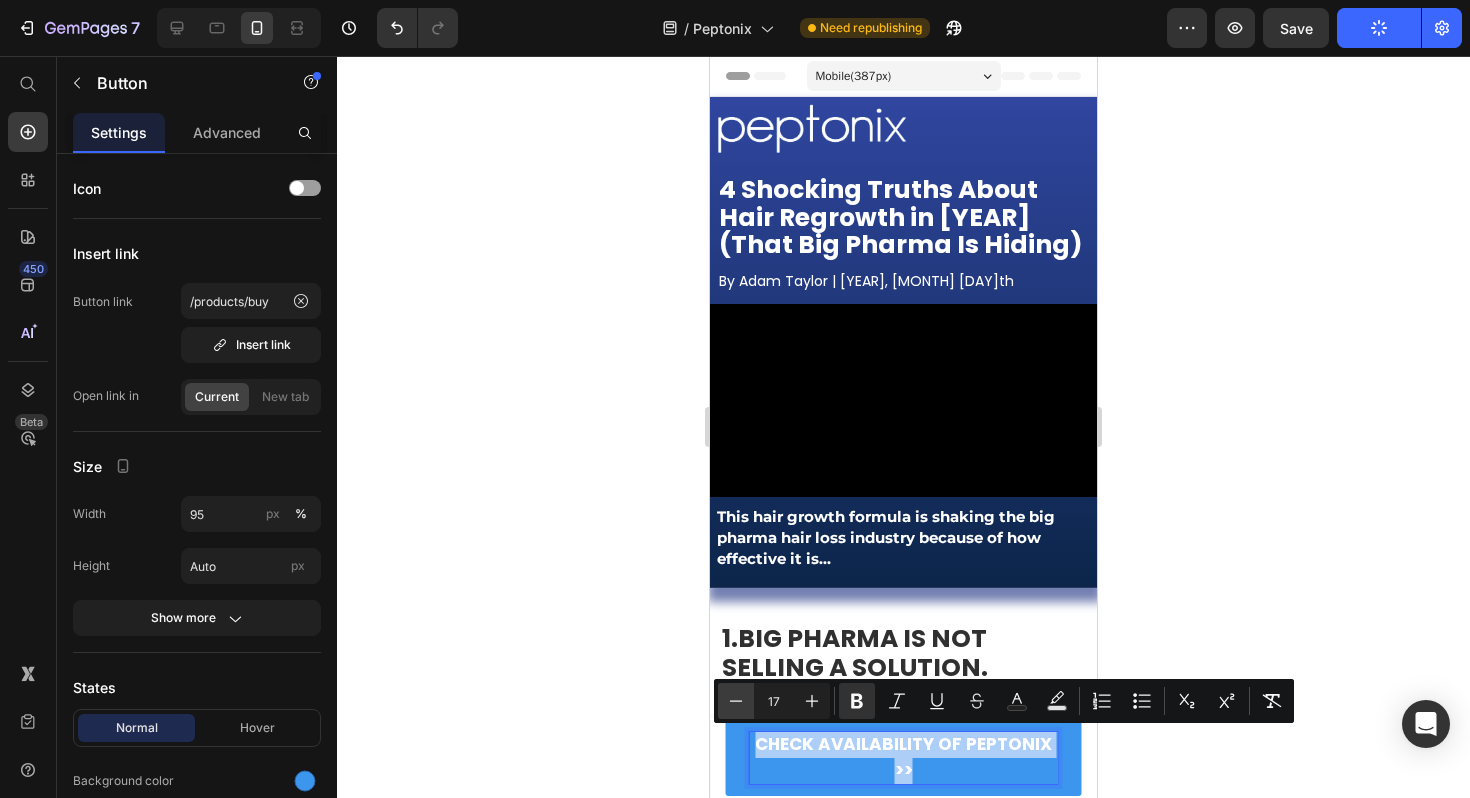 click 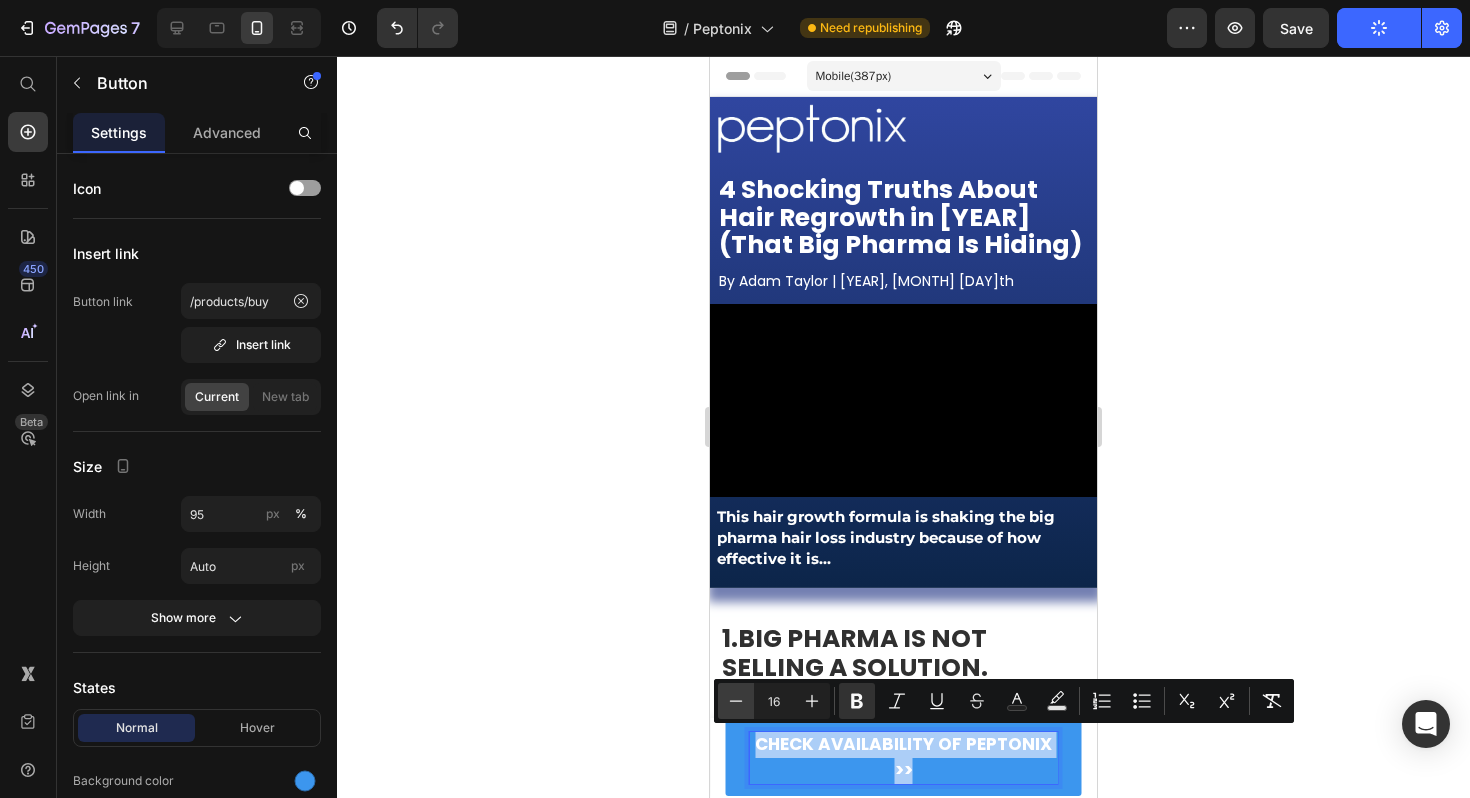 click 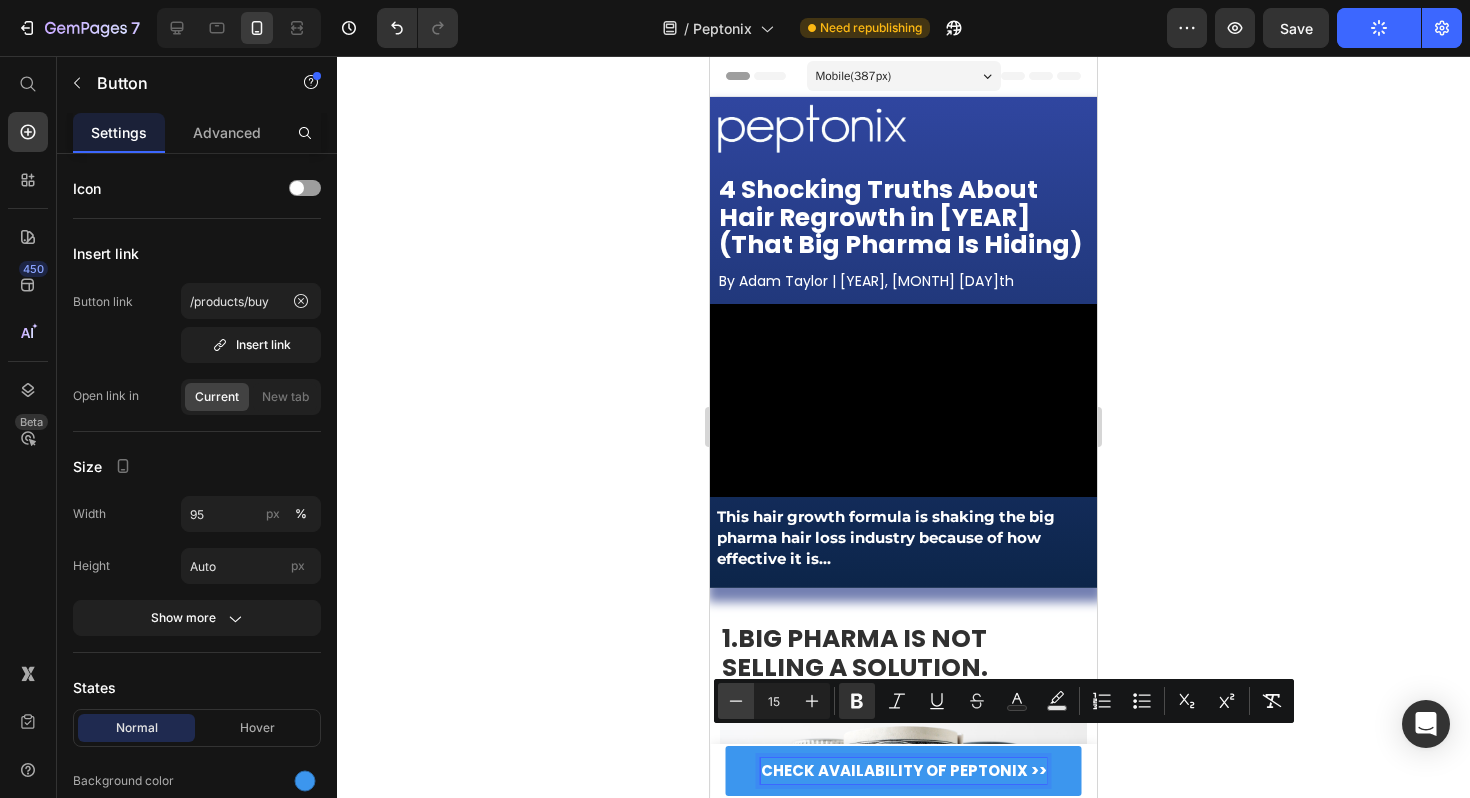 click 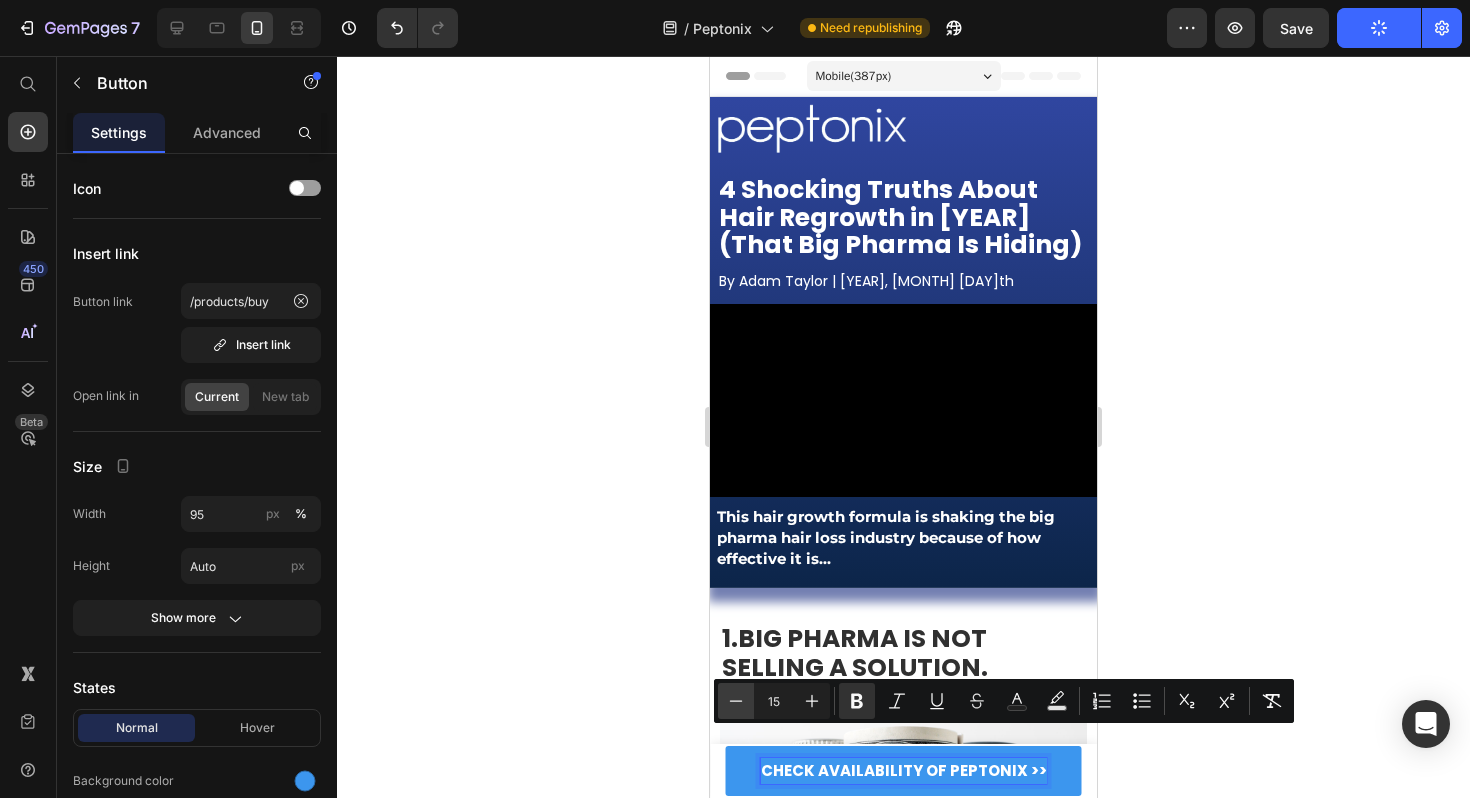 type on "14" 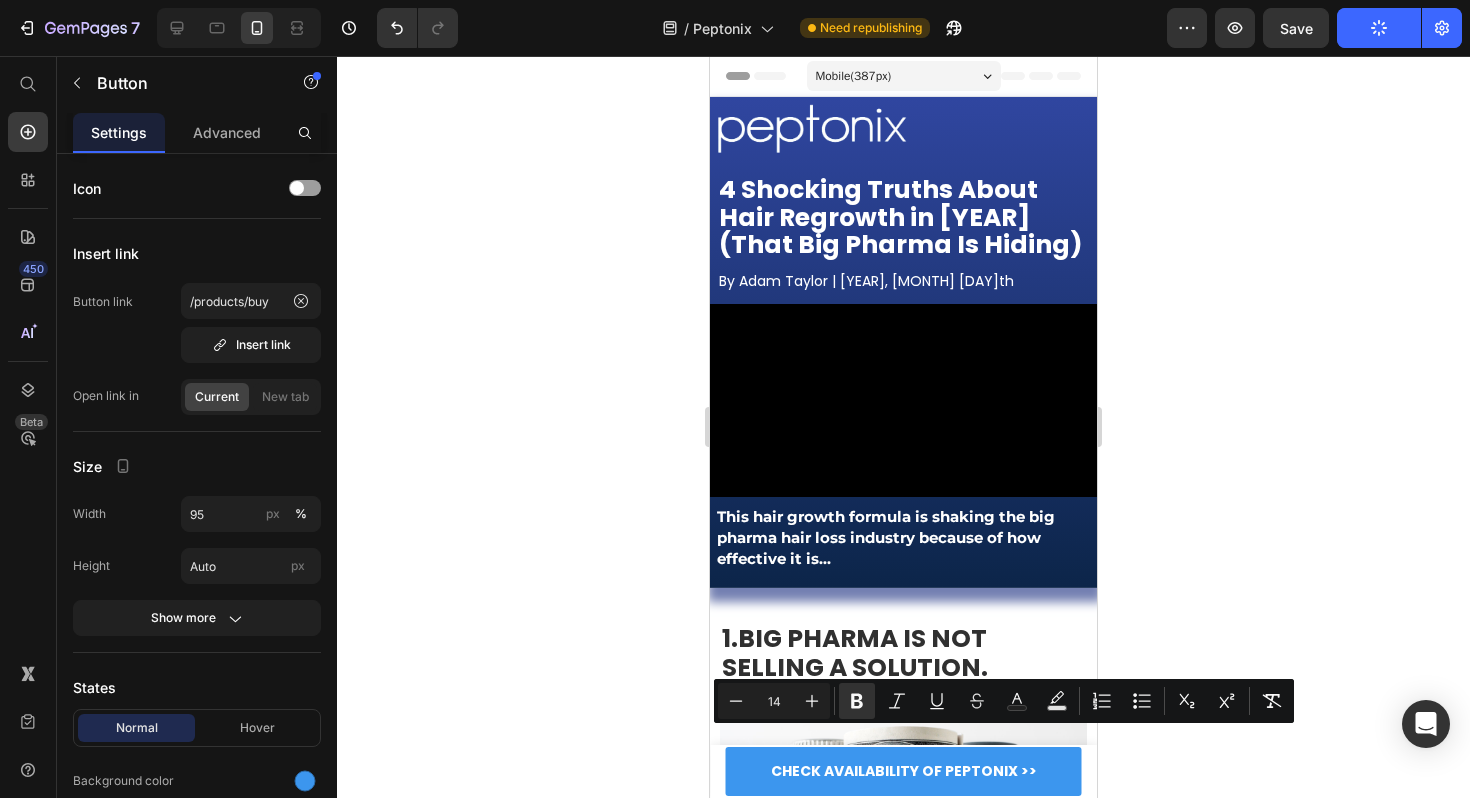 click 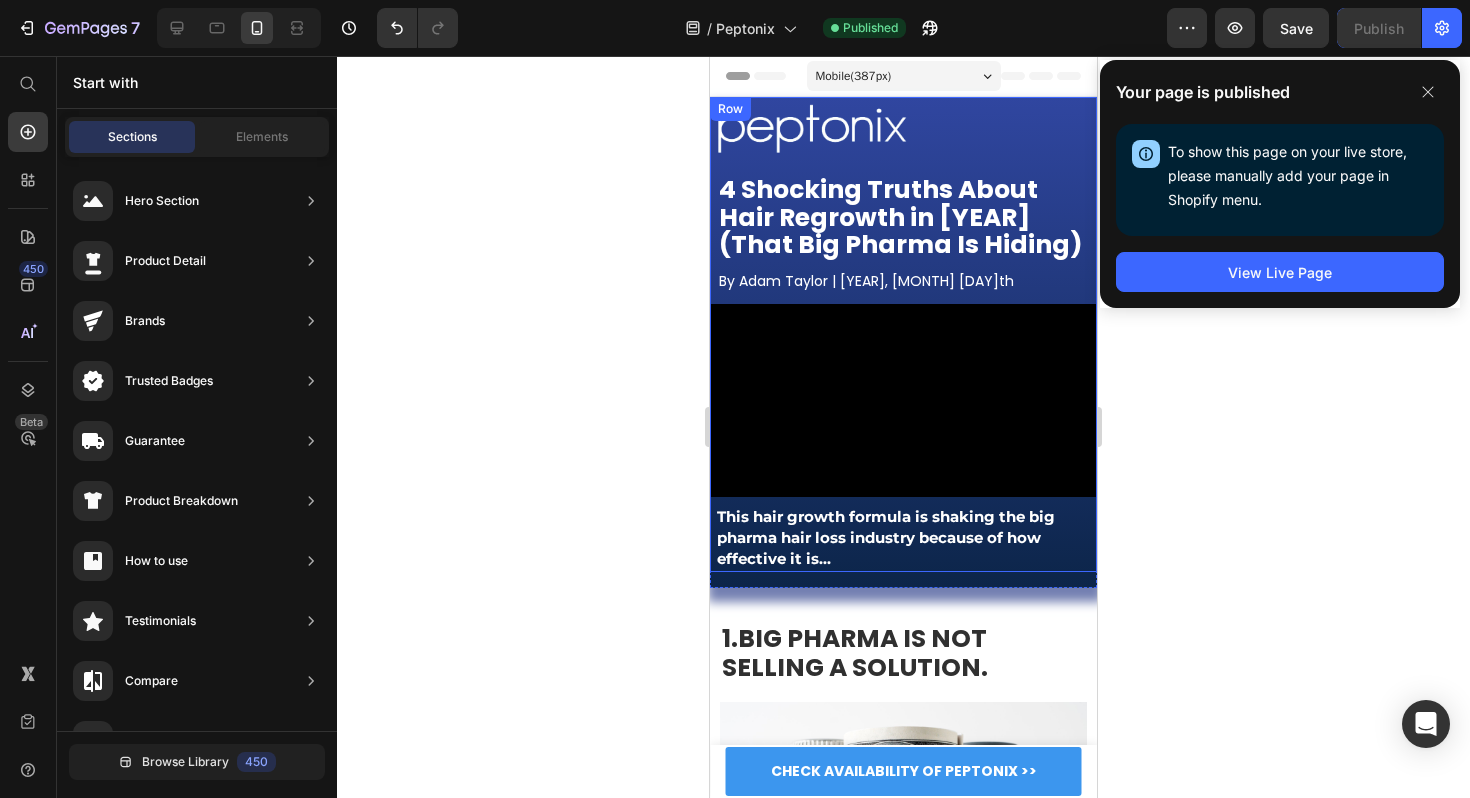 click on "By Adam Taylor | [YEAR], [MONTH] [DAY]th" at bounding box center (866, 281) 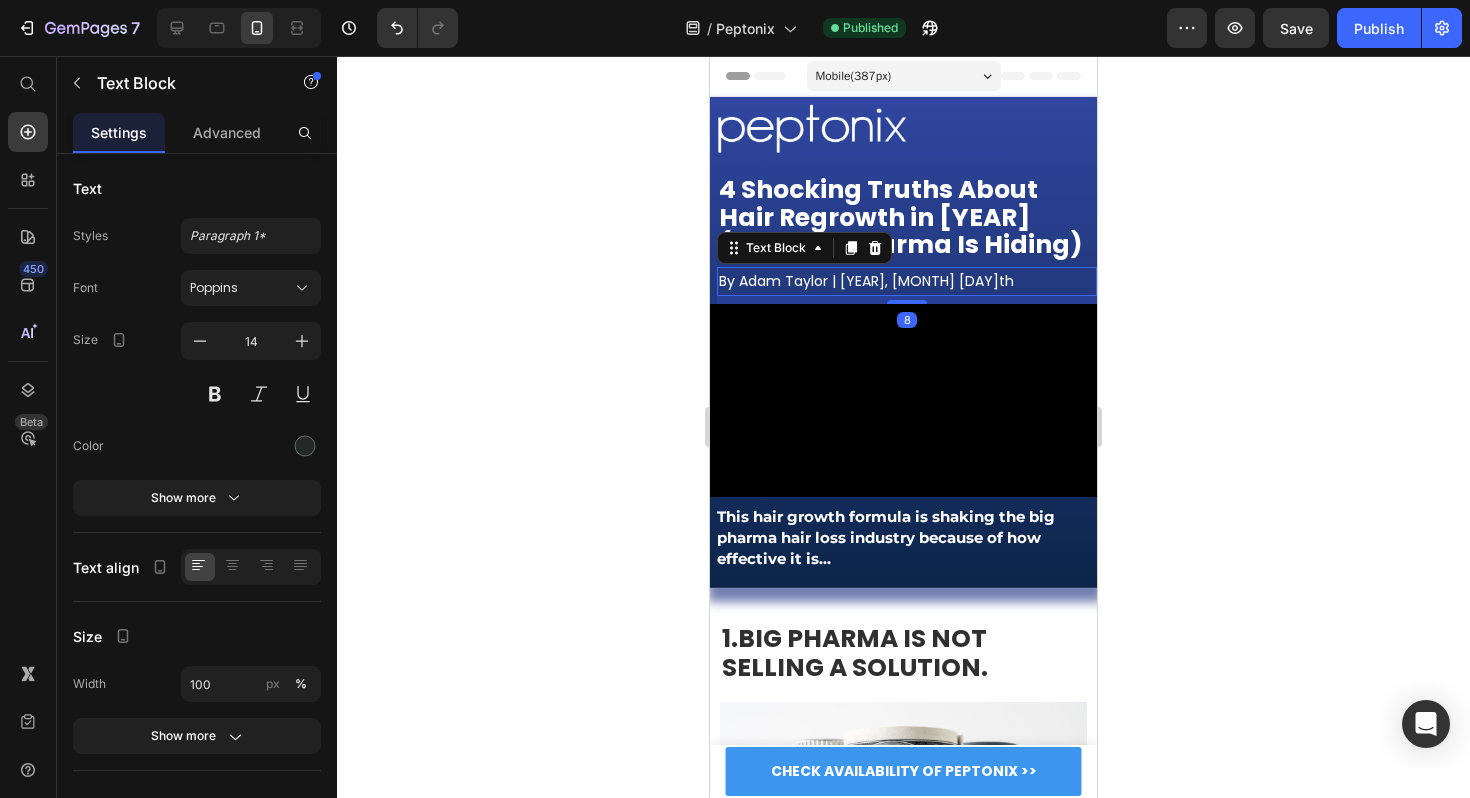 click on "By Adam Taylor | [YEAR], [MONTH] [DAY]th" at bounding box center (866, 281) 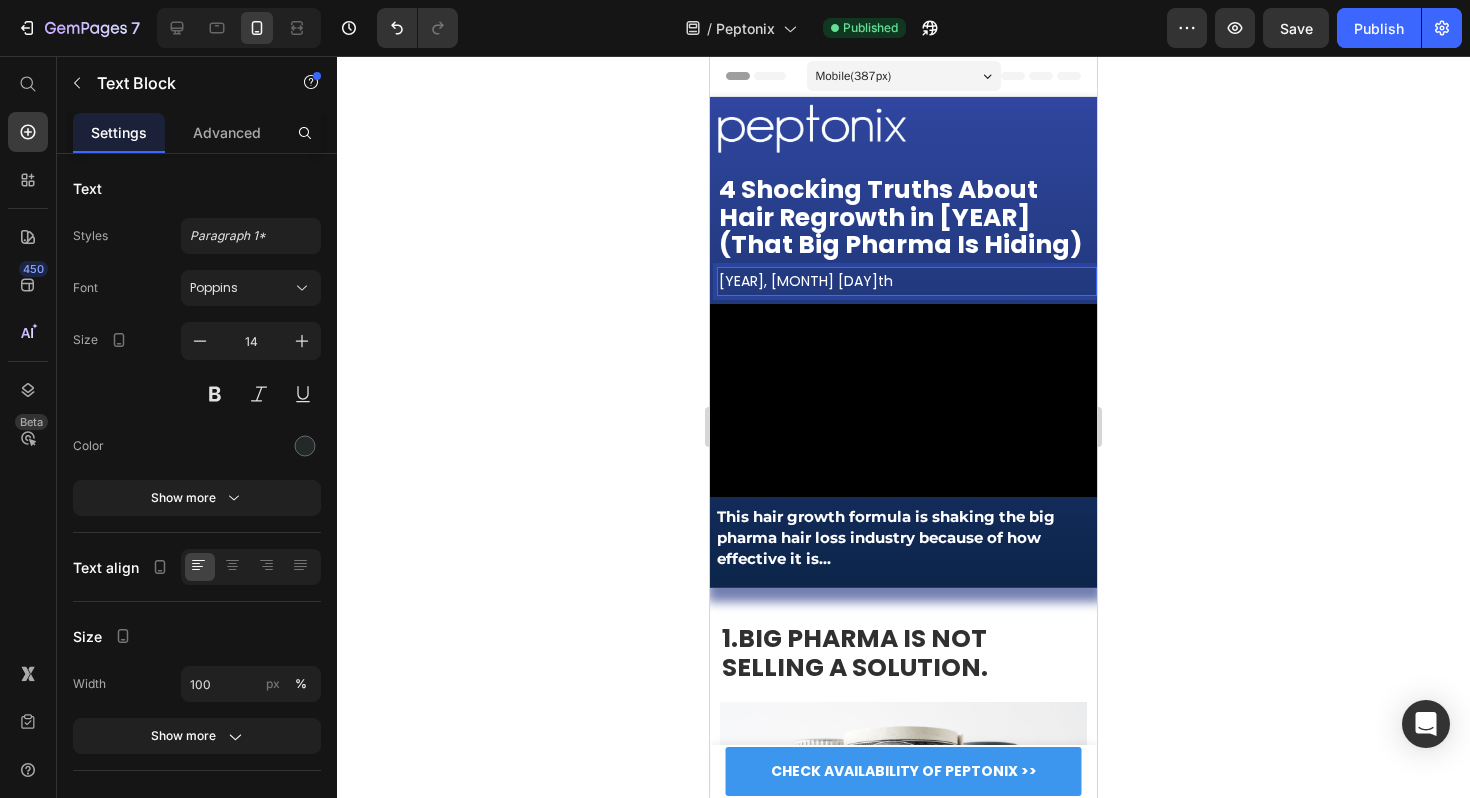 click on "[YEAR], [MONTH] [DAY]th" at bounding box center [806, 281] 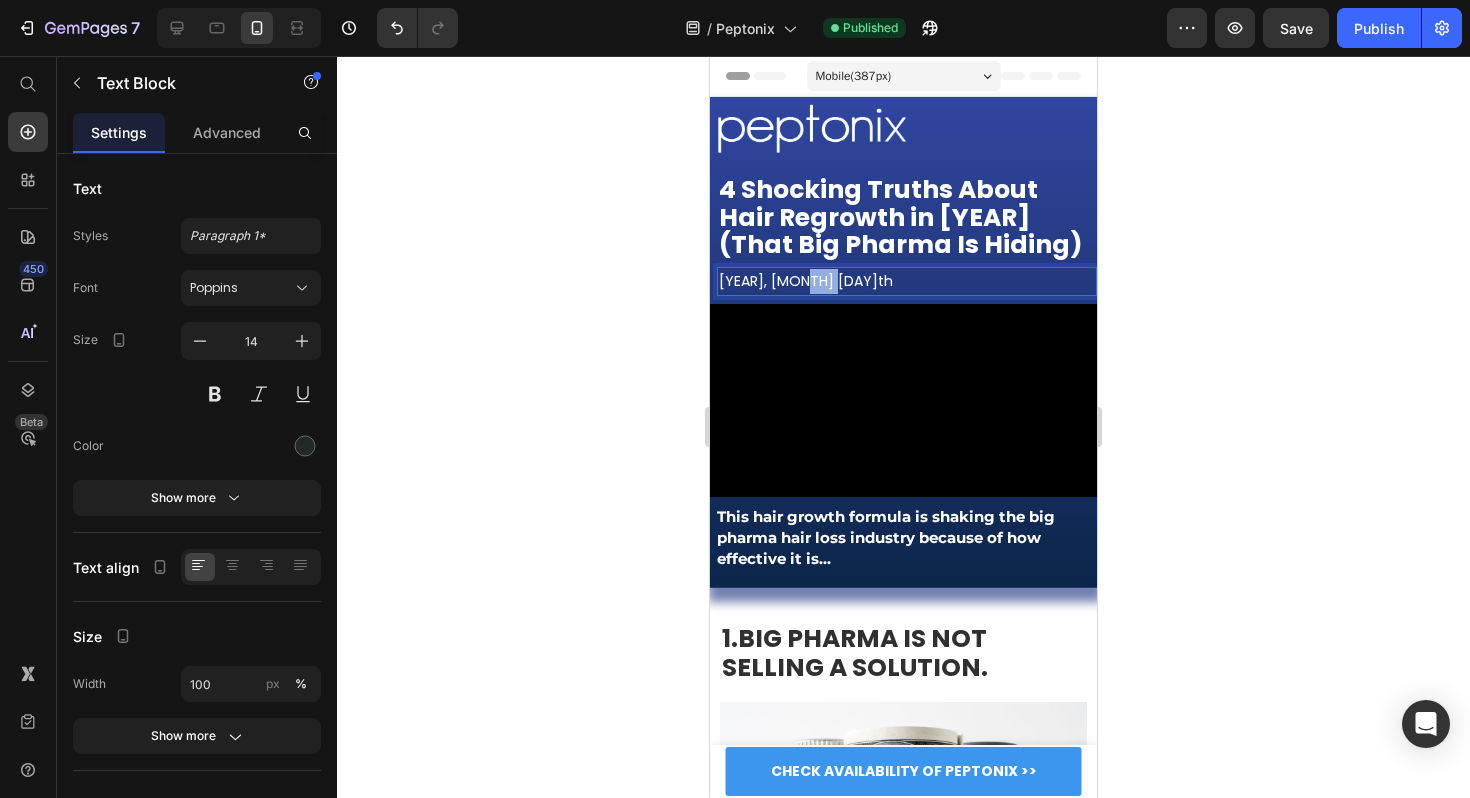 click on "[YEAR], [MONTH] [DAY]th" at bounding box center [806, 281] 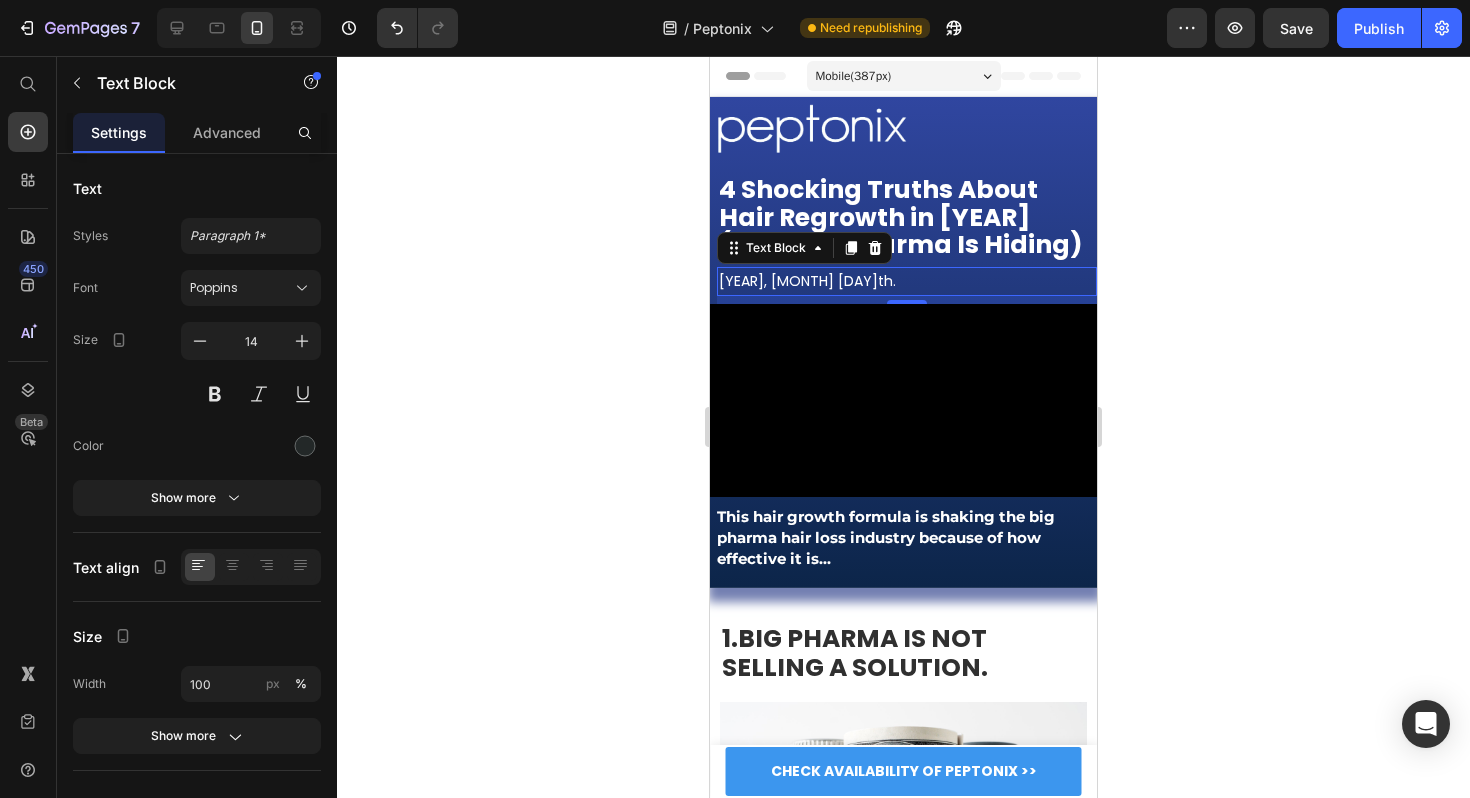 click 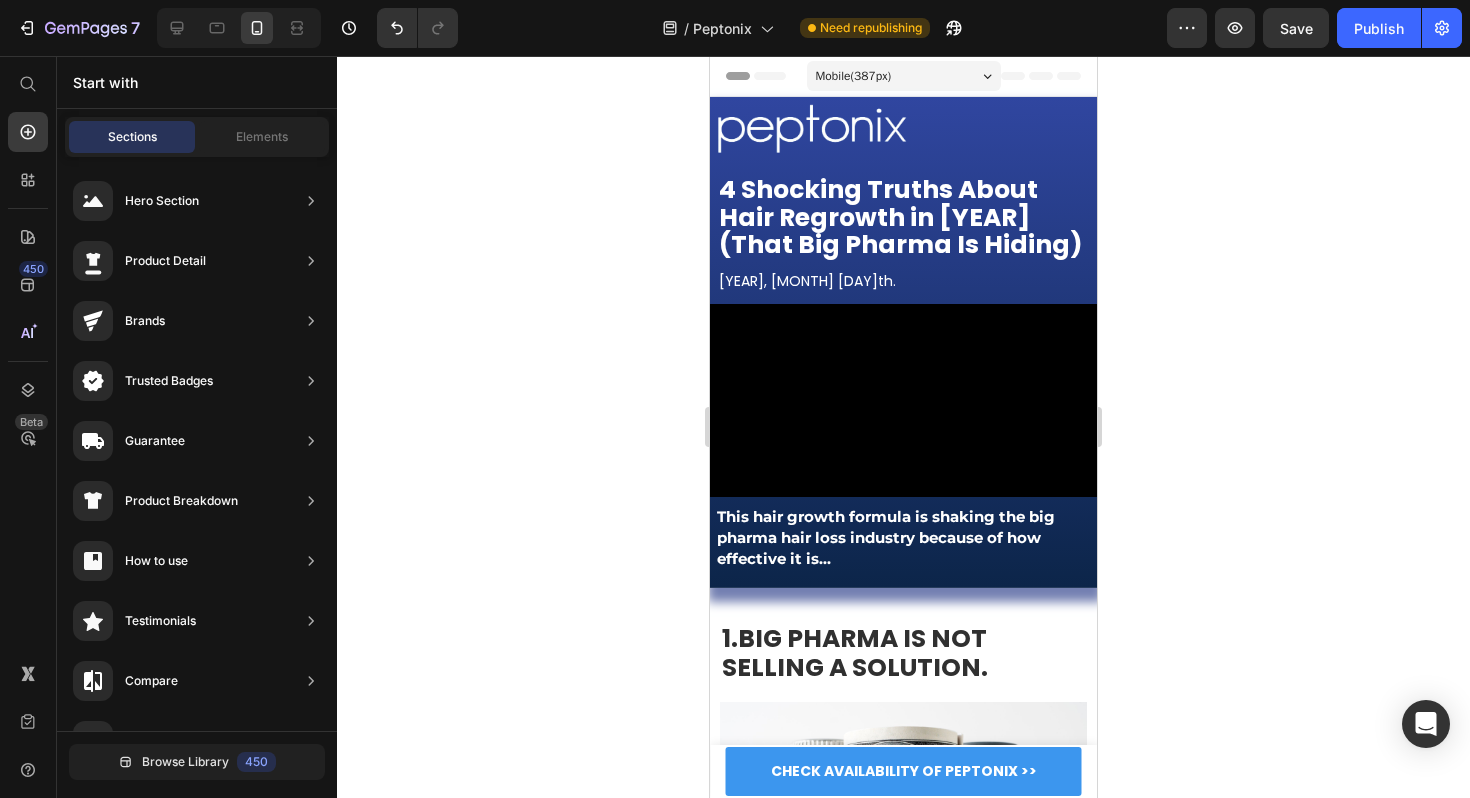 click 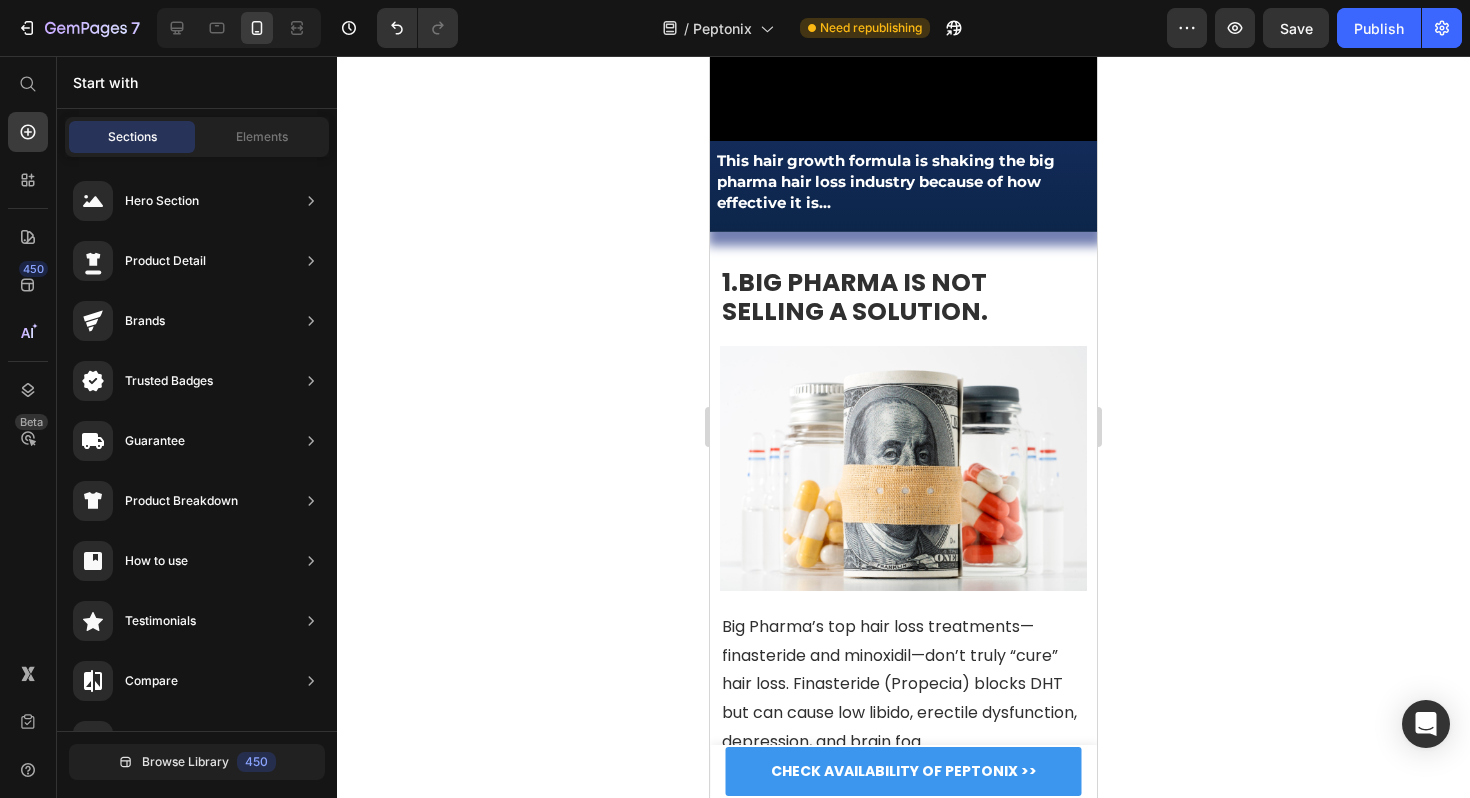 scroll, scrollTop: 0, scrollLeft: 0, axis: both 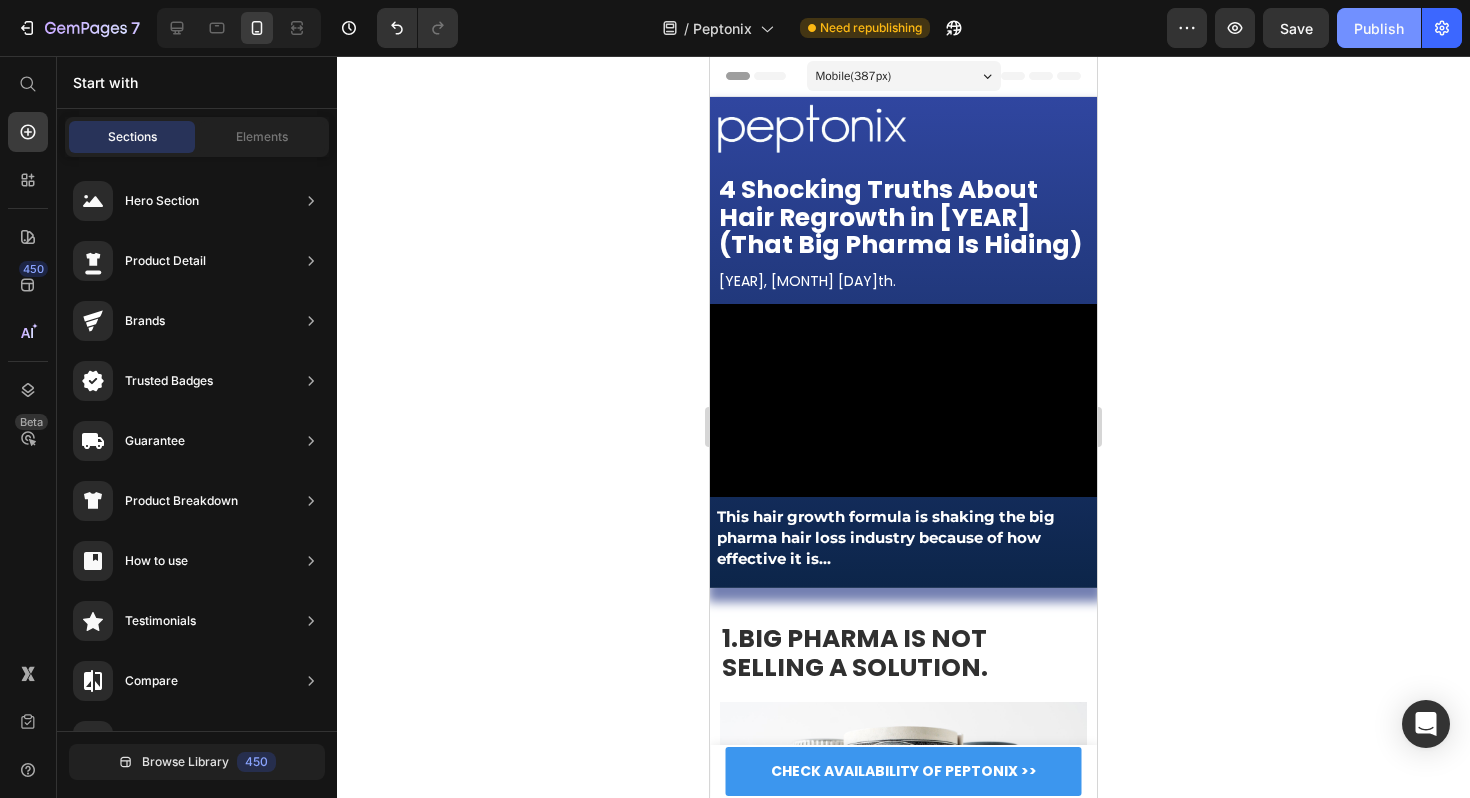 click on "Publish" at bounding box center [1379, 28] 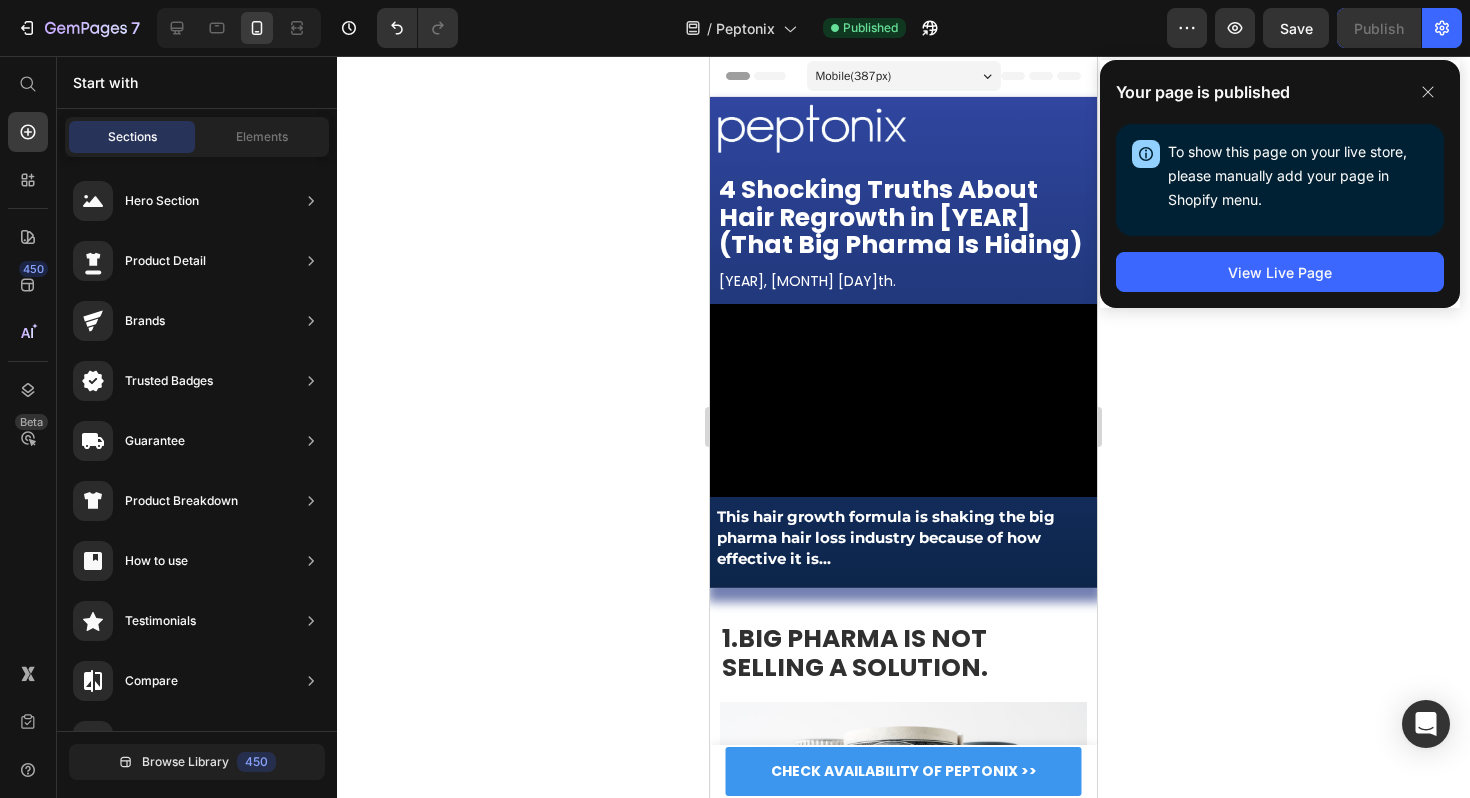 click on "Your page is published" at bounding box center (1280, 92) 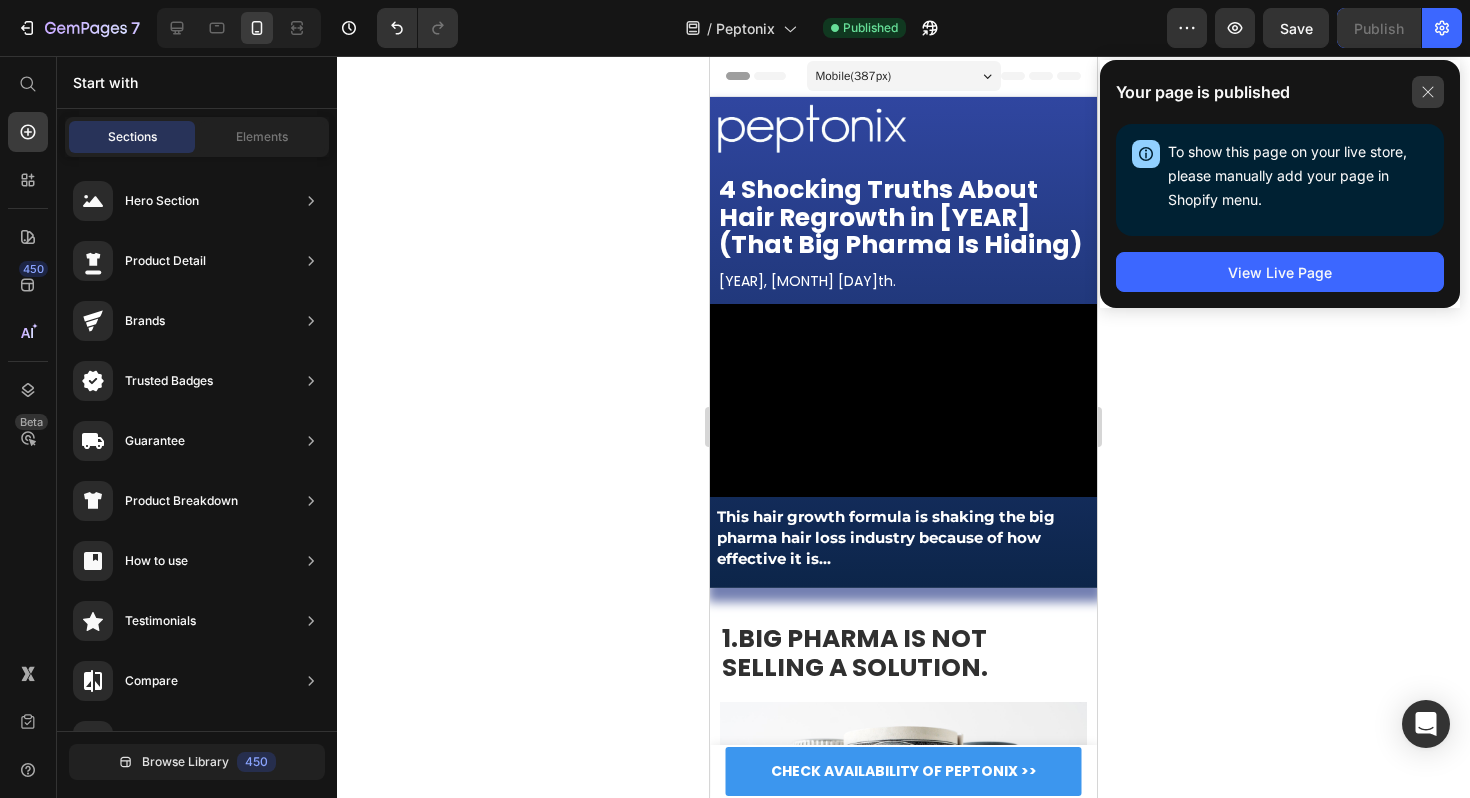 click 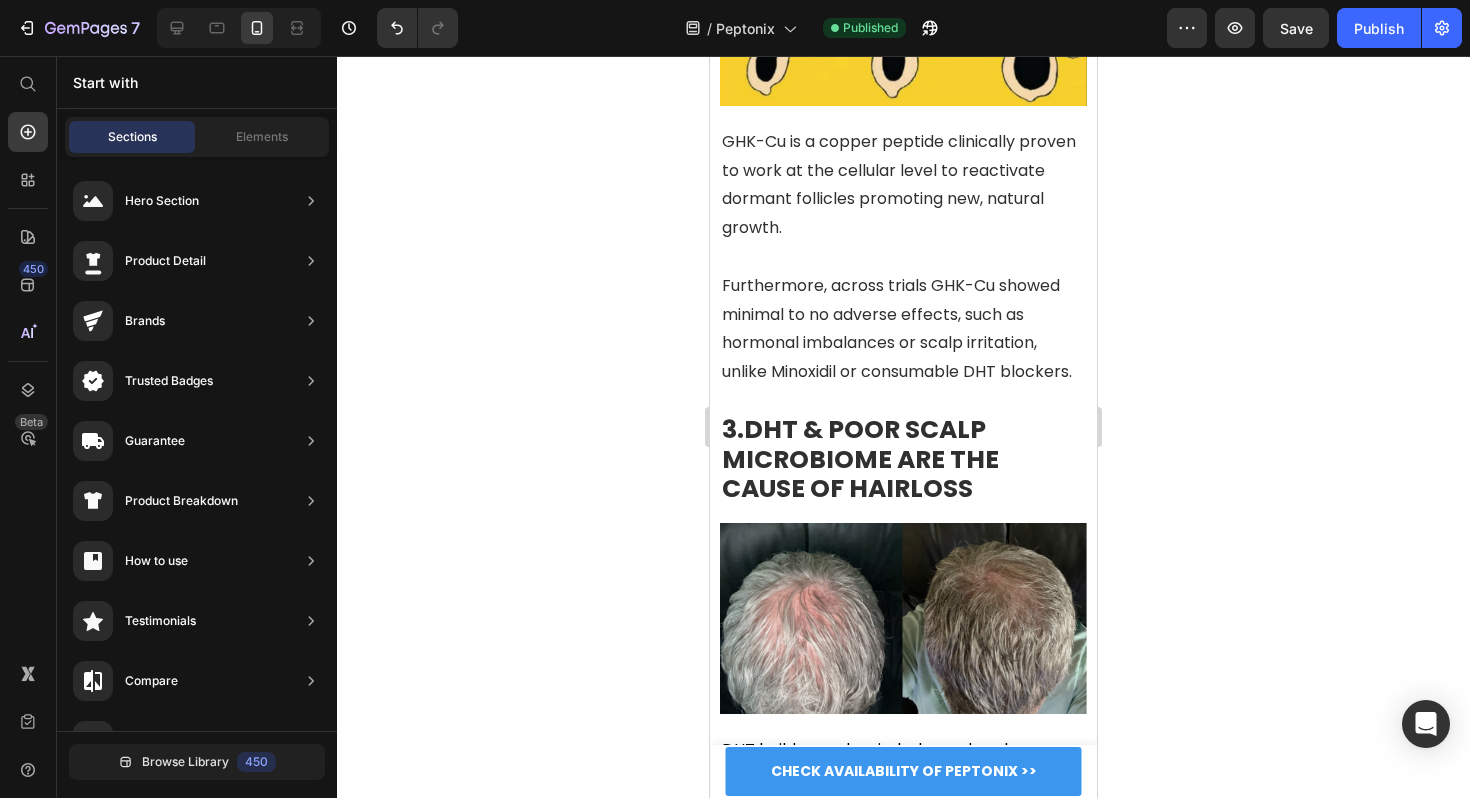 scroll, scrollTop: 1885, scrollLeft: 0, axis: vertical 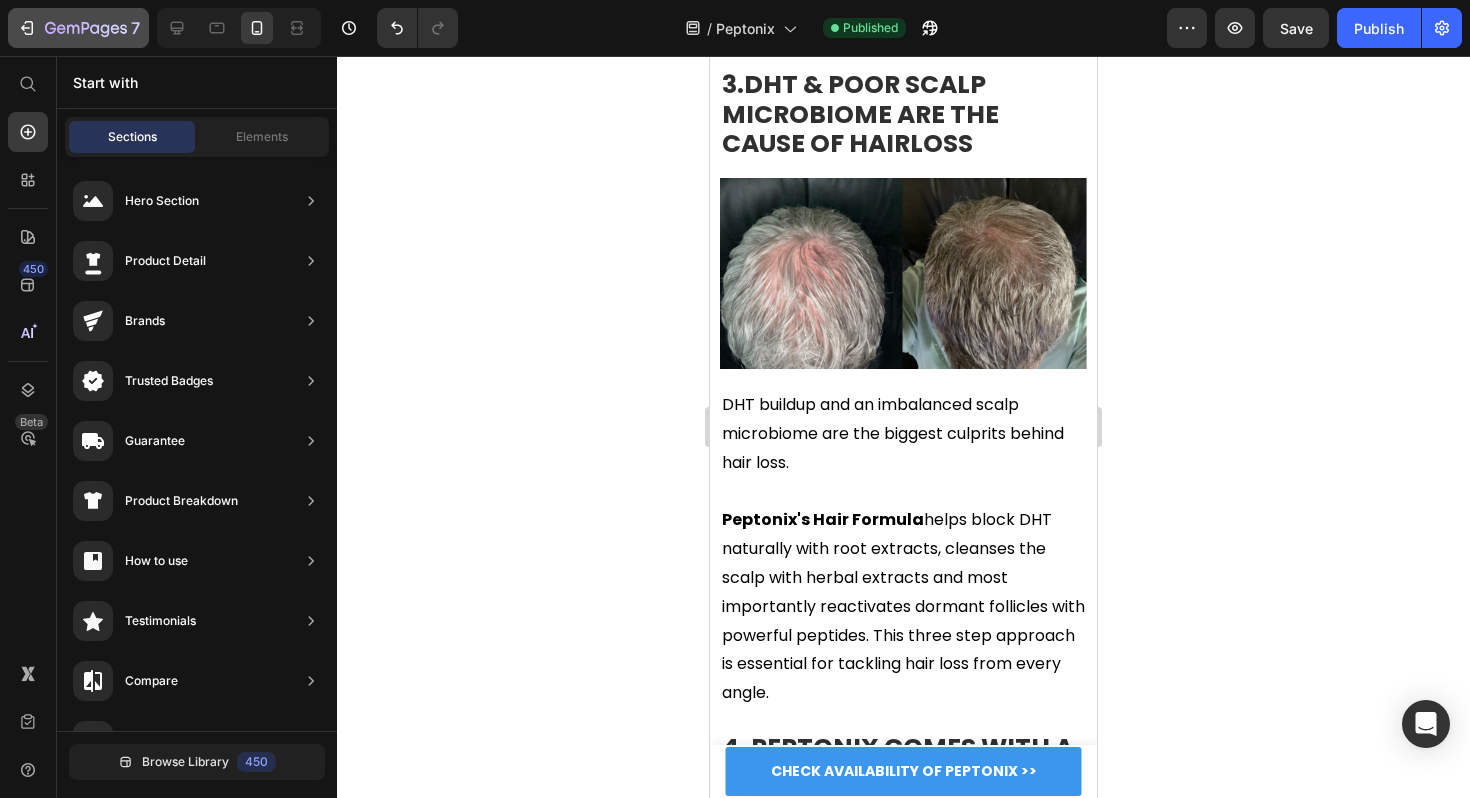 click on "7" 